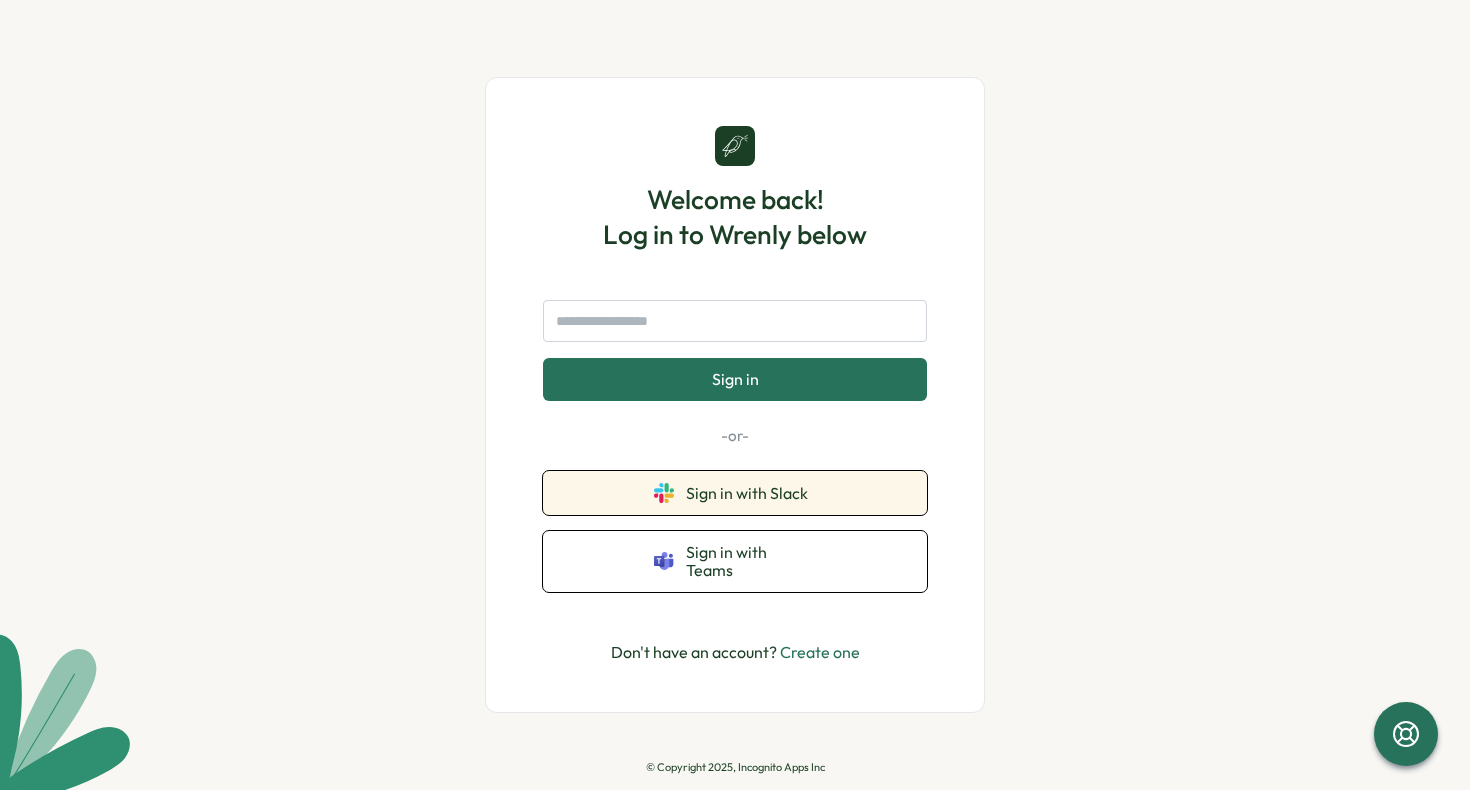 scroll, scrollTop: 0, scrollLeft: 0, axis: both 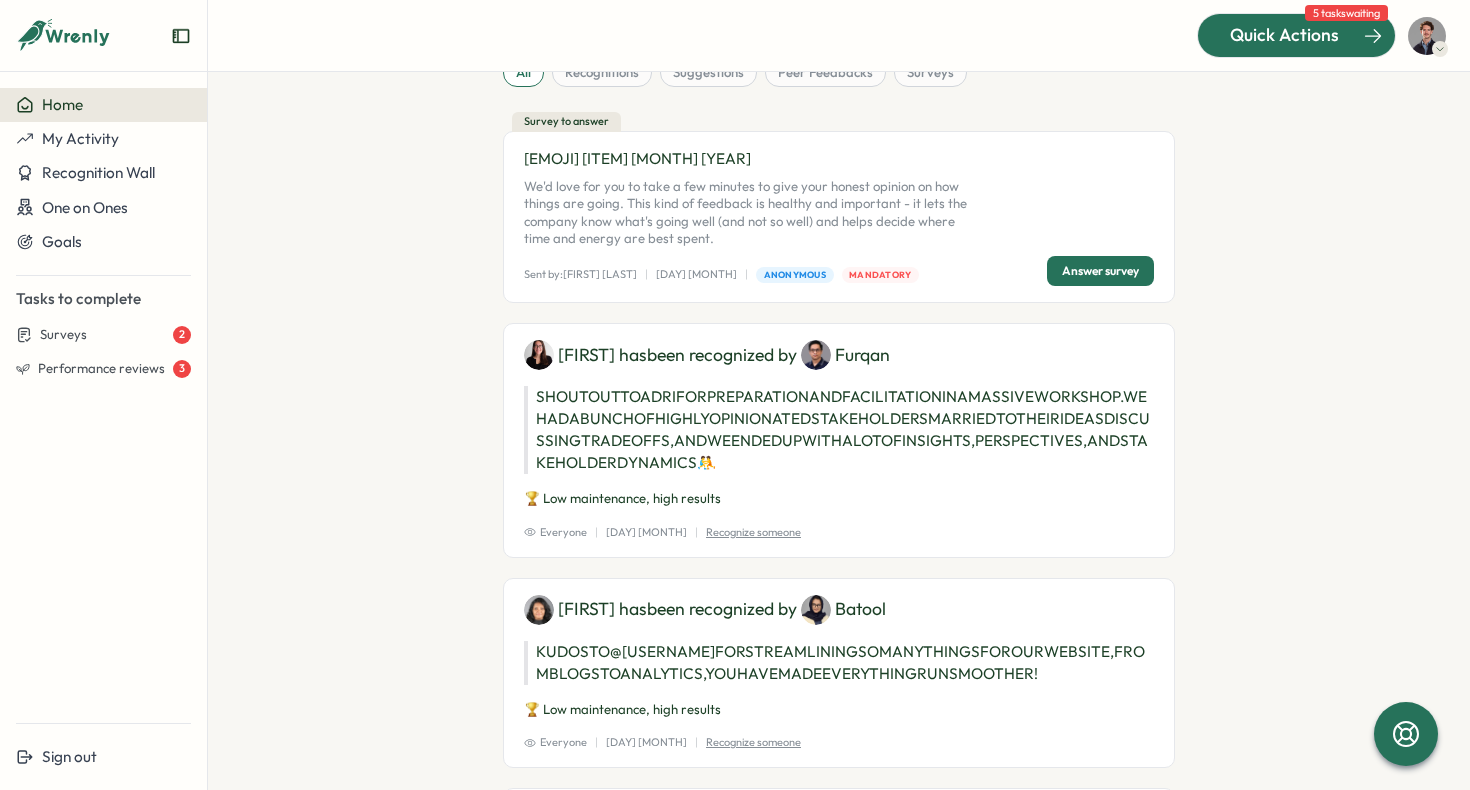 click on "Quick Actions" at bounding box center (1284, 35) 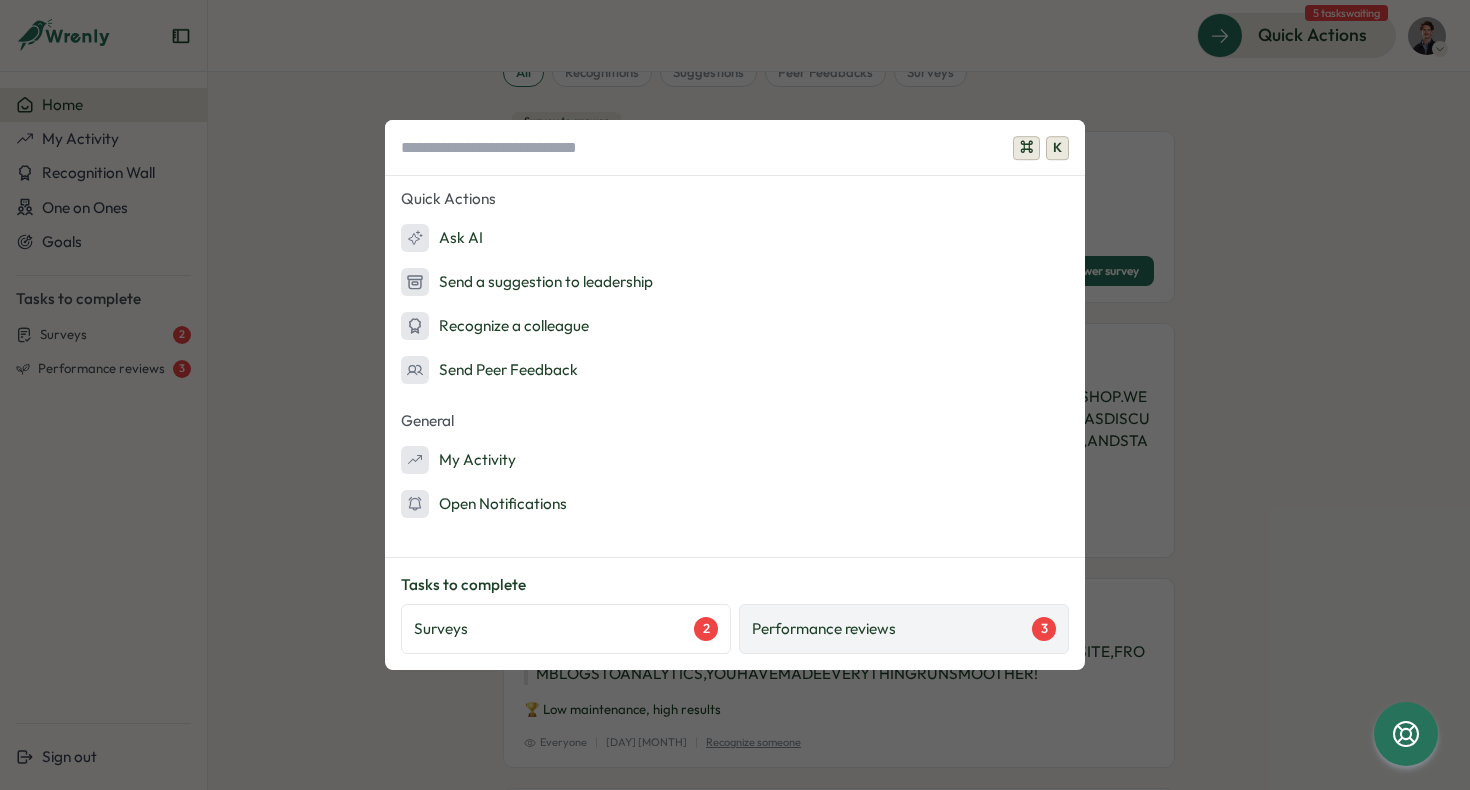 click on "Performance reviews" at bounding box center [824, 629] 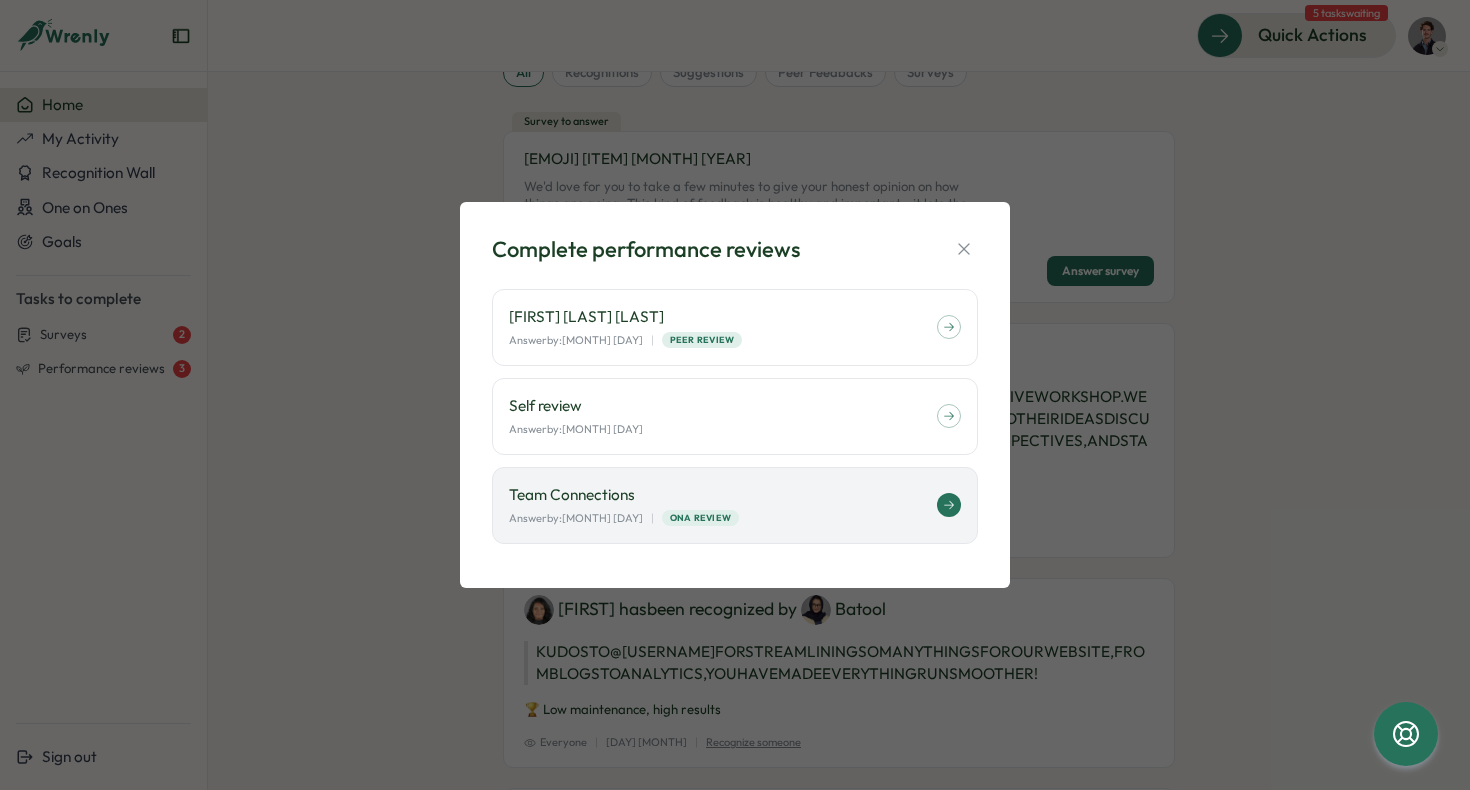 click on "ONA Review" at bounding box center (701, 518) 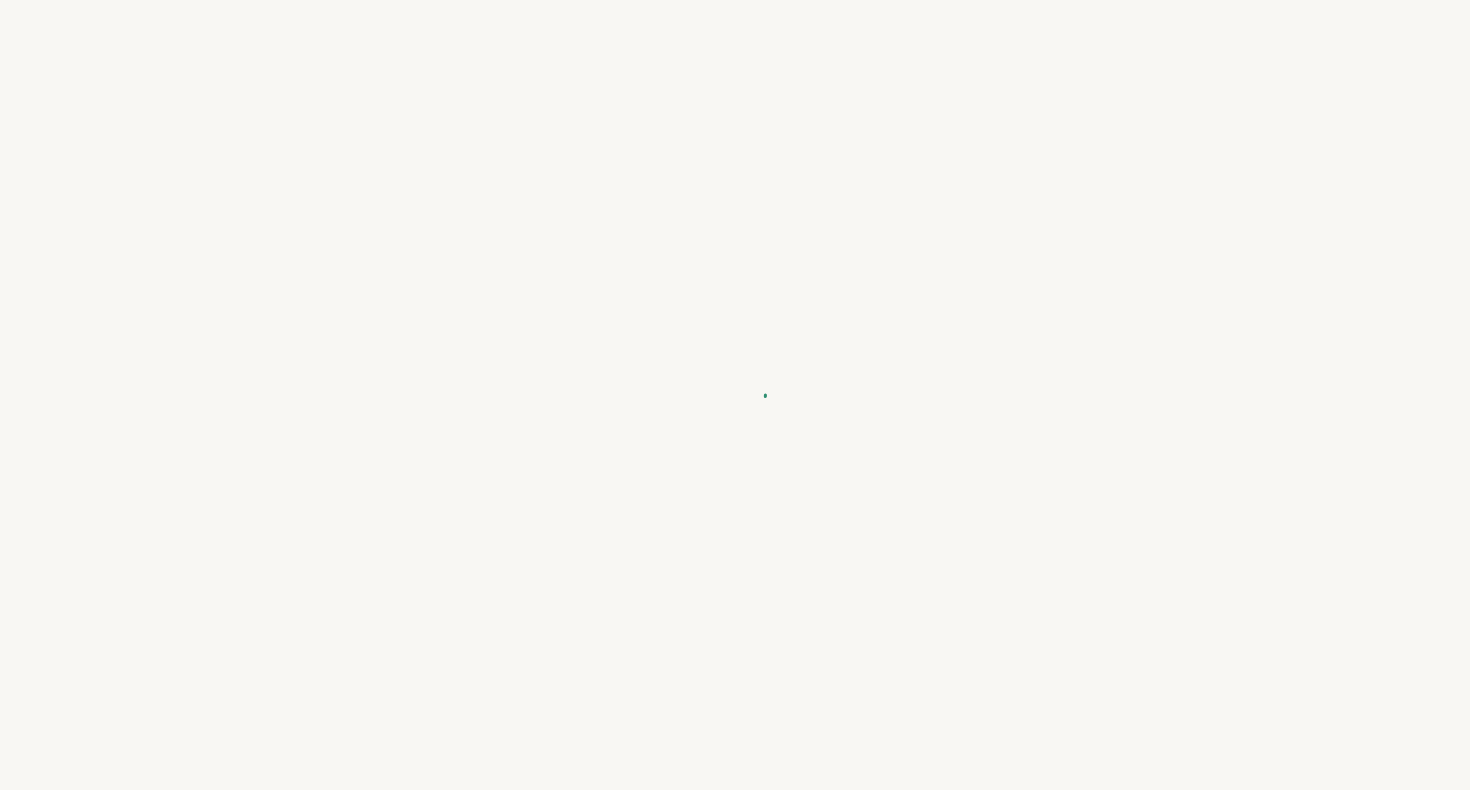 scroll, scrollTop: 0, scrollLeft: 0, axis: both 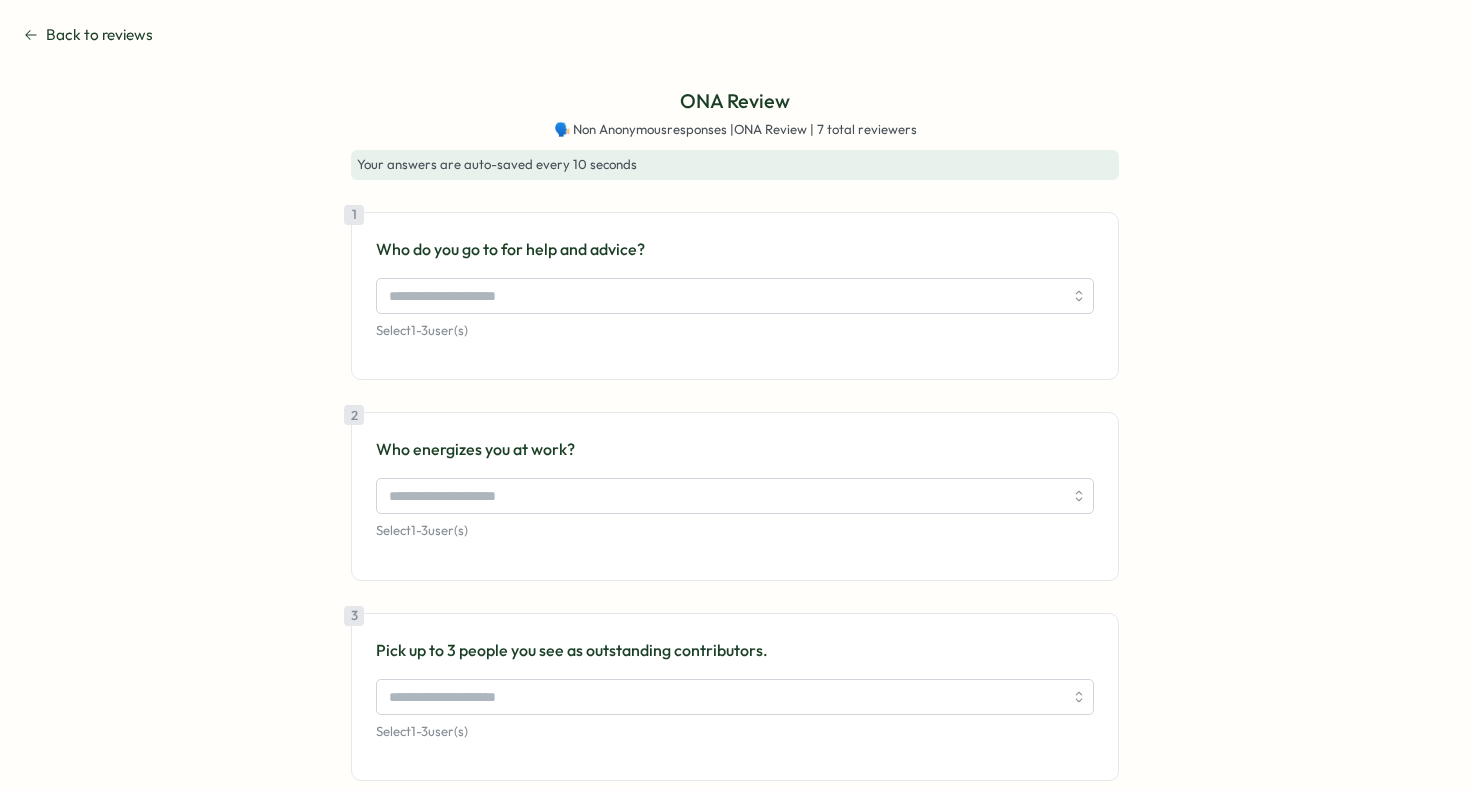 click 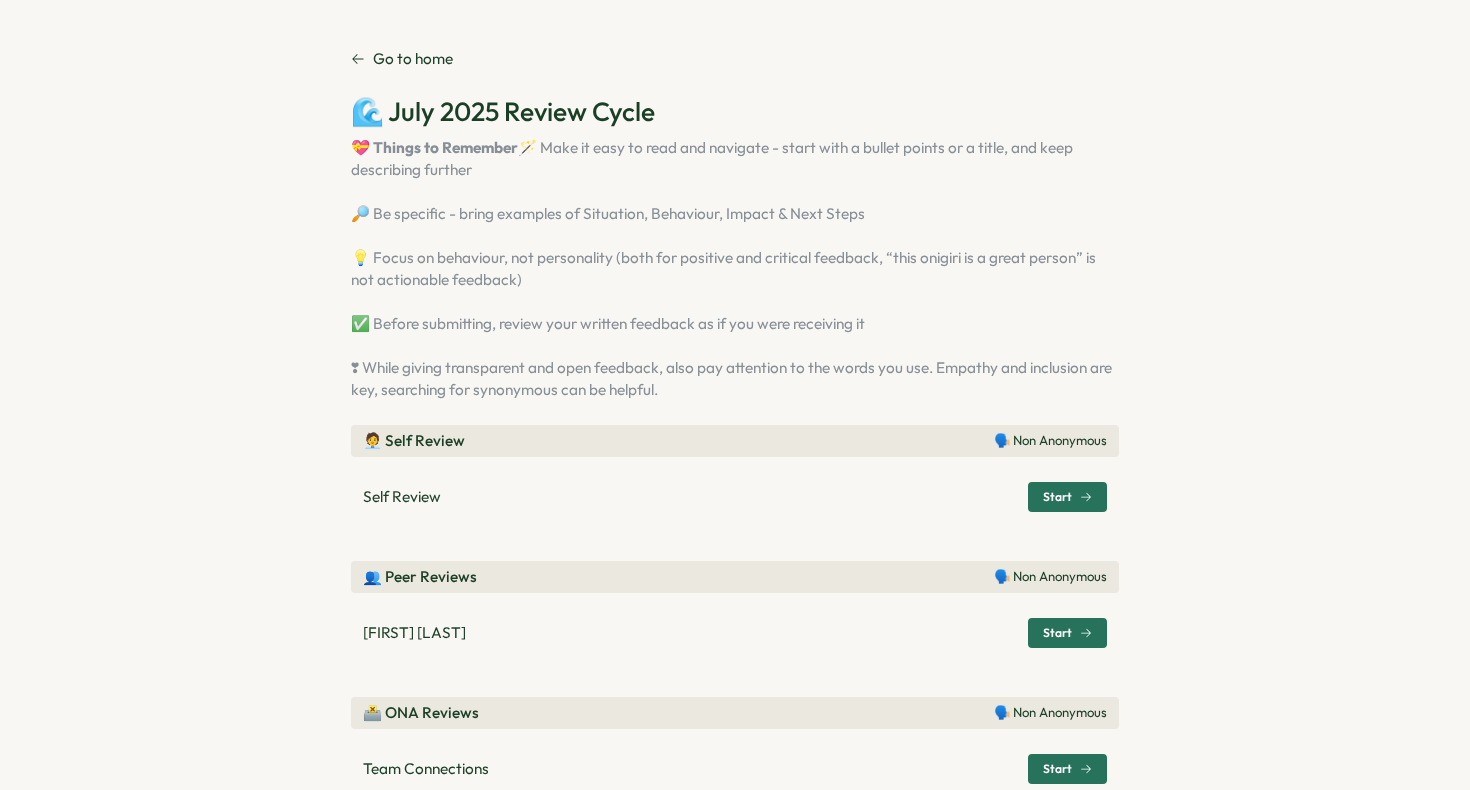 scroll, scrollTop: 73, scrollLeft: 0, axis: vertical 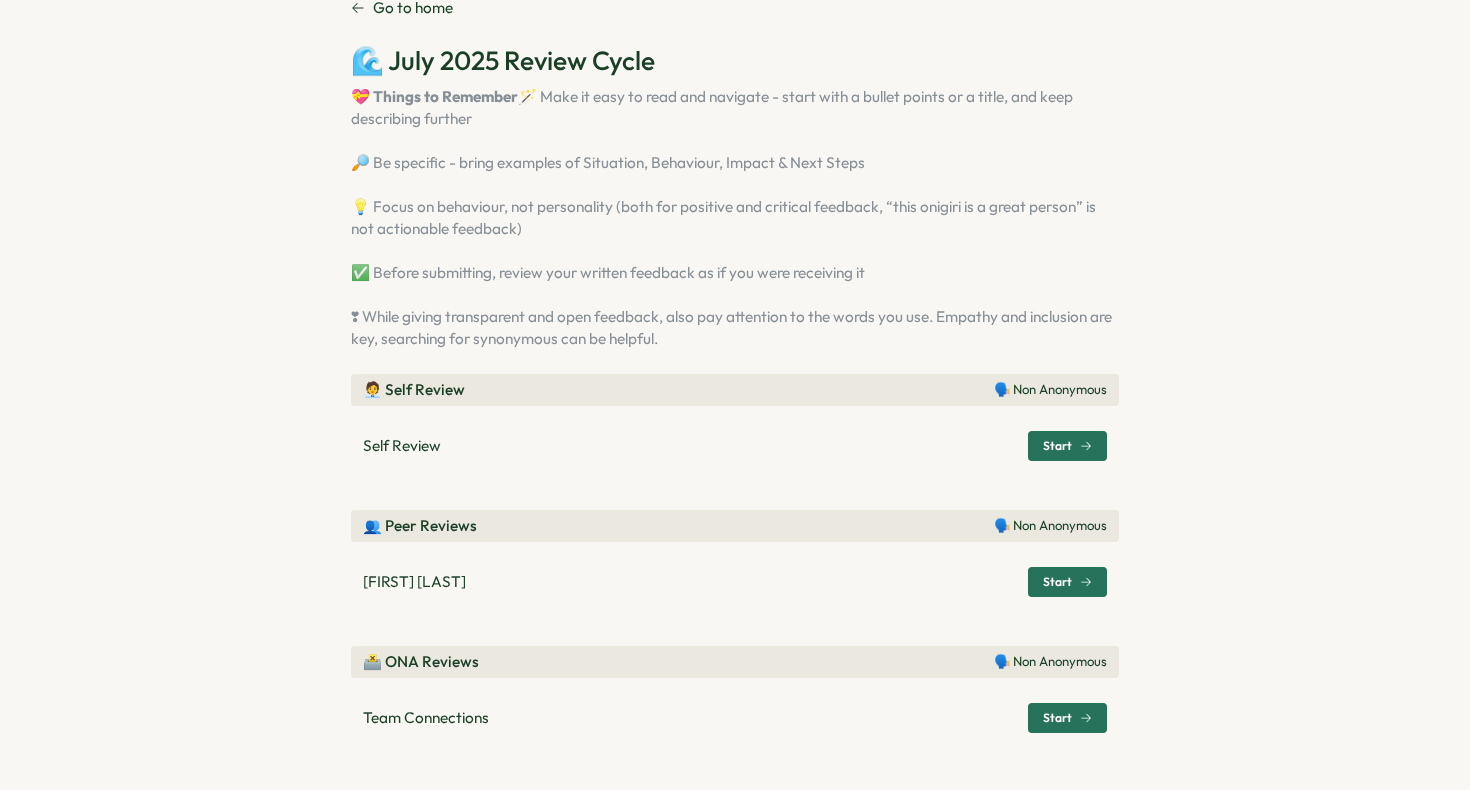 click on "Start" at bounding box center (1067, 582) 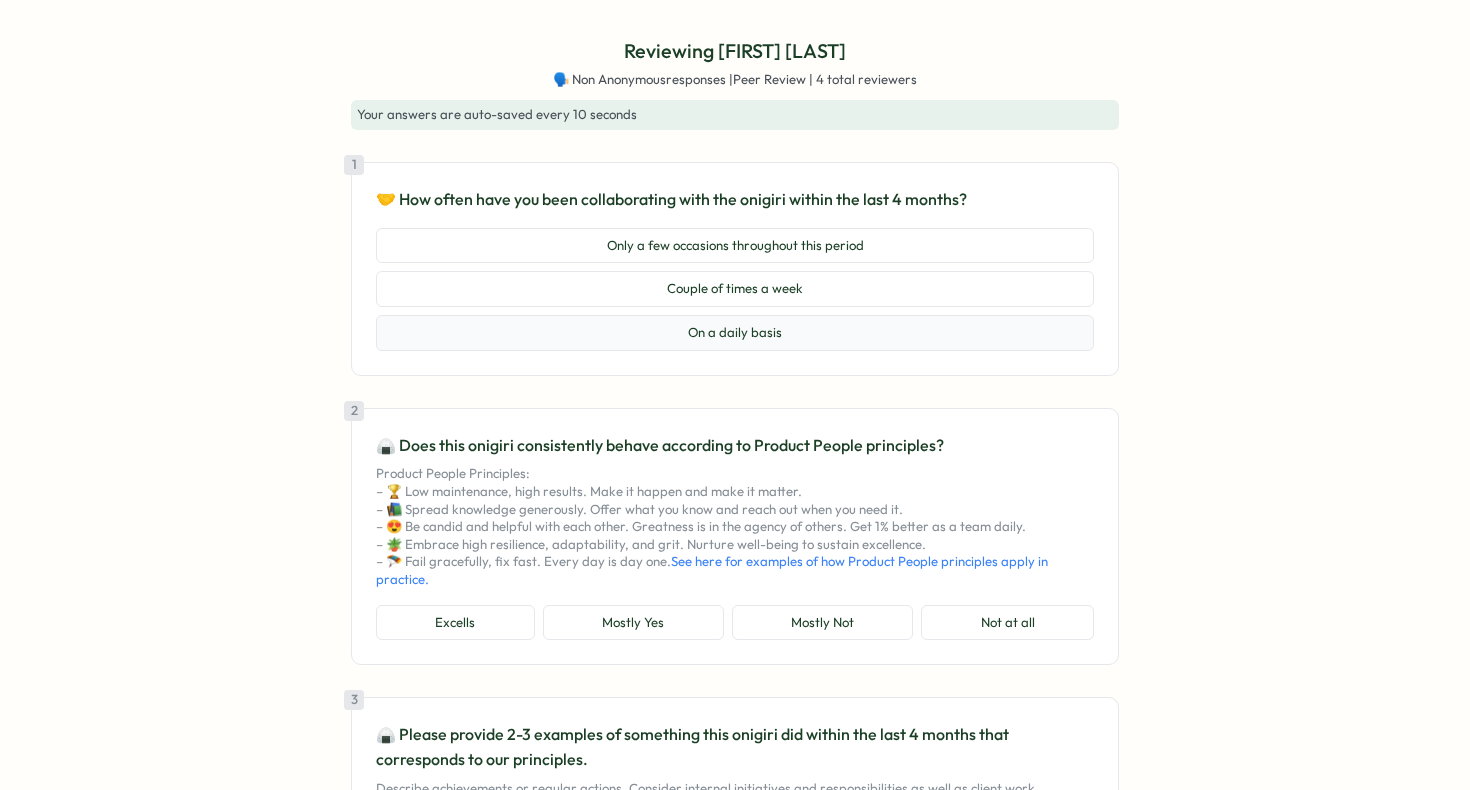 scroll, scrollTop: 52, scrollLeft: 0, axis: vertical 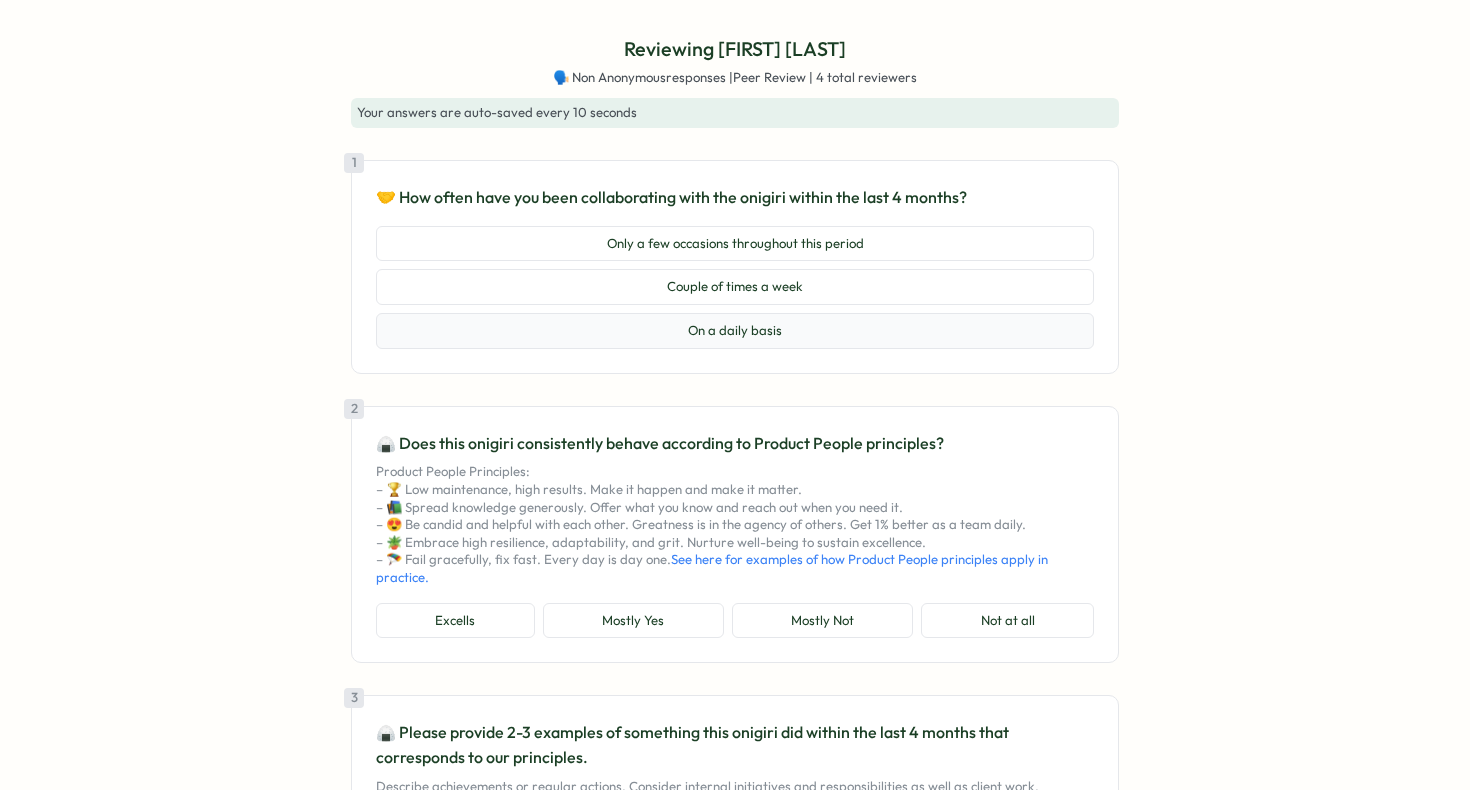click on "On a daily basis" at bounding box center [735, 331] 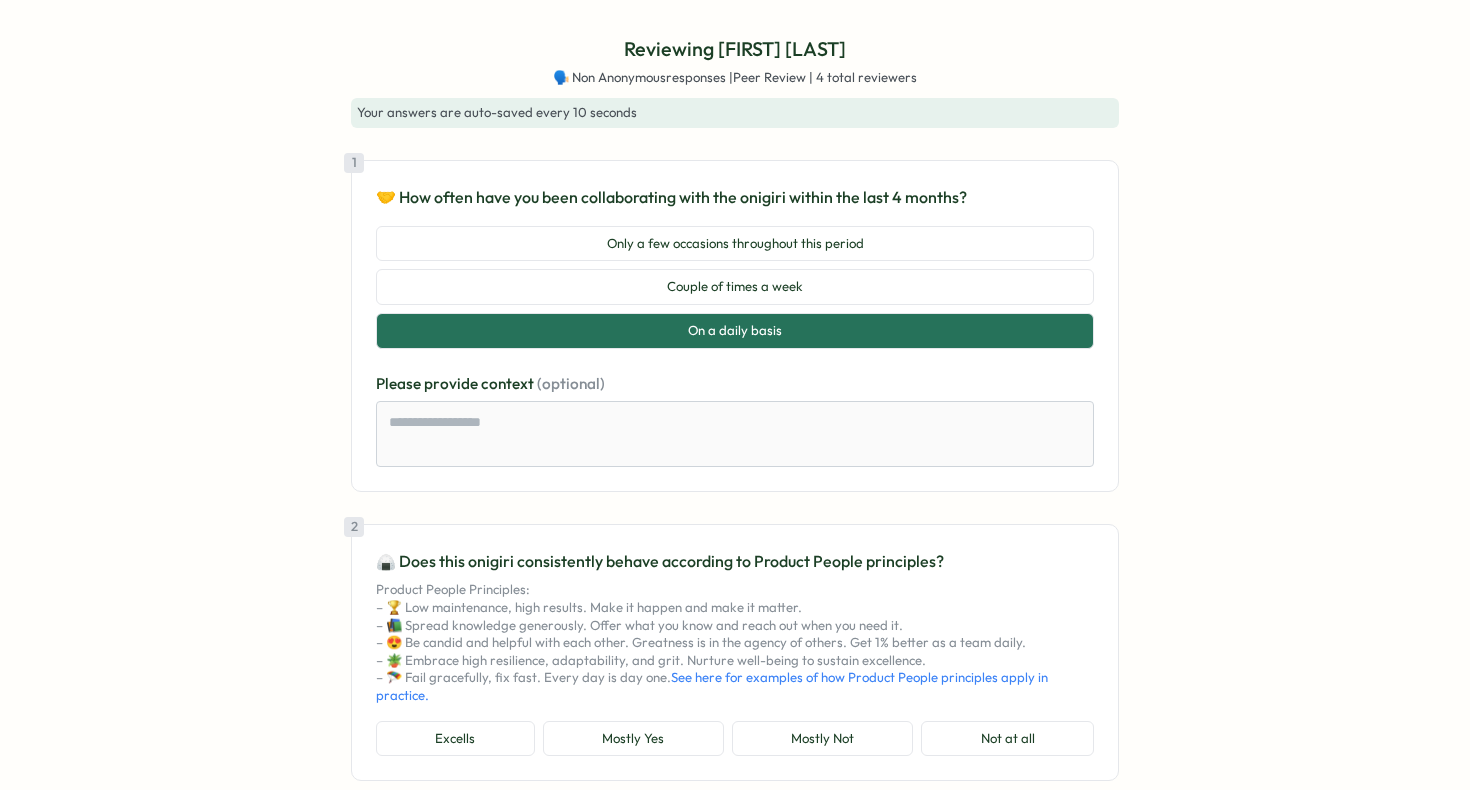 scroll, scrollTop: 80, scrollLeft: 0, axis: vertical 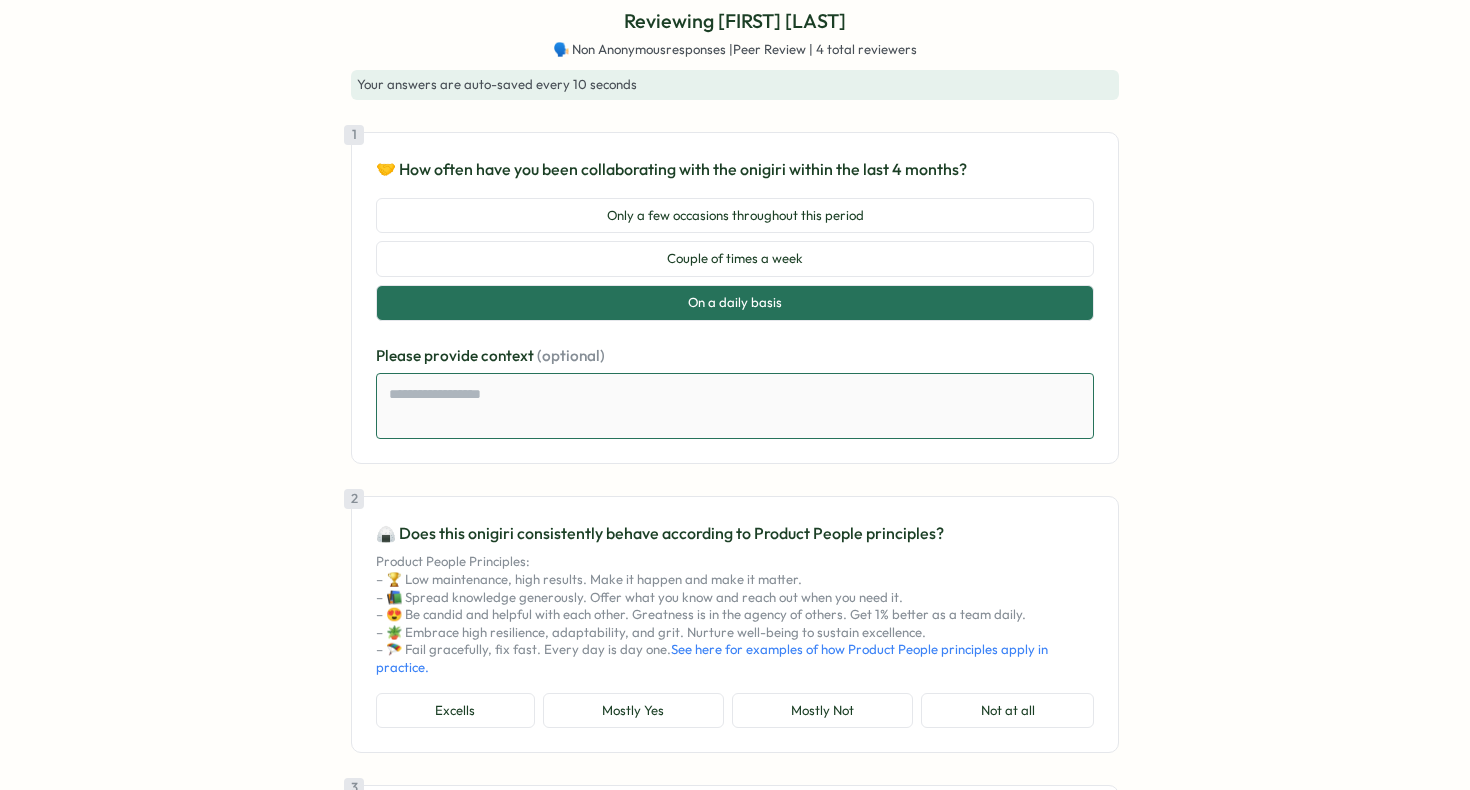 click at bounding box center [735, 406] 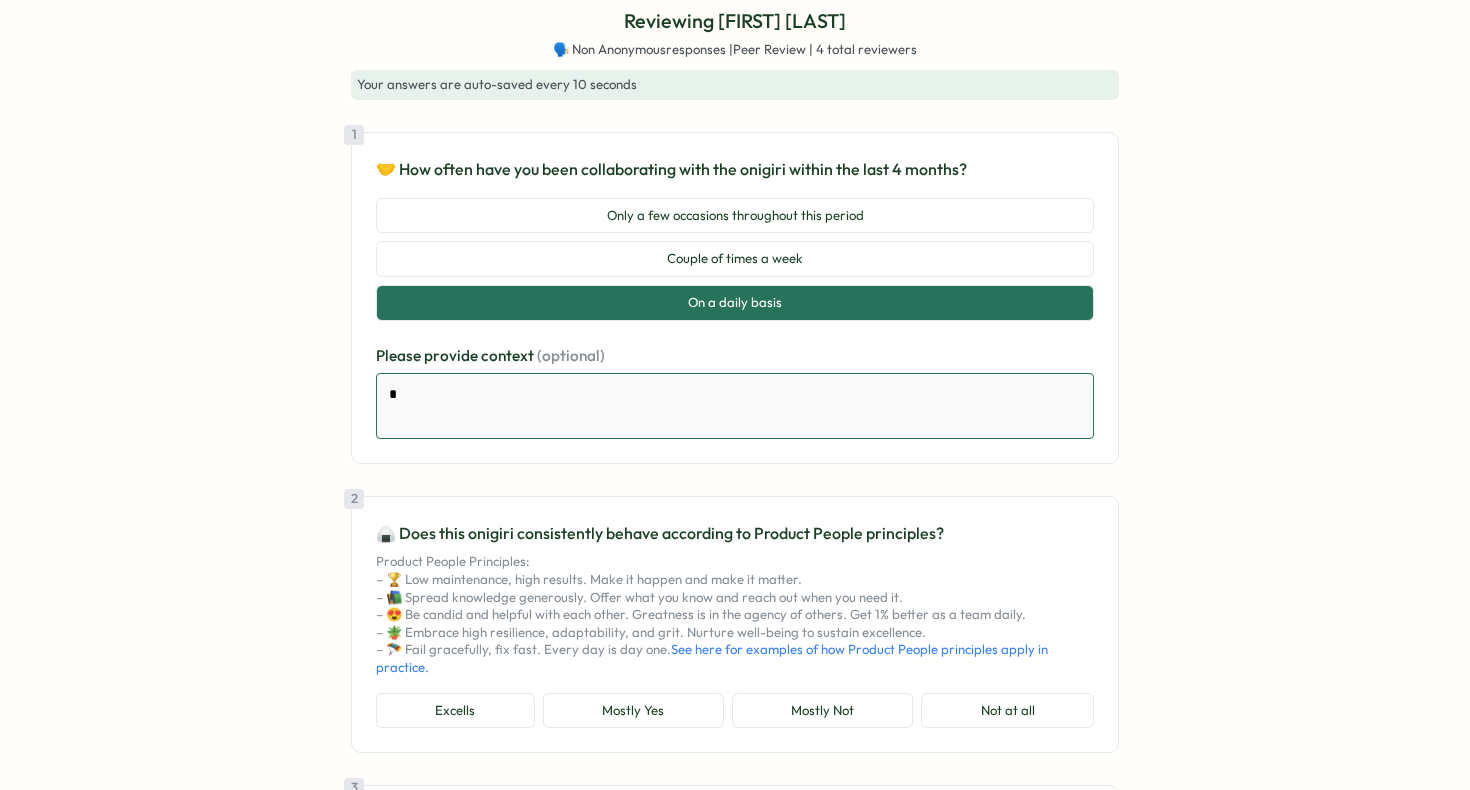 type on "*" 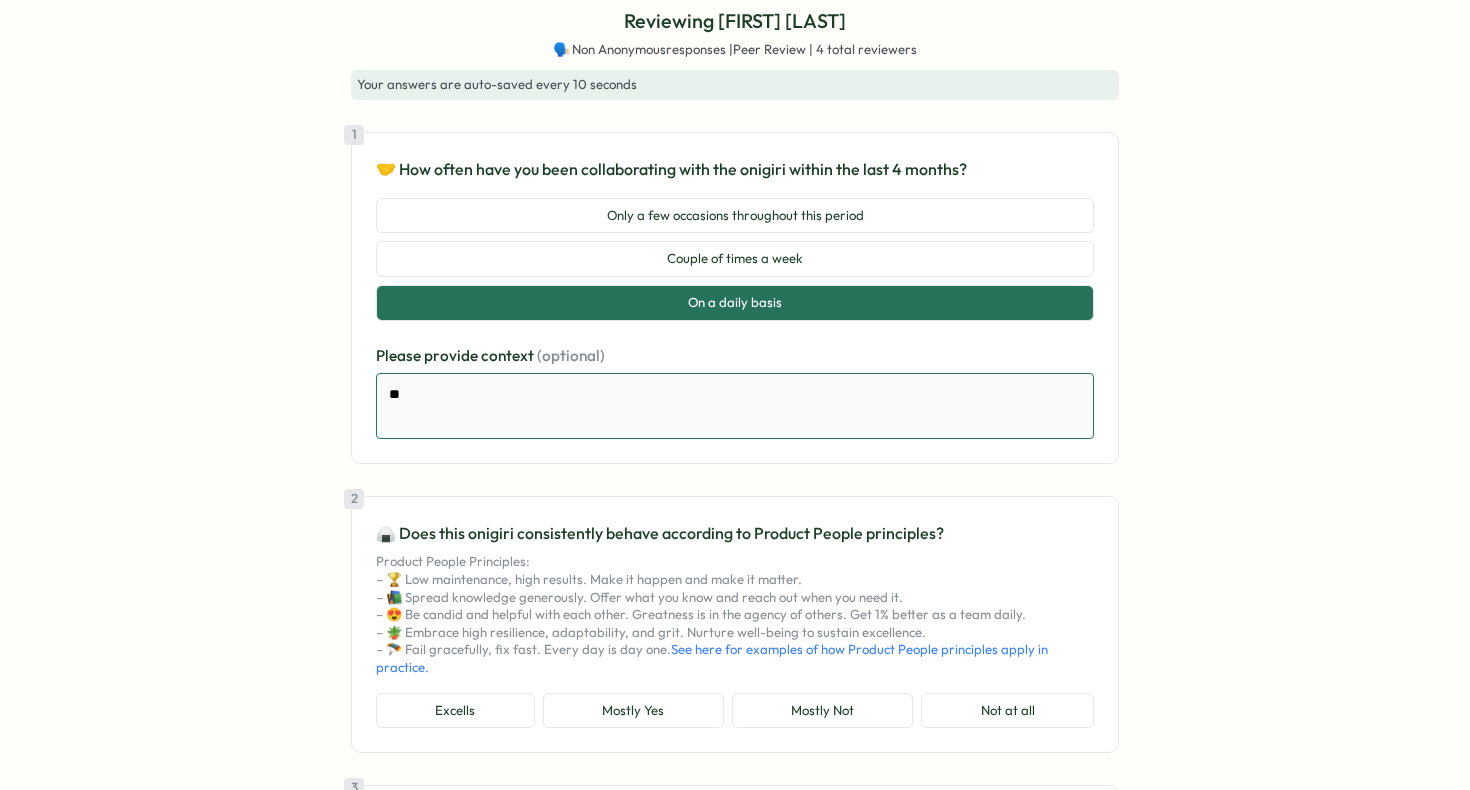 type on "*" 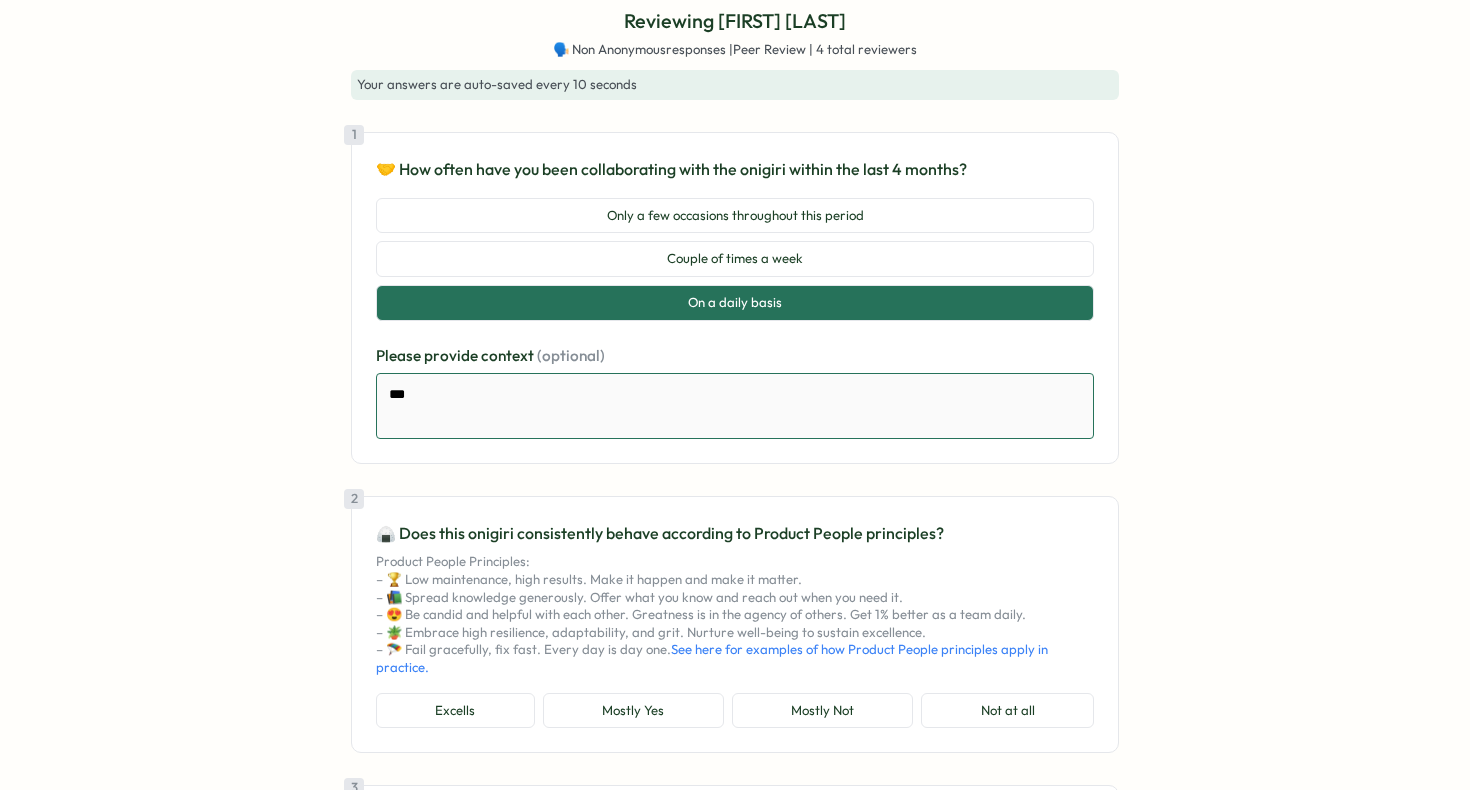 type on "*" 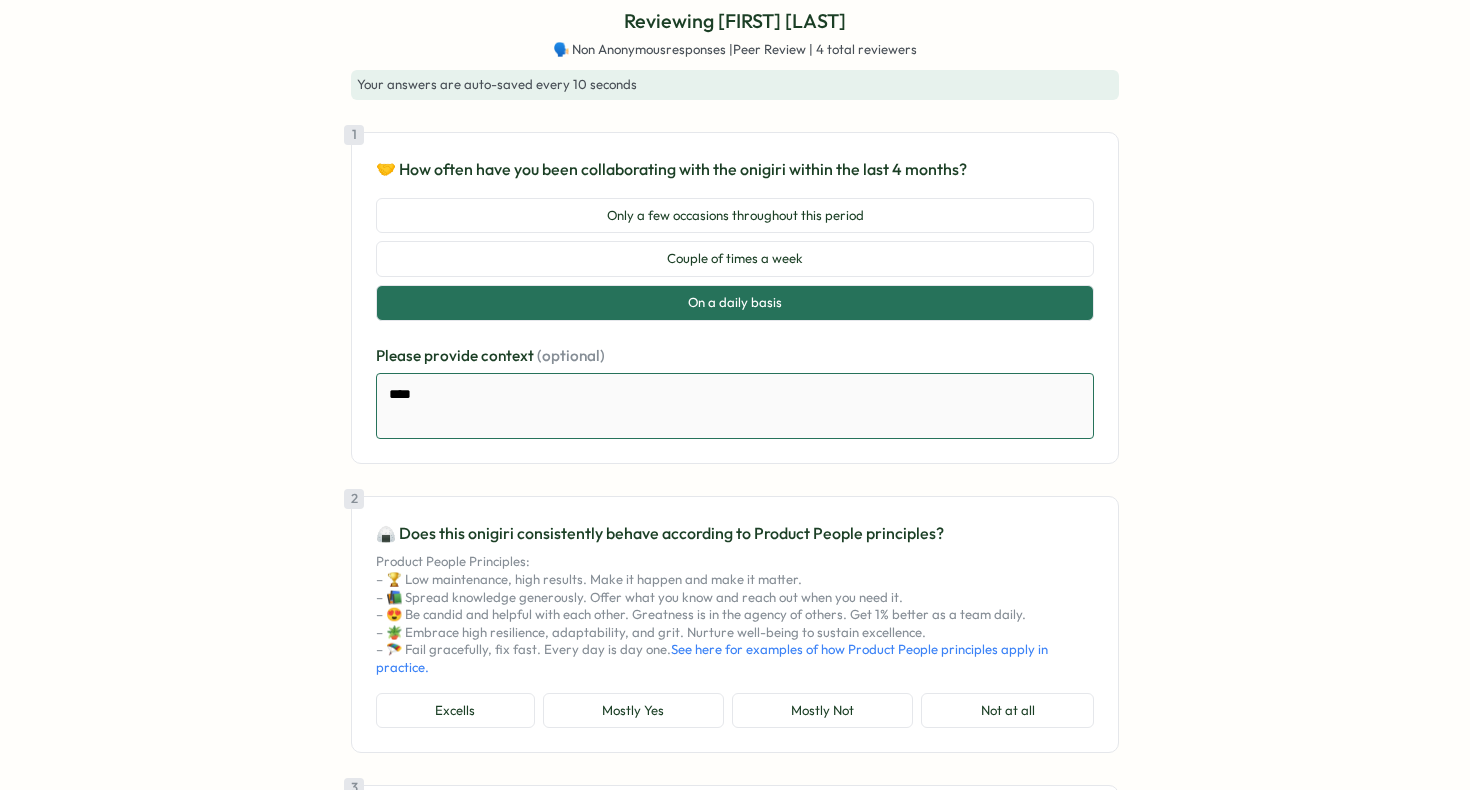 type on "*" 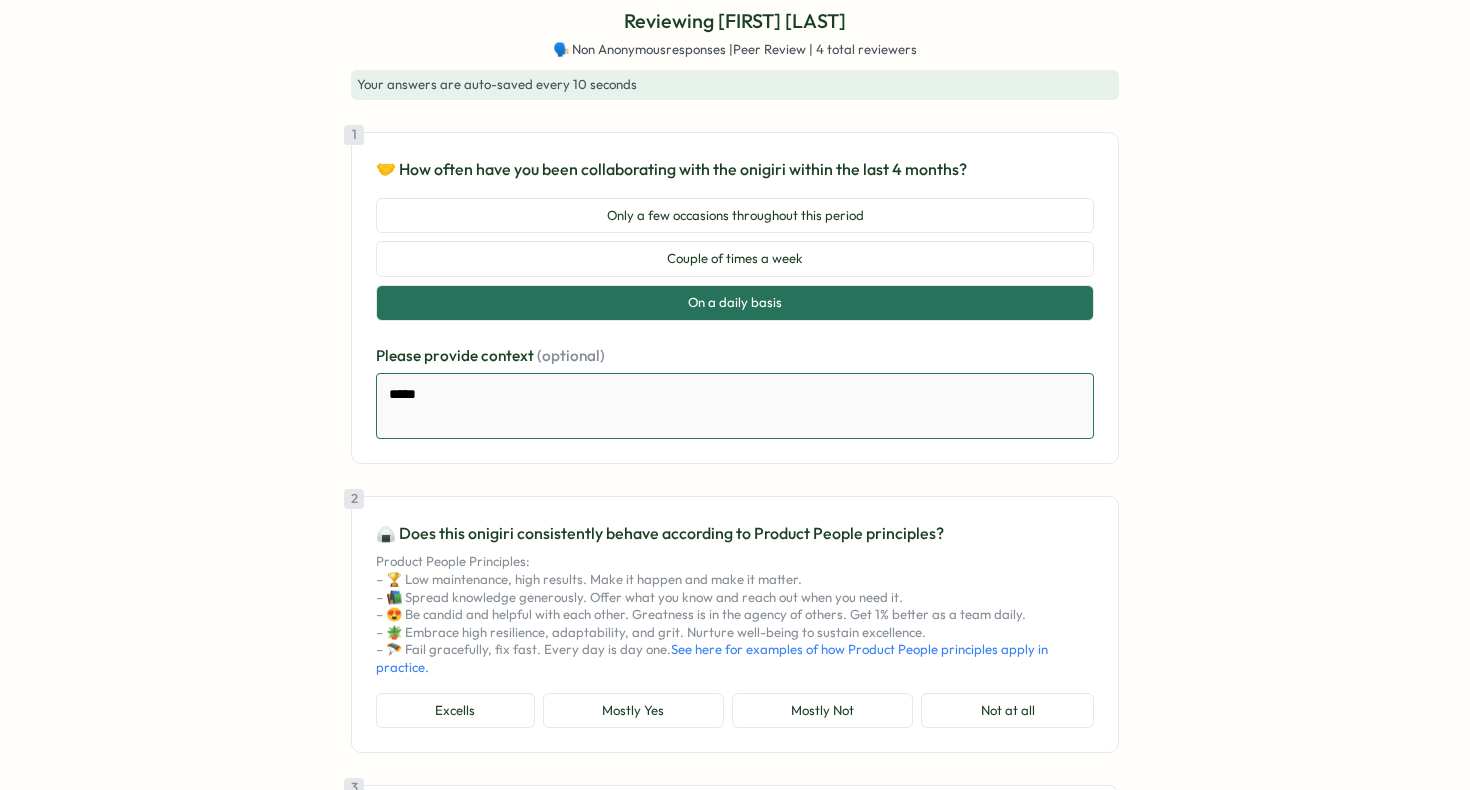 type on "*" 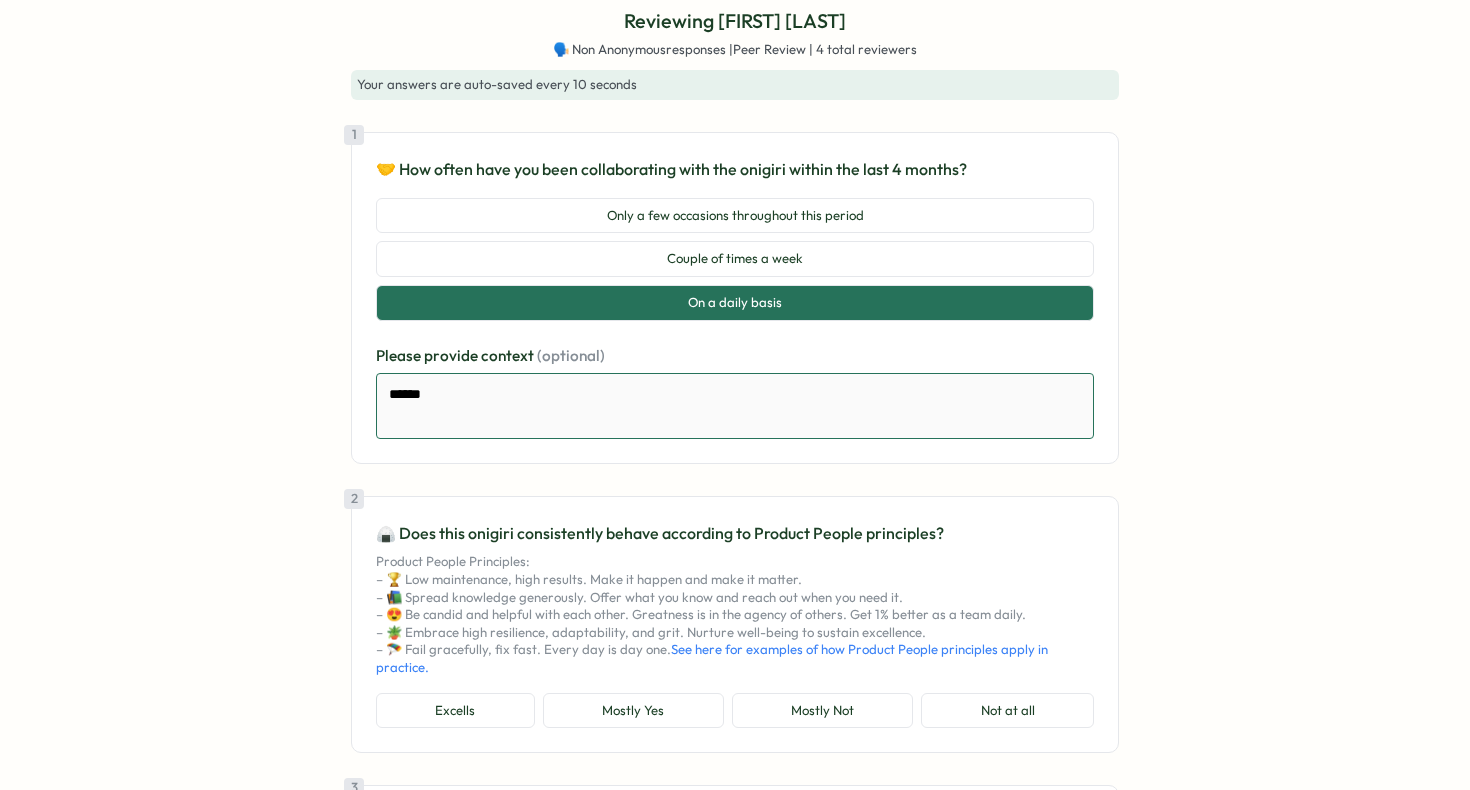 type on "*" 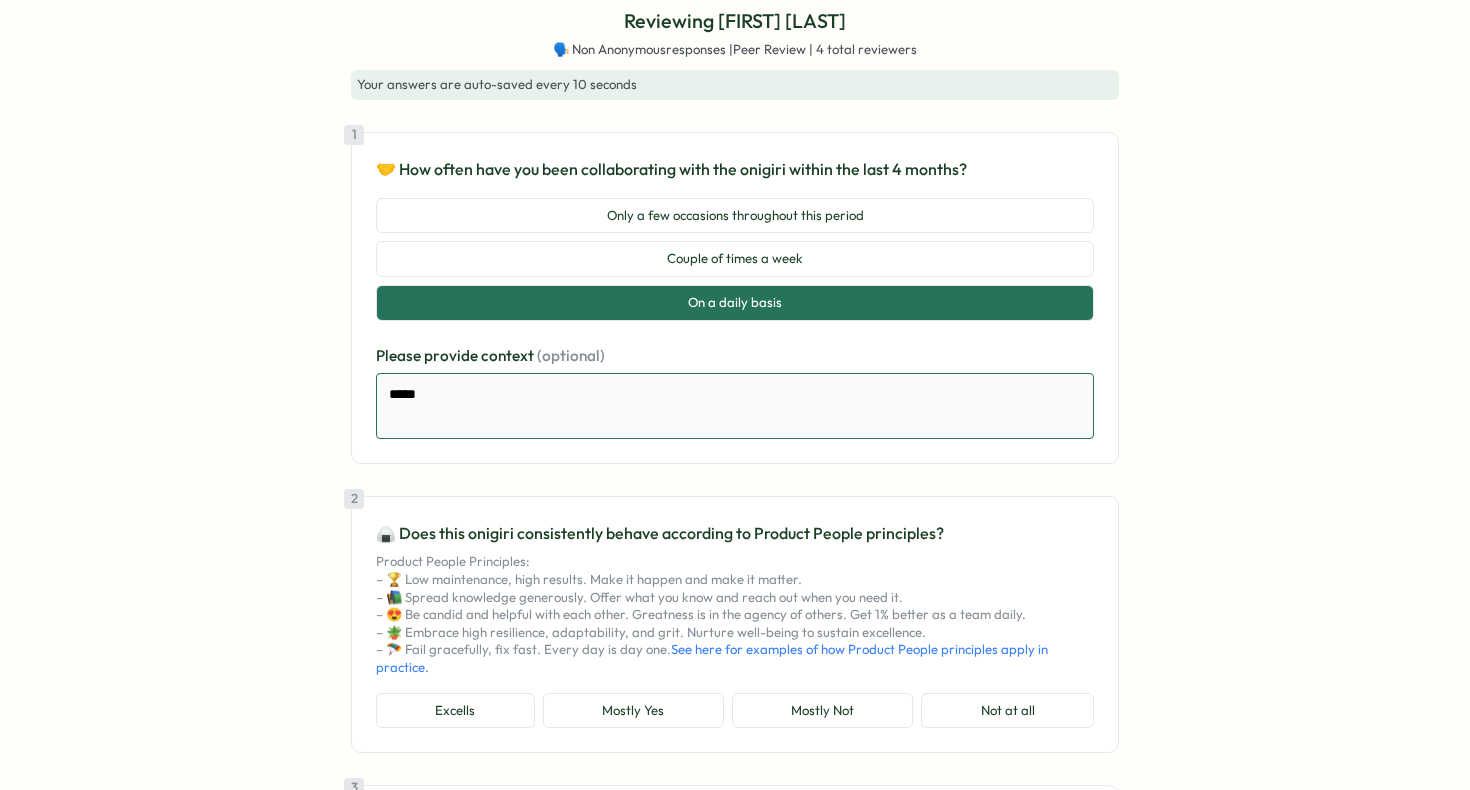 type on "*" 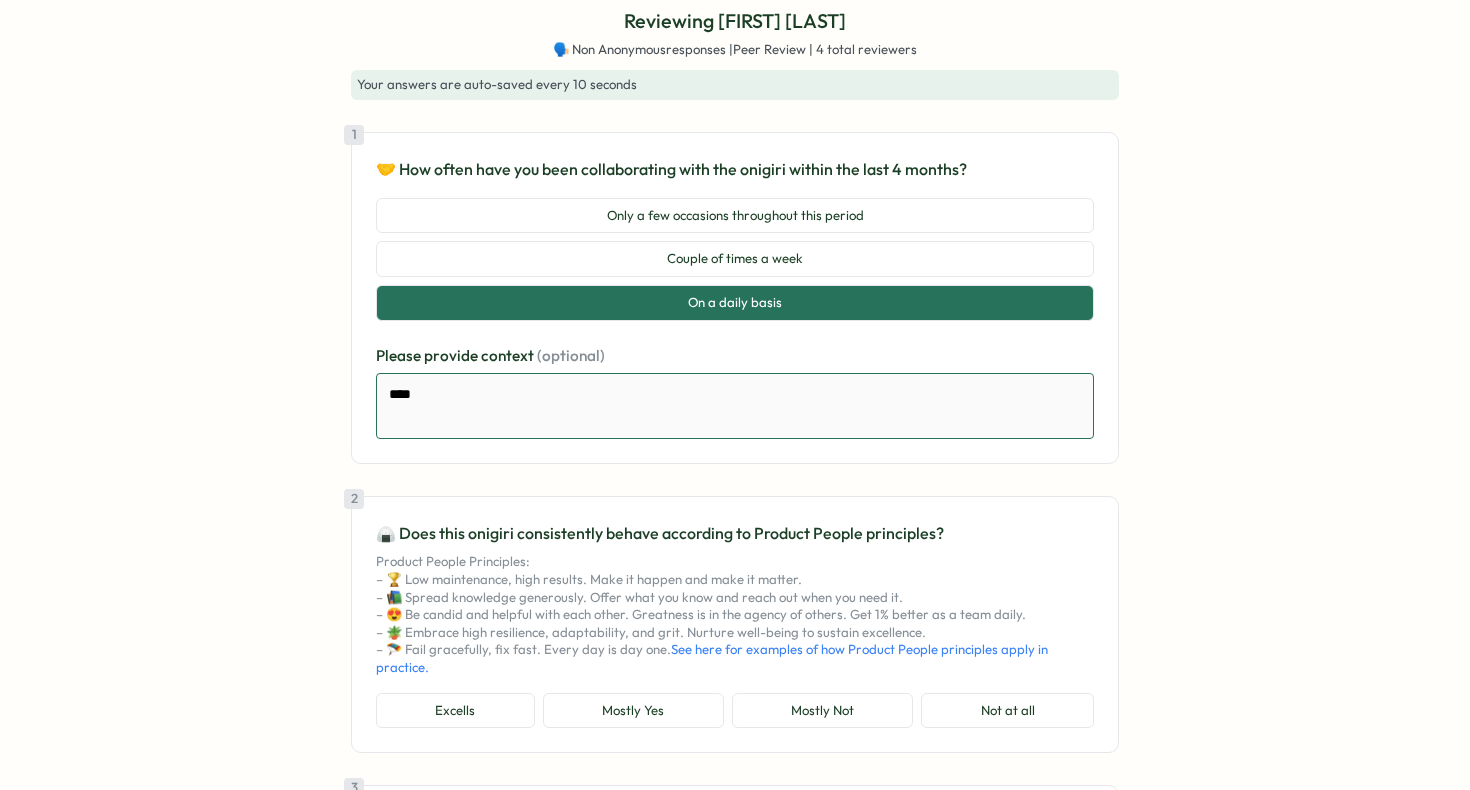 type on "*" 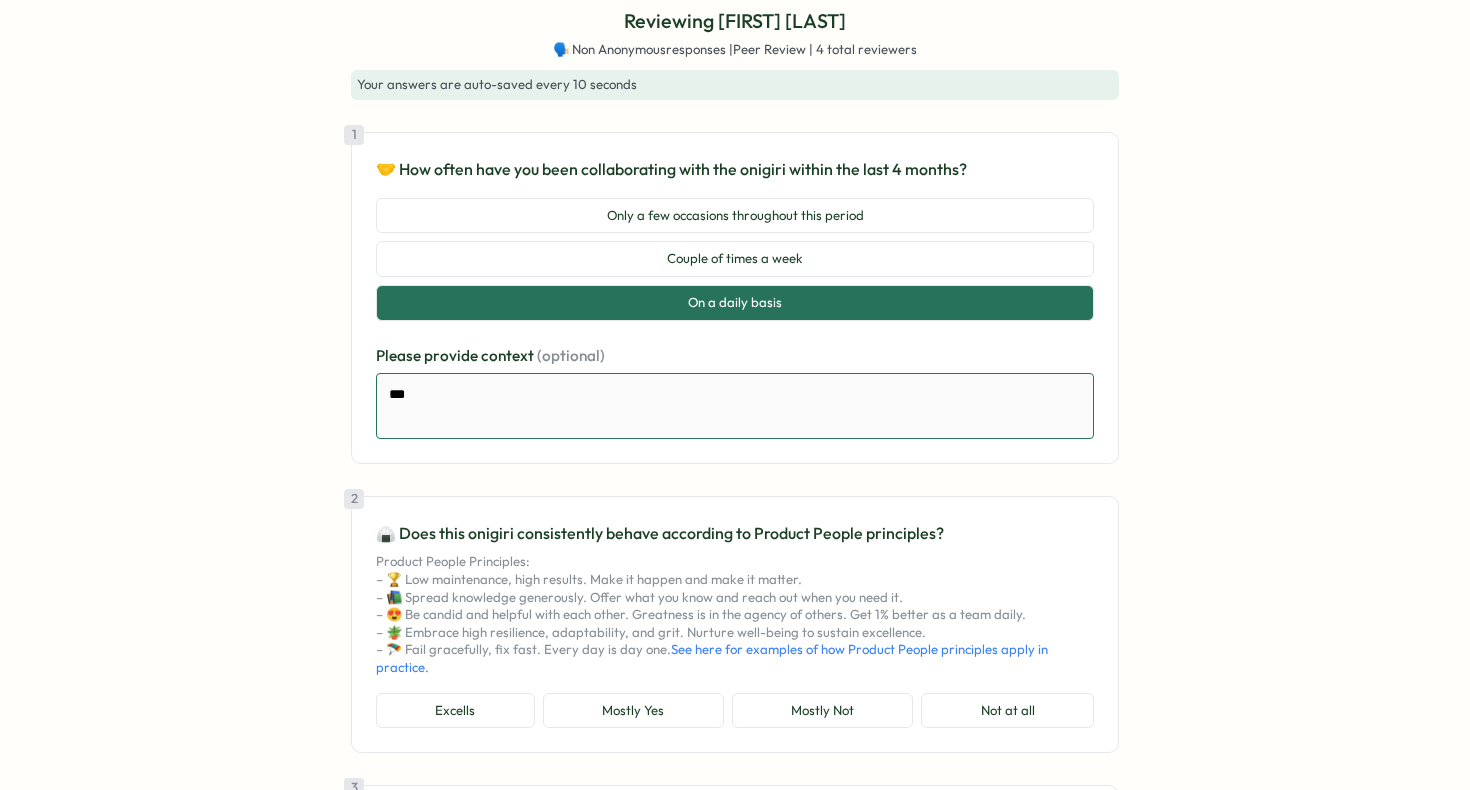 type on "*" 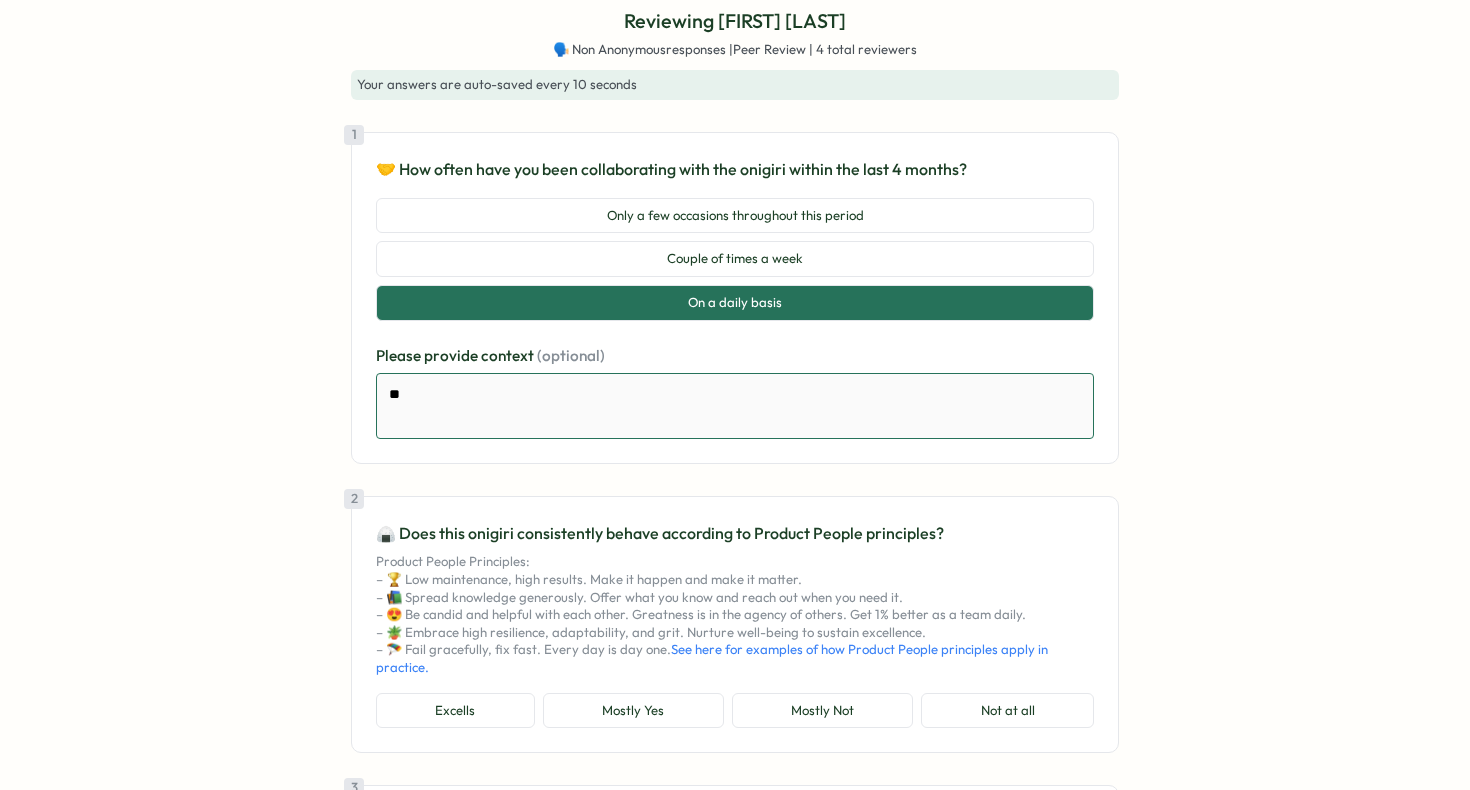 type on "*" 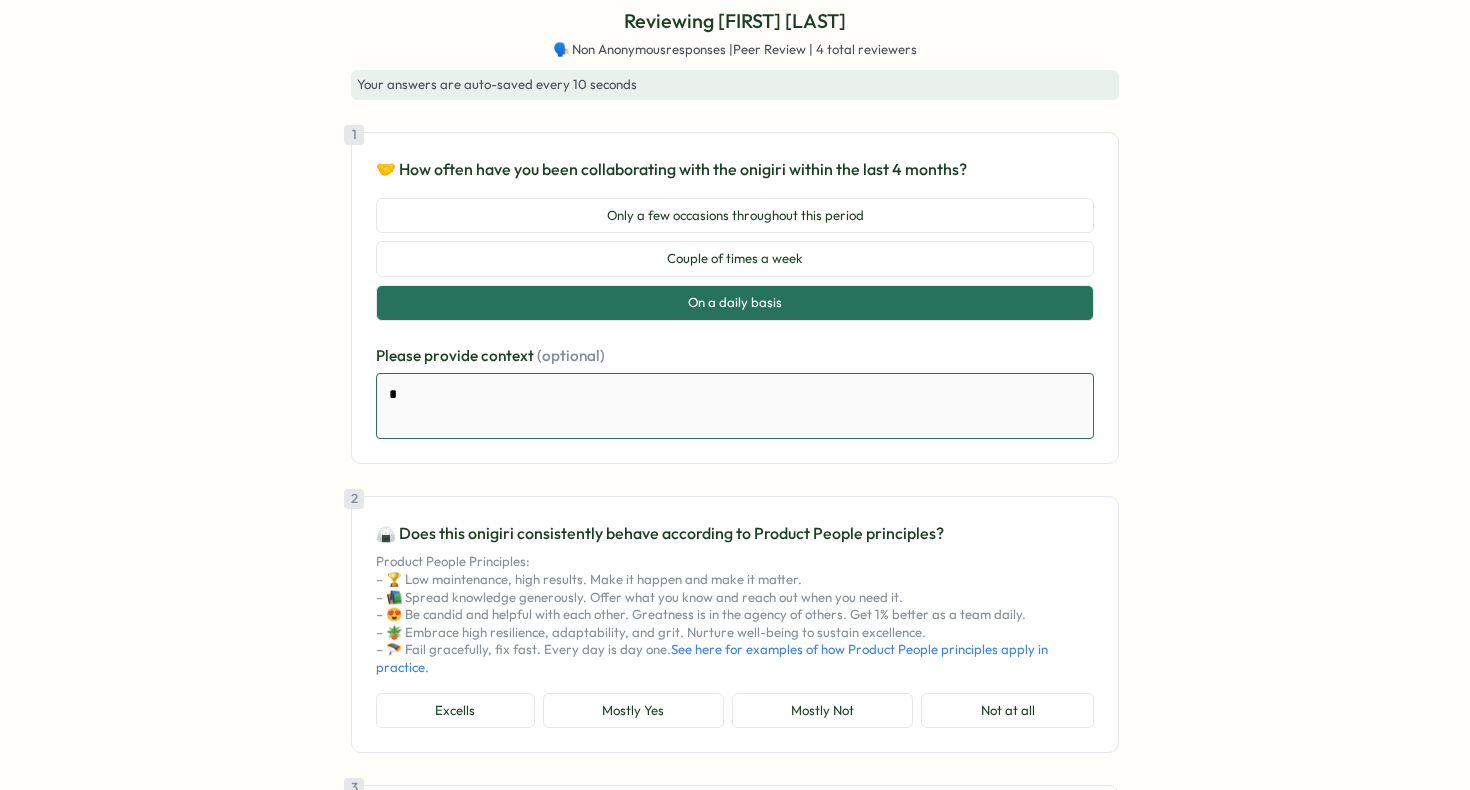 type on "*" 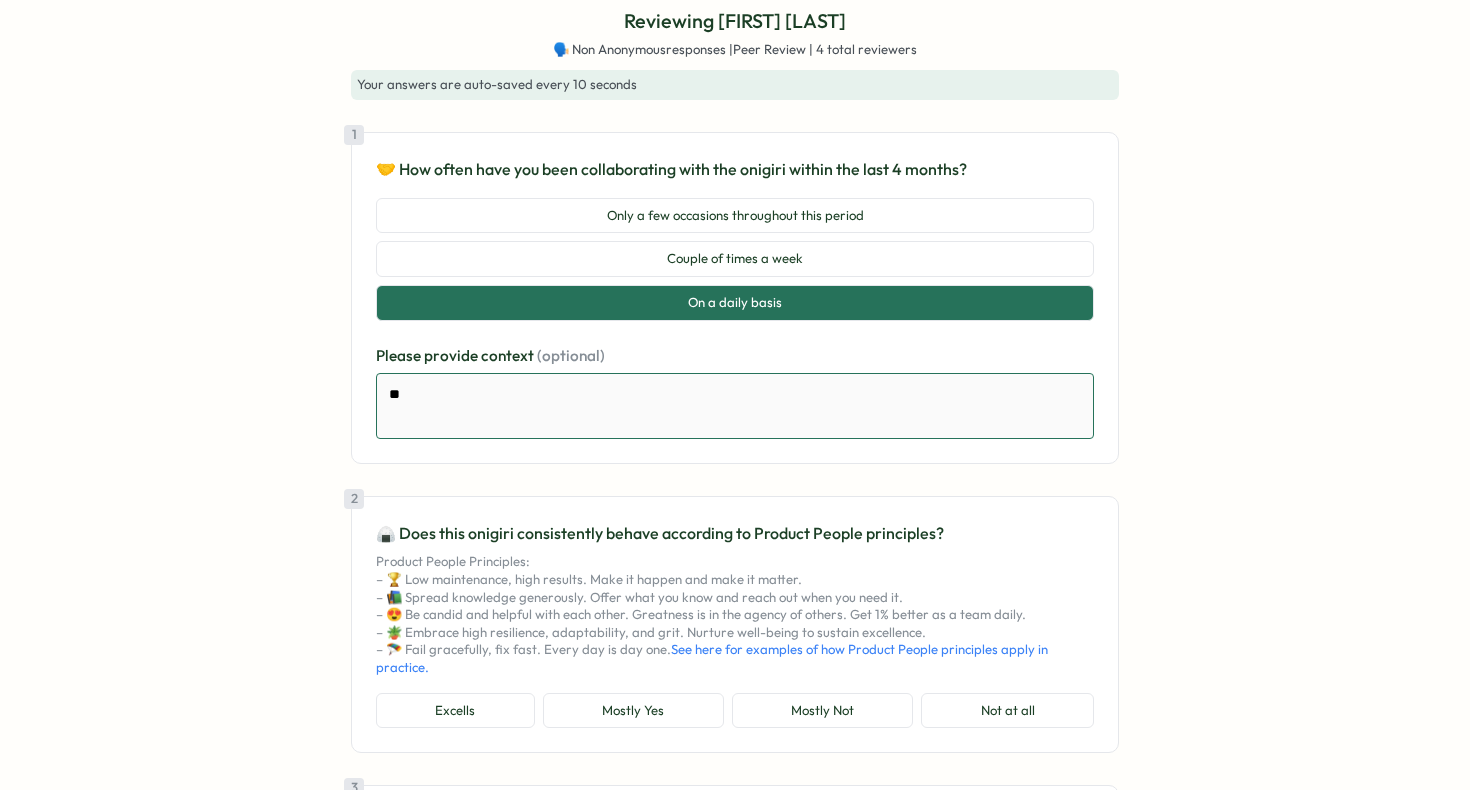 type on "*" 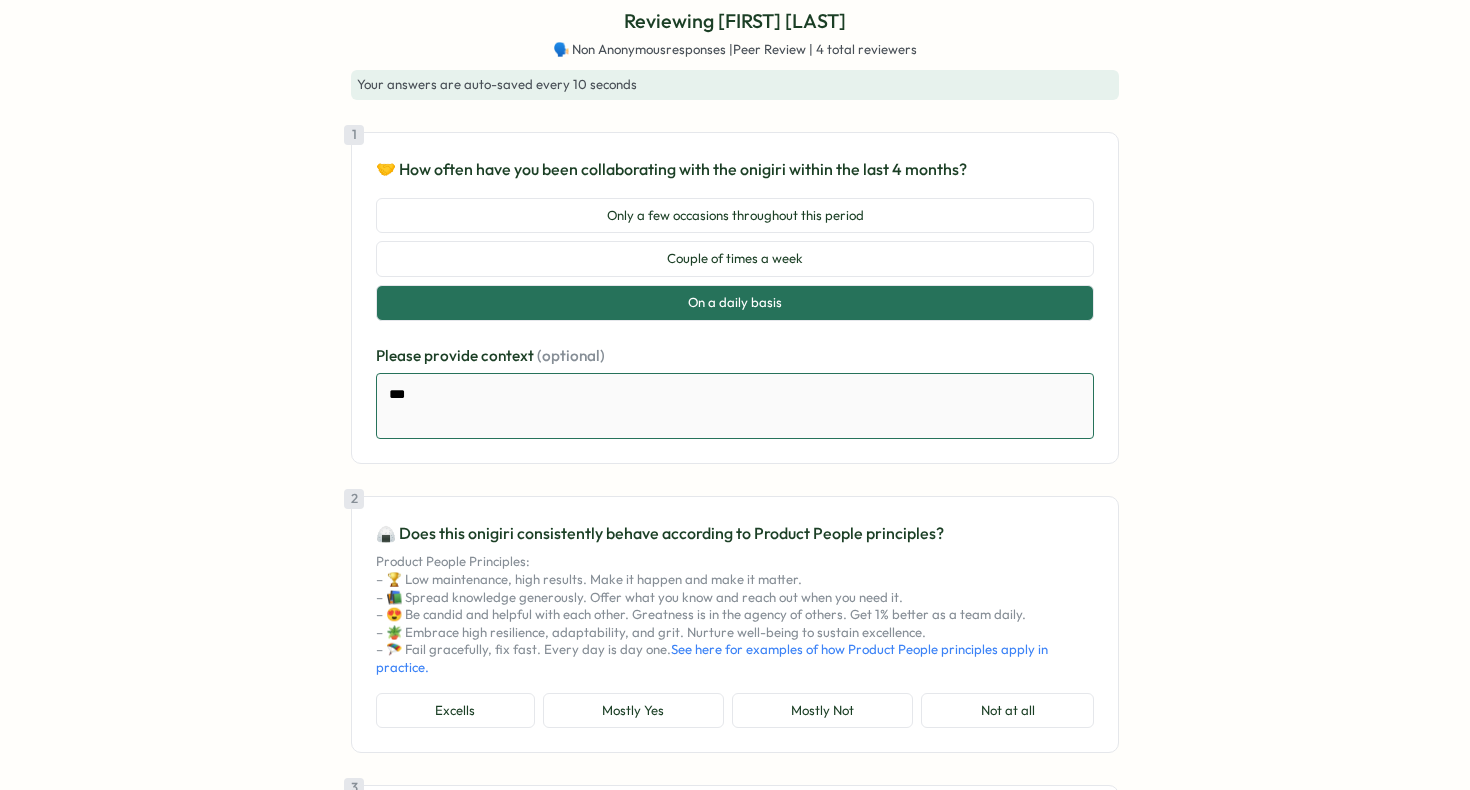 type on "****" 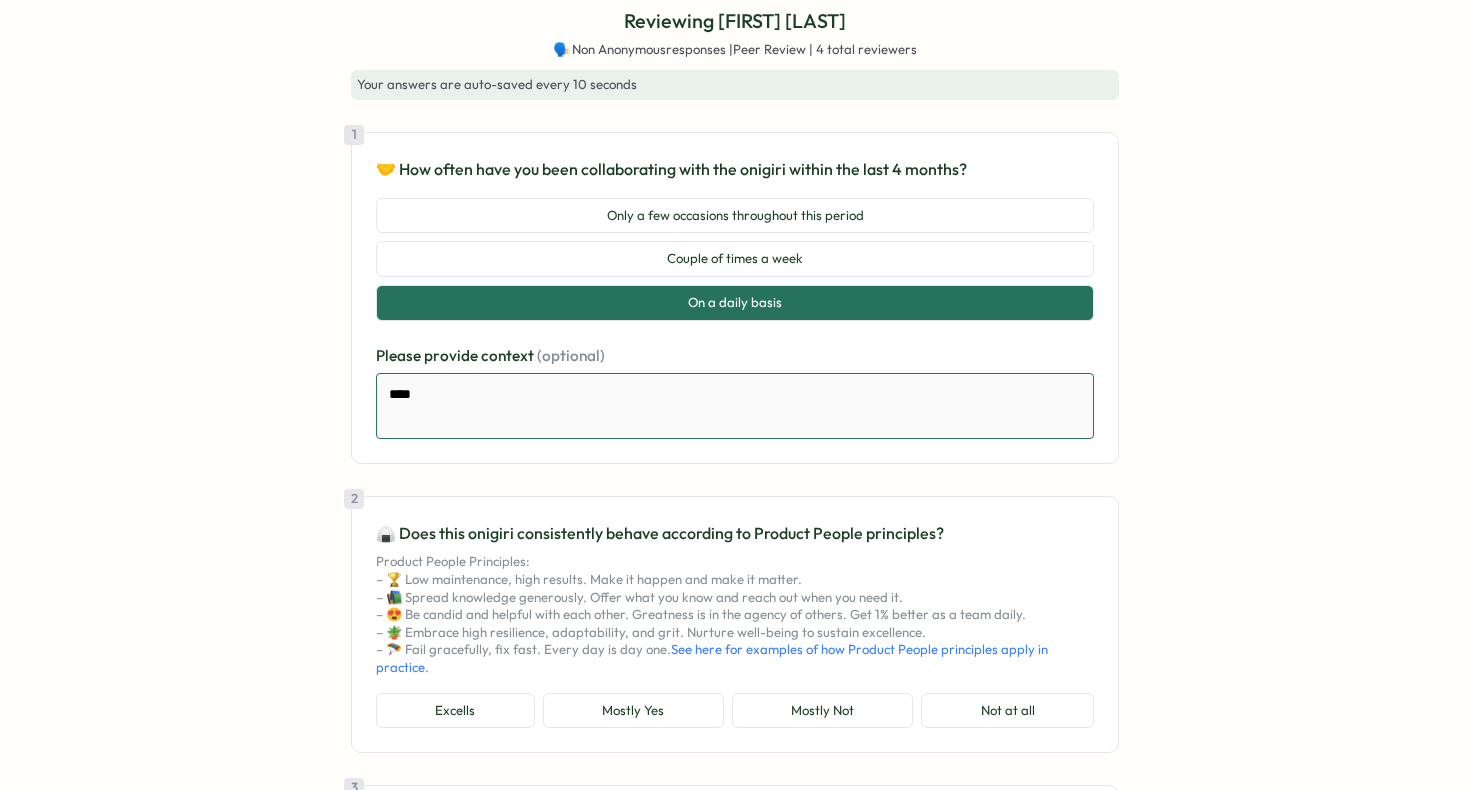 type on "*" 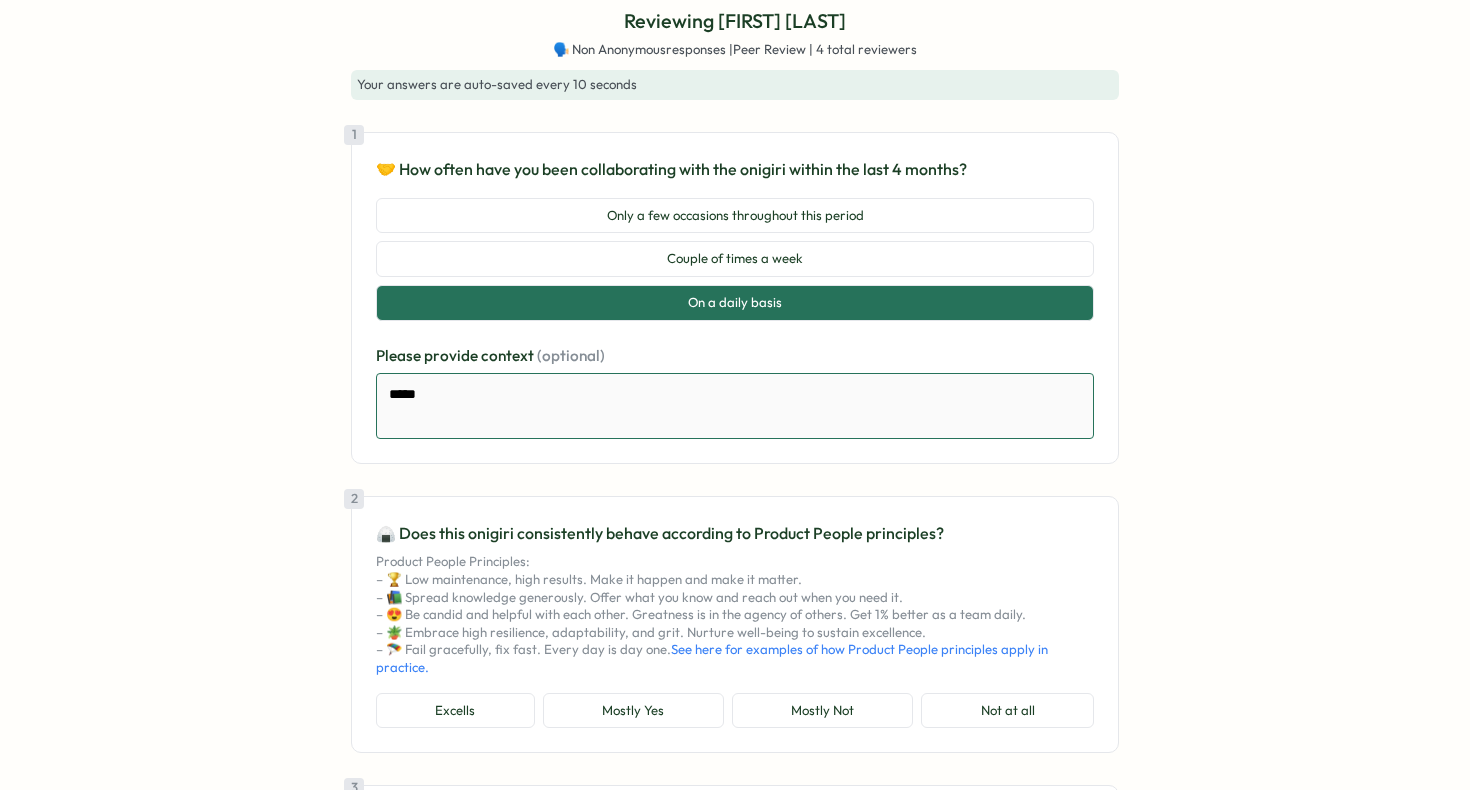 type on "*" 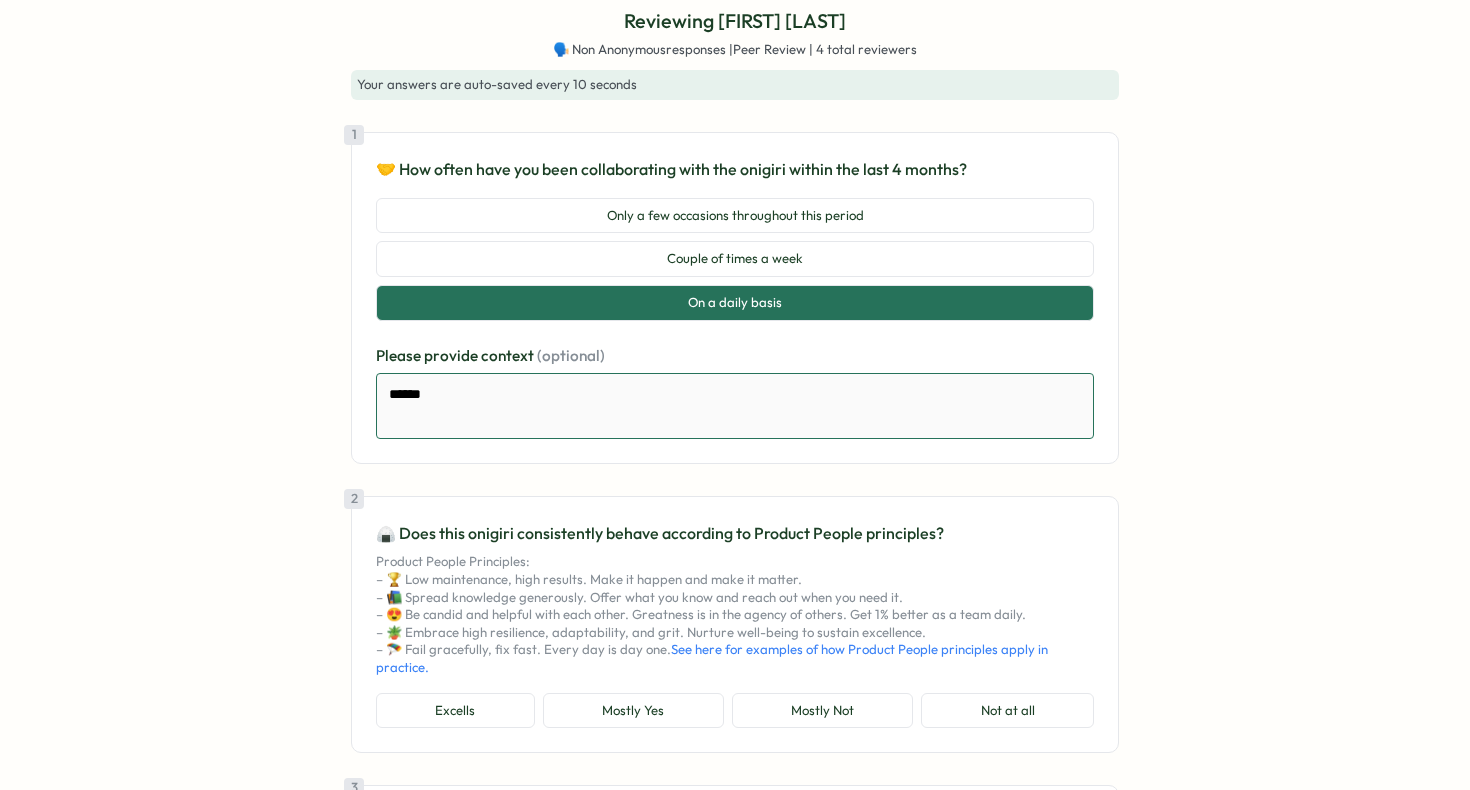 type on "*" 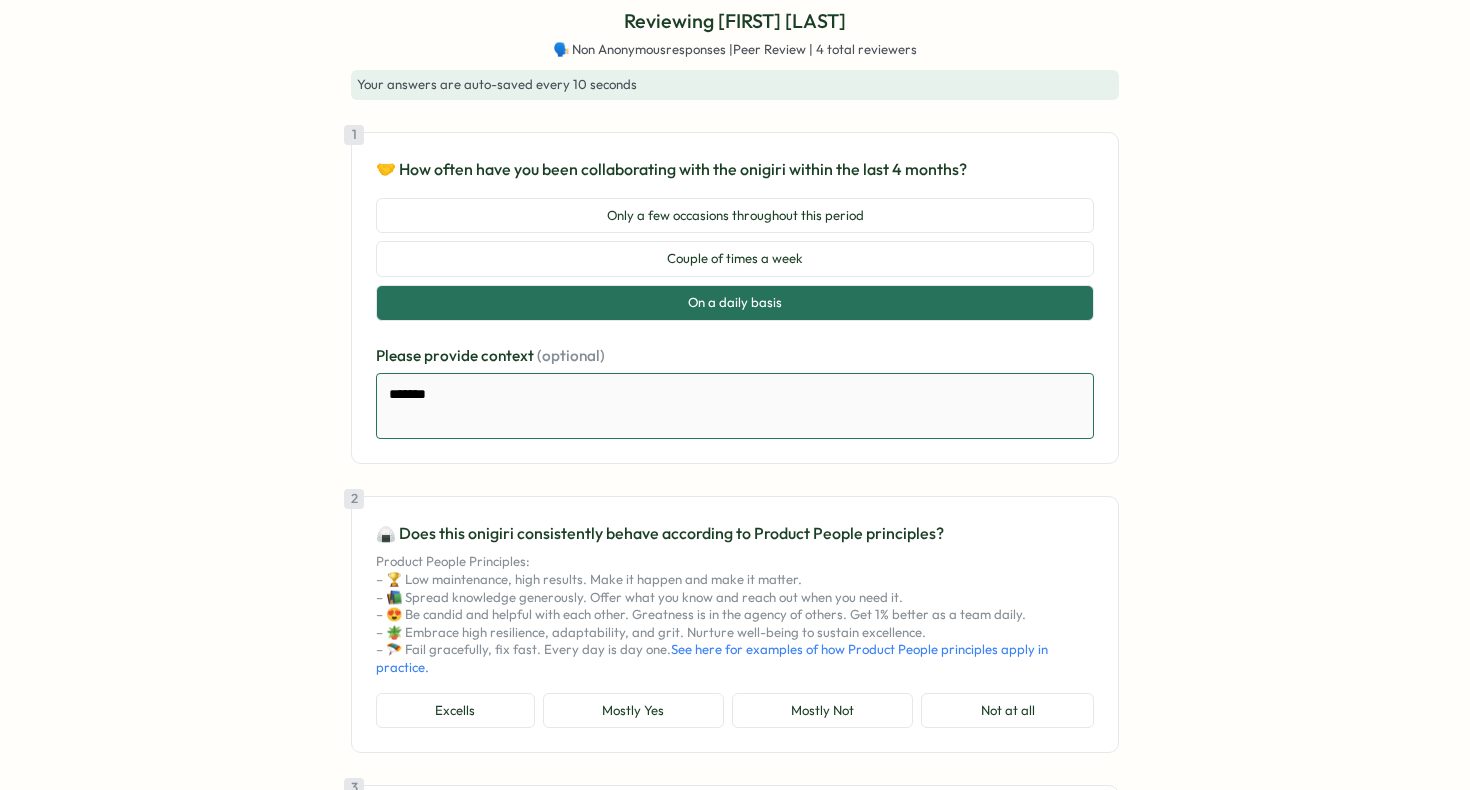 type on "*" 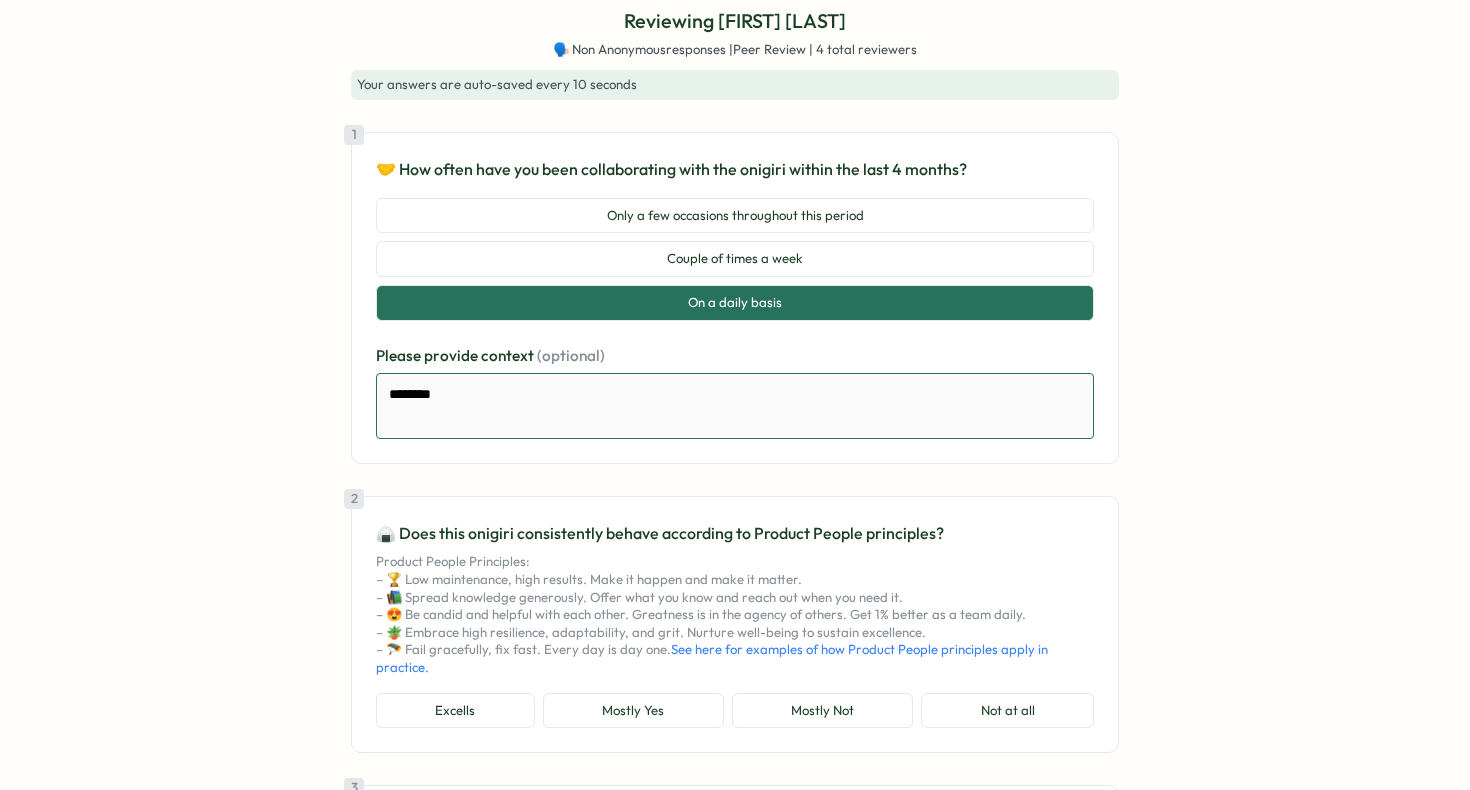 type on "*" 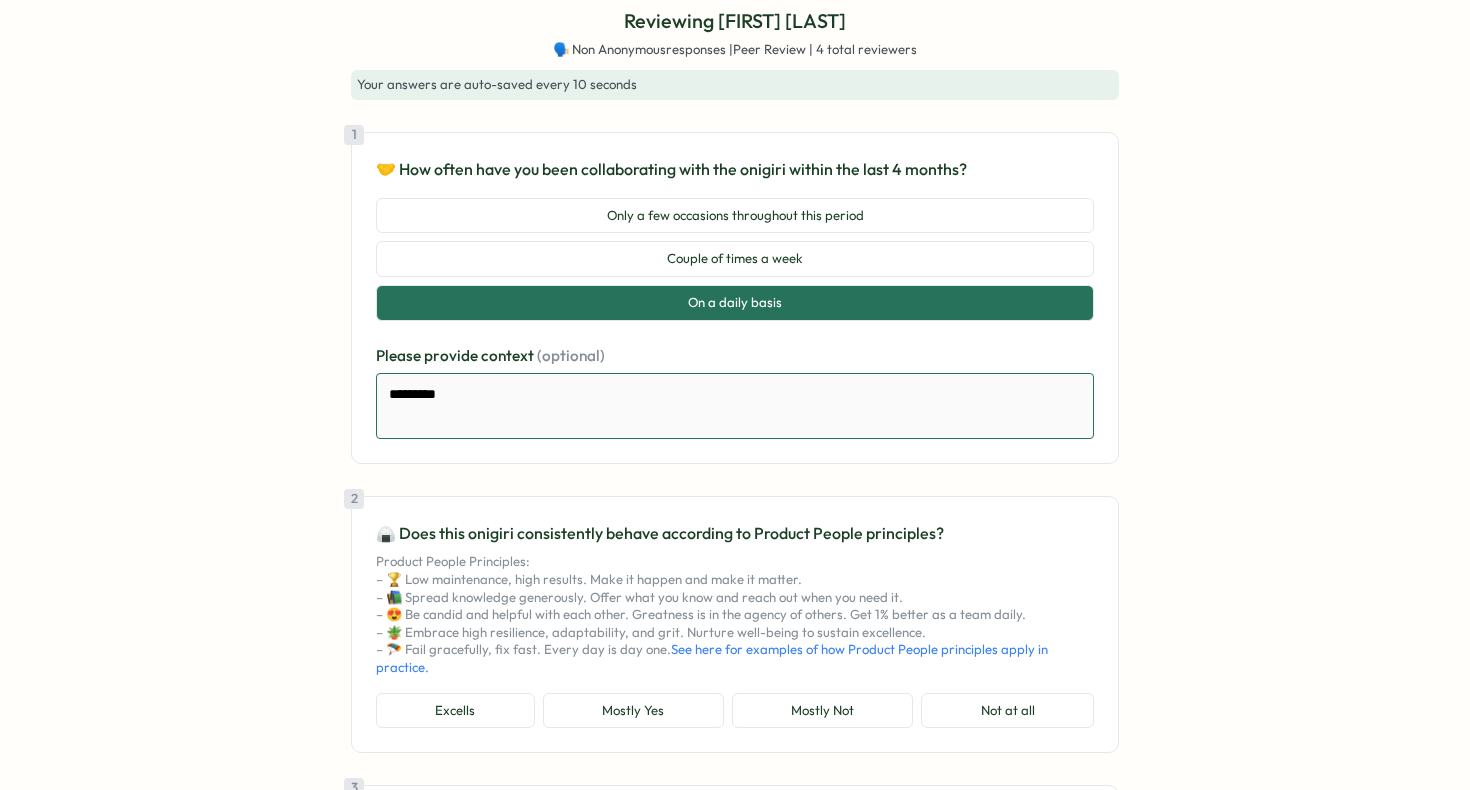 type on "*" 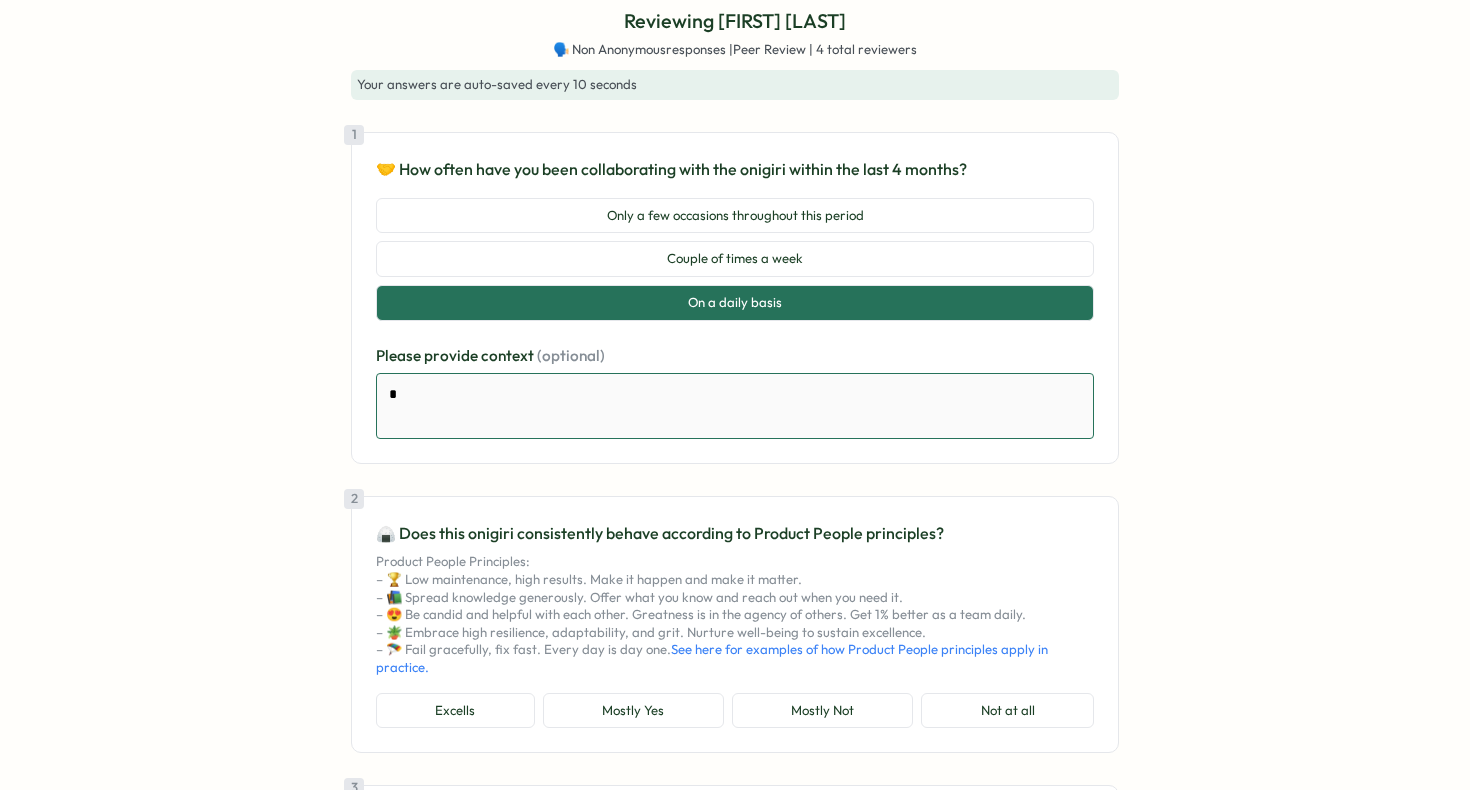type on "*" 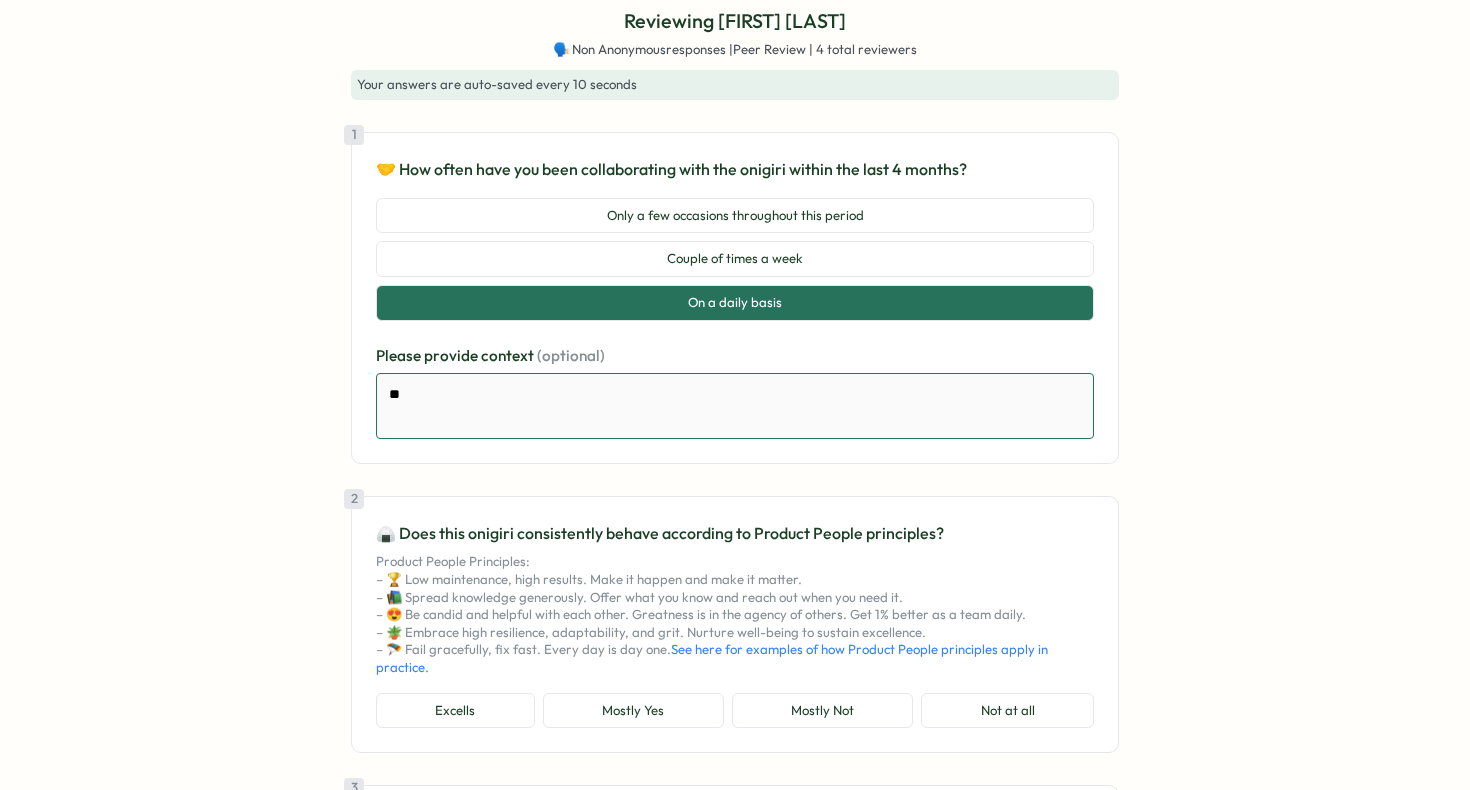 type on "*" 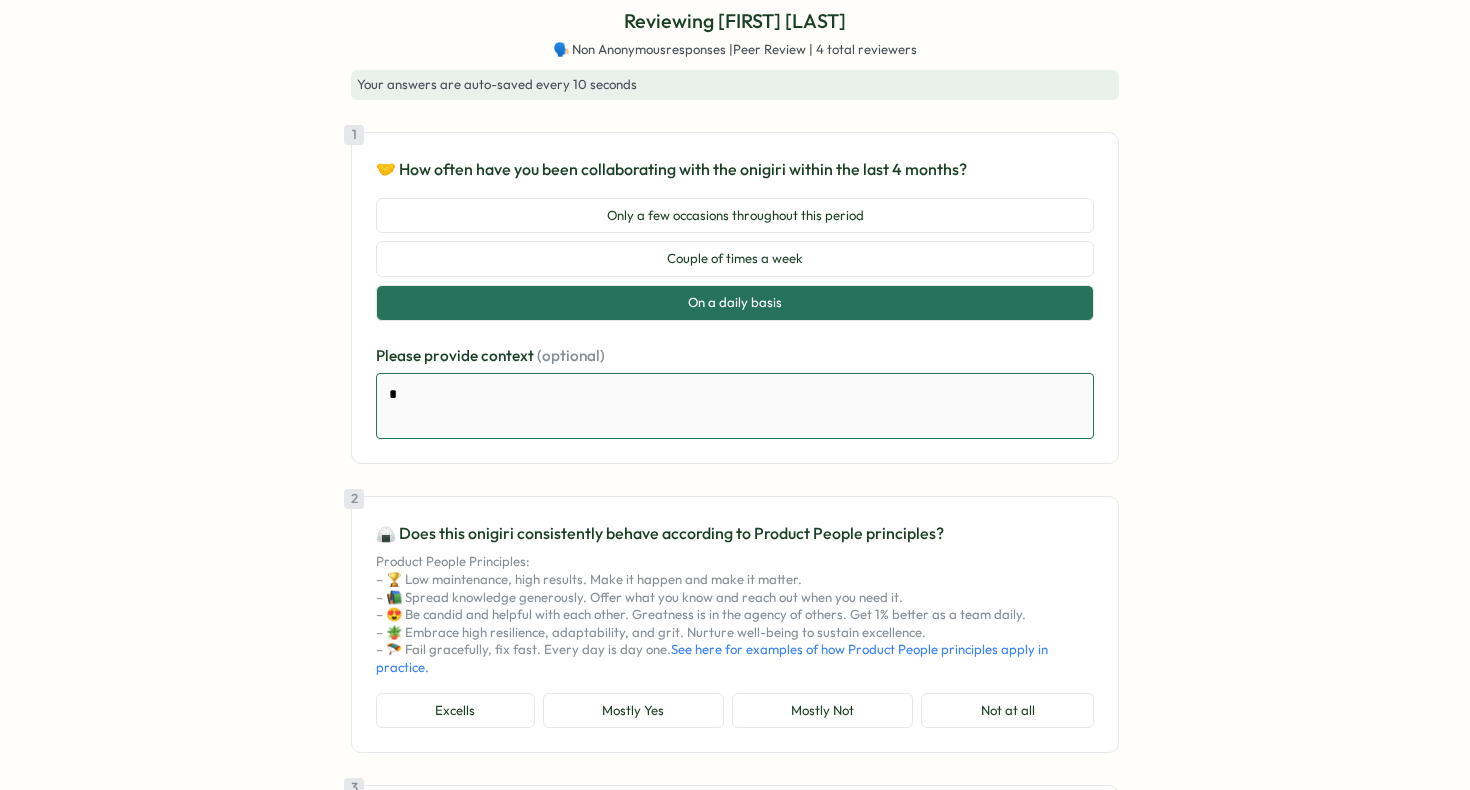 type on "*" 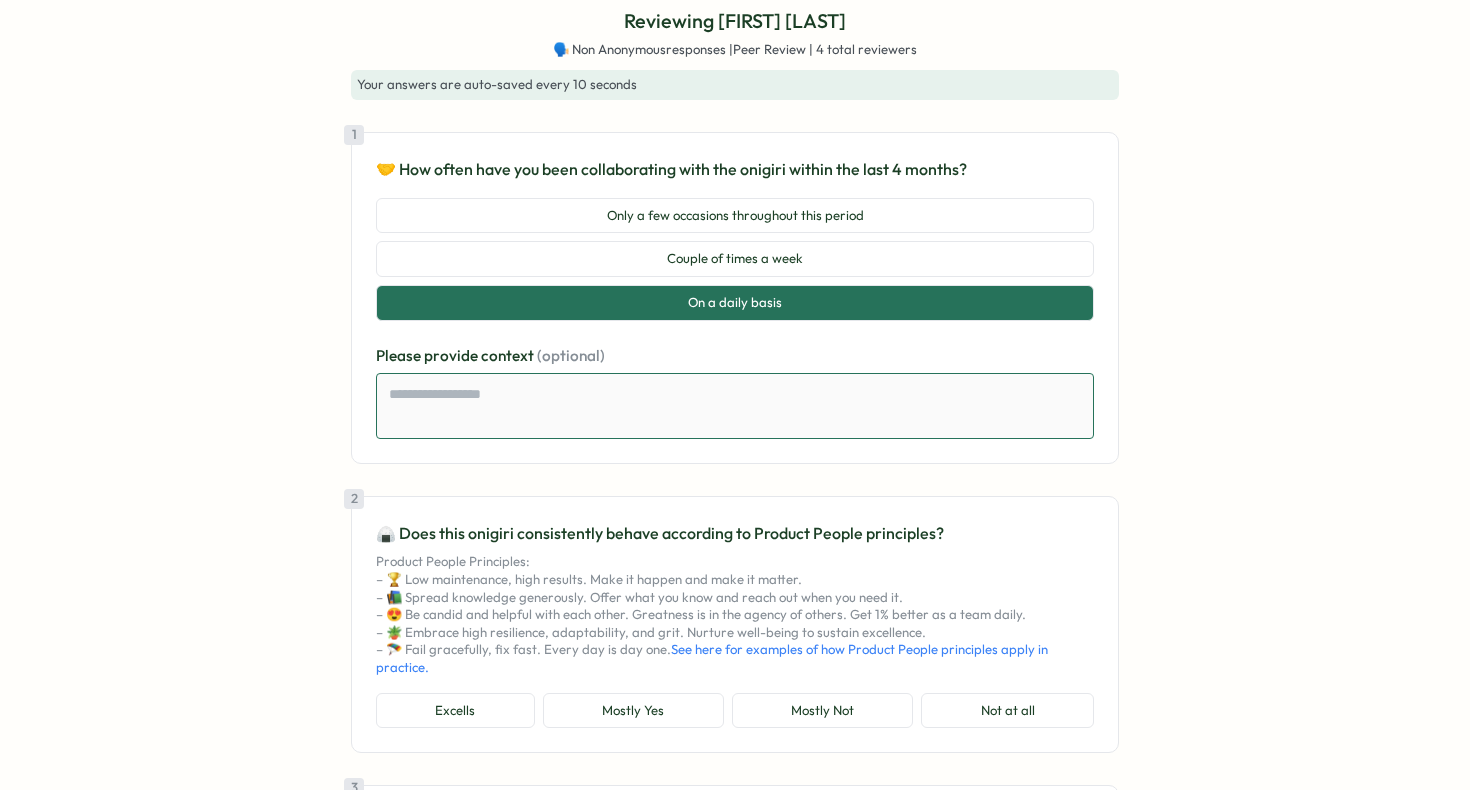 type on "*" 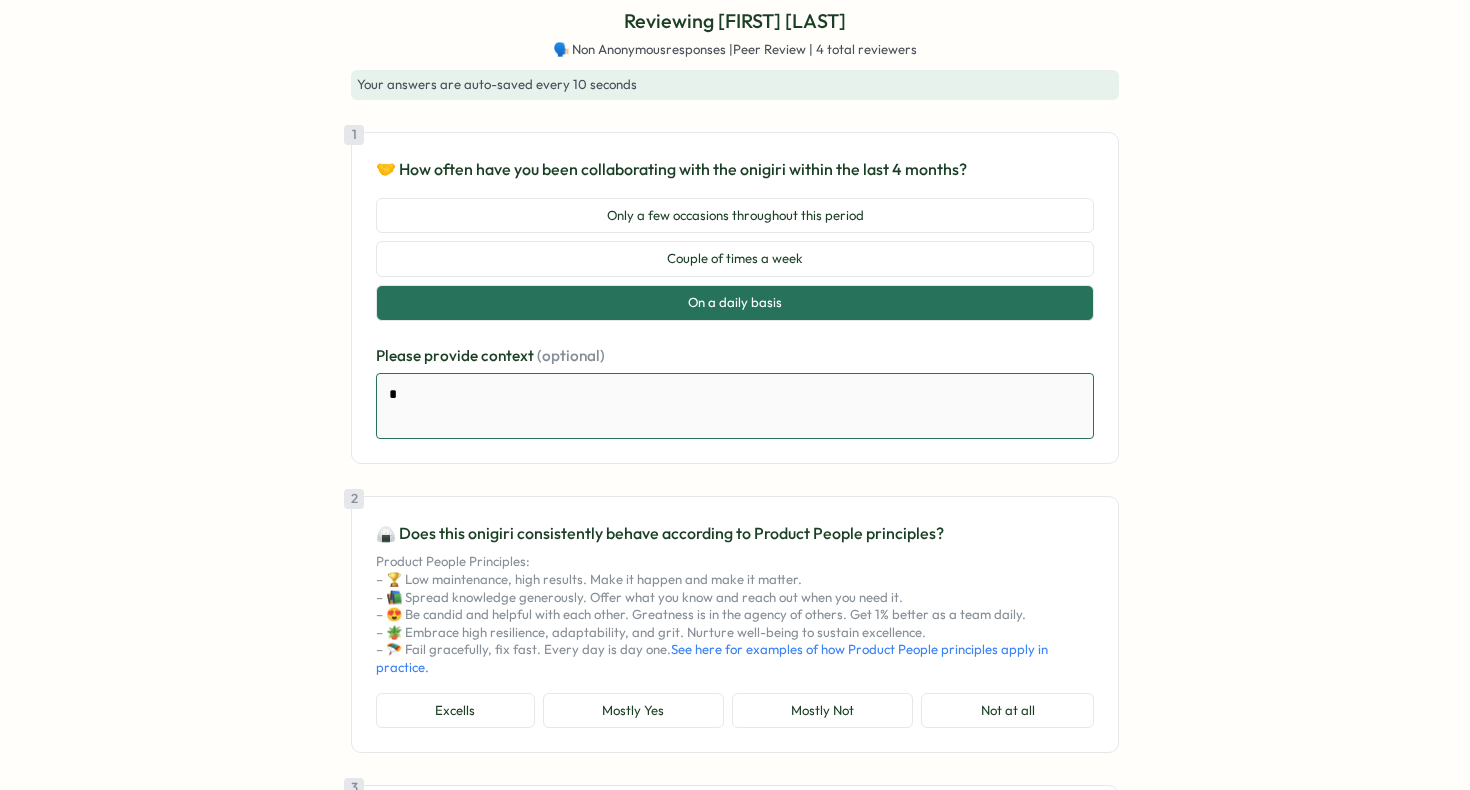 type on "*" 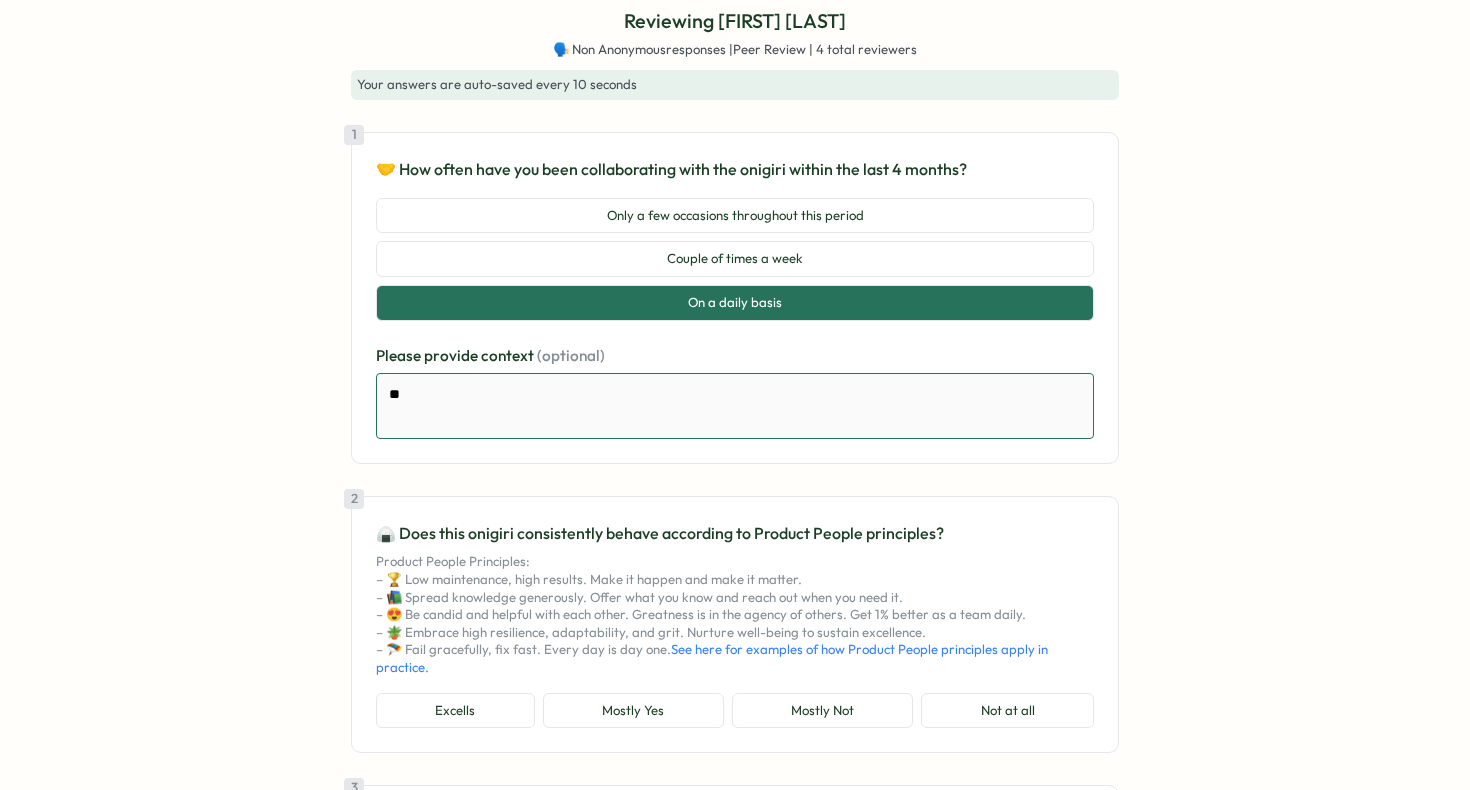 type on "*" 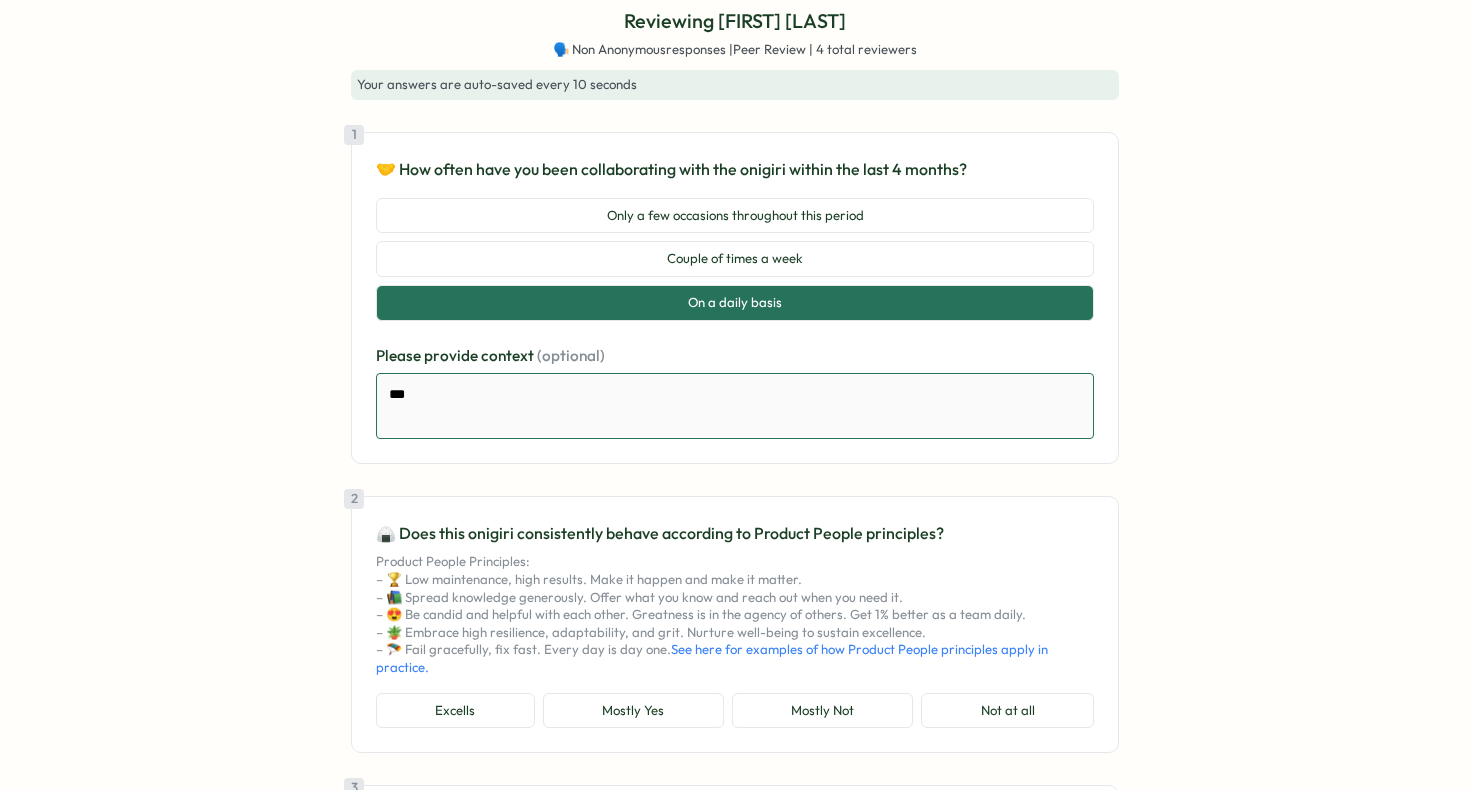 type on "*" 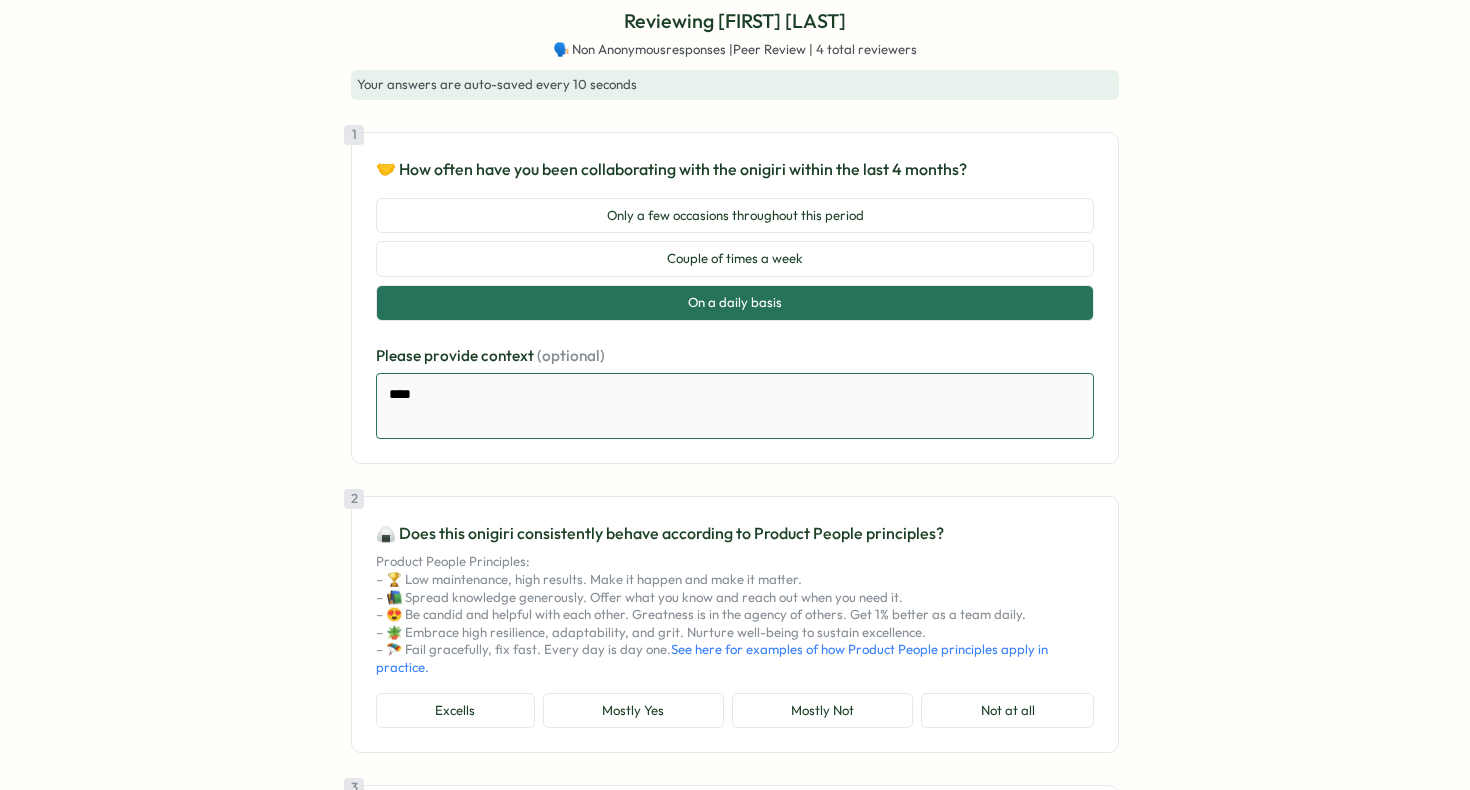 type on "*" 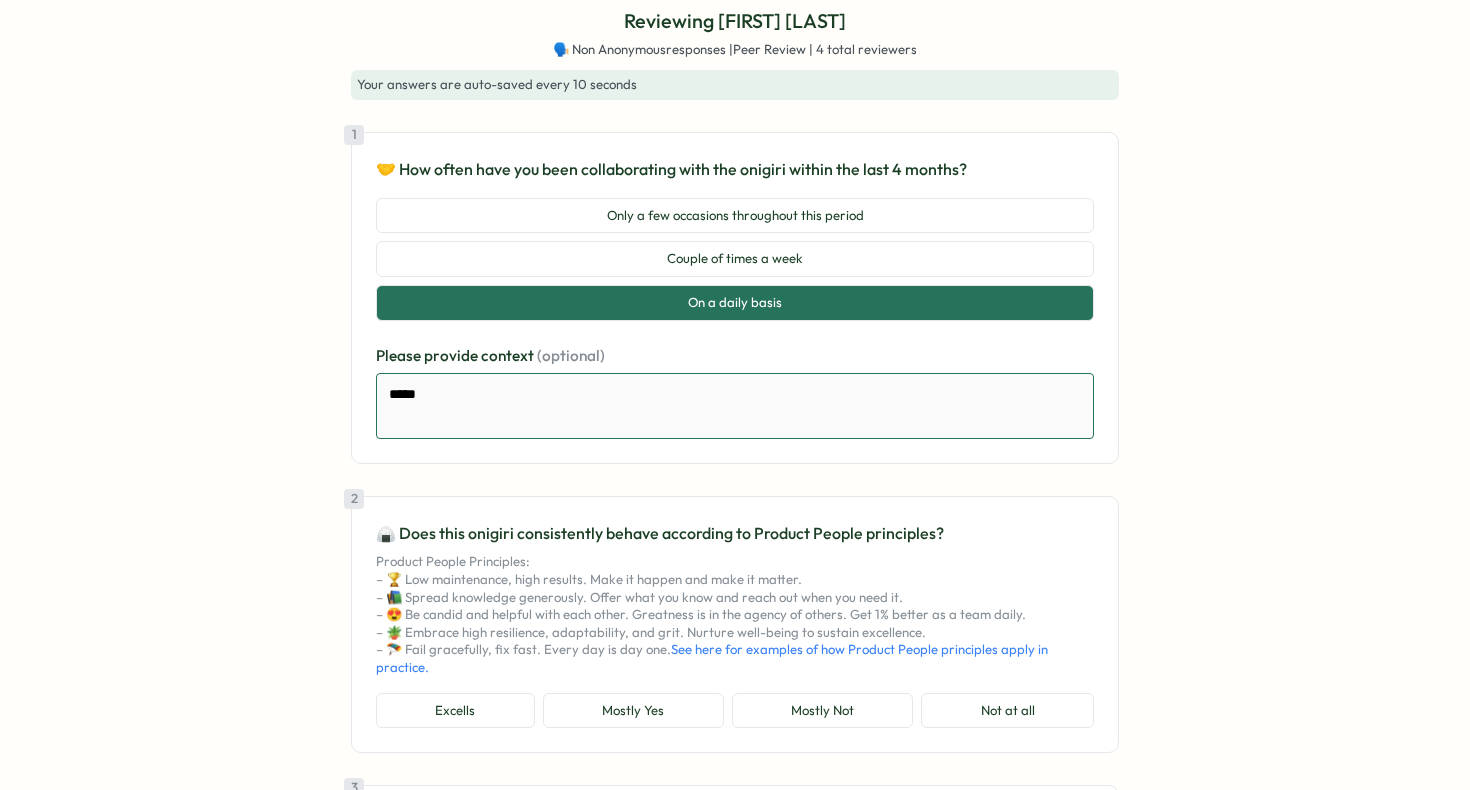 type on "*" 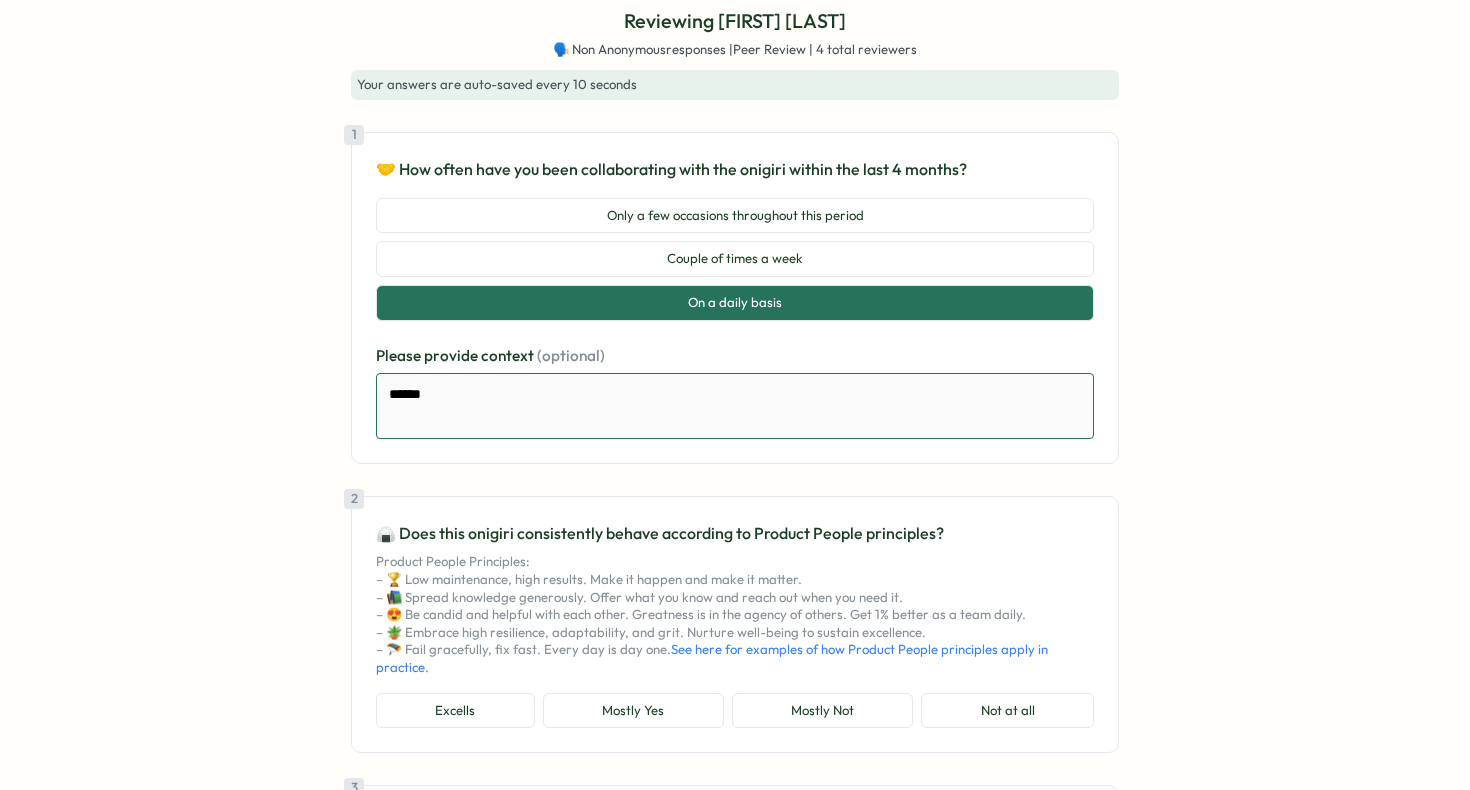 type on "*" 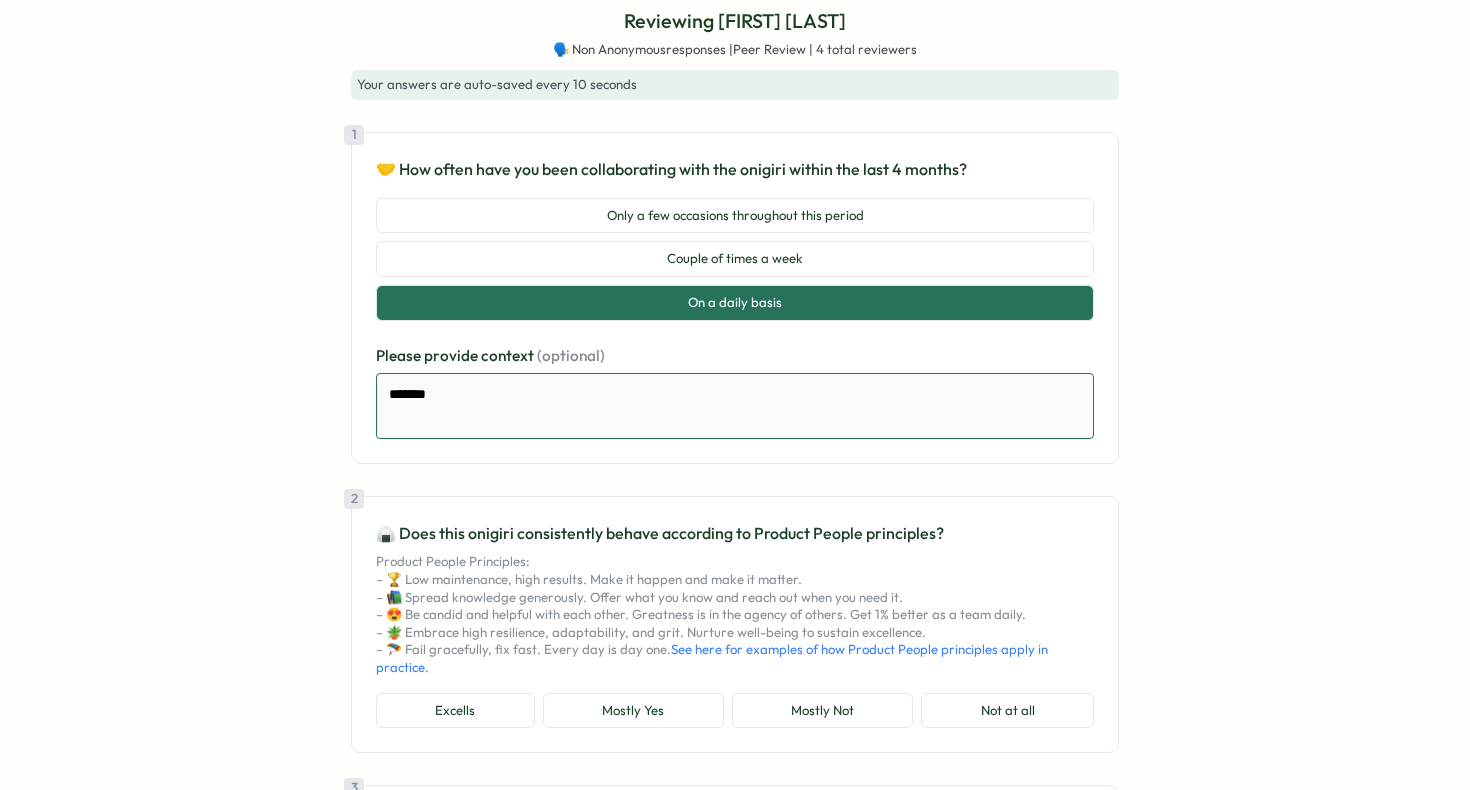 type on "*" 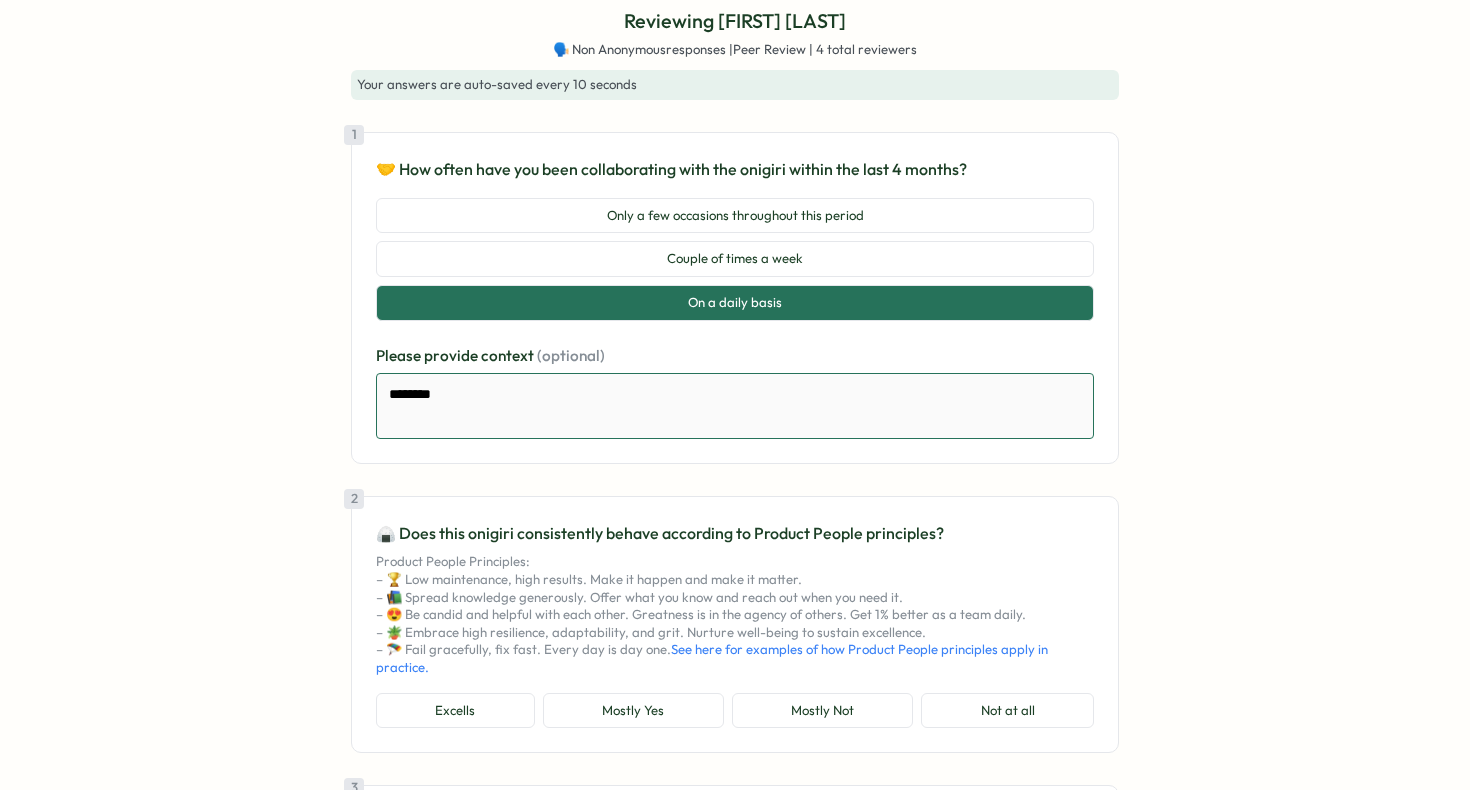 type on "*" 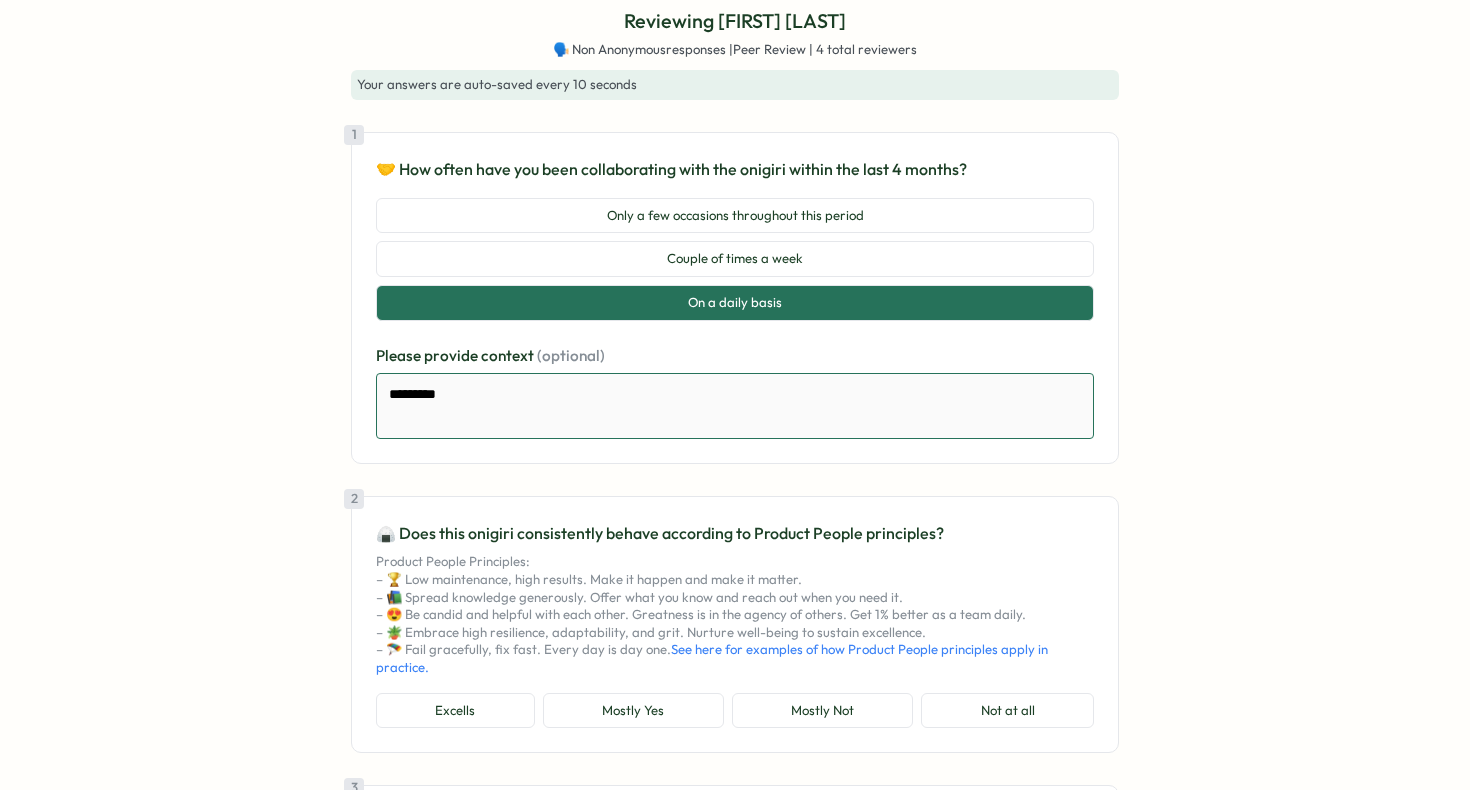 type on "*" 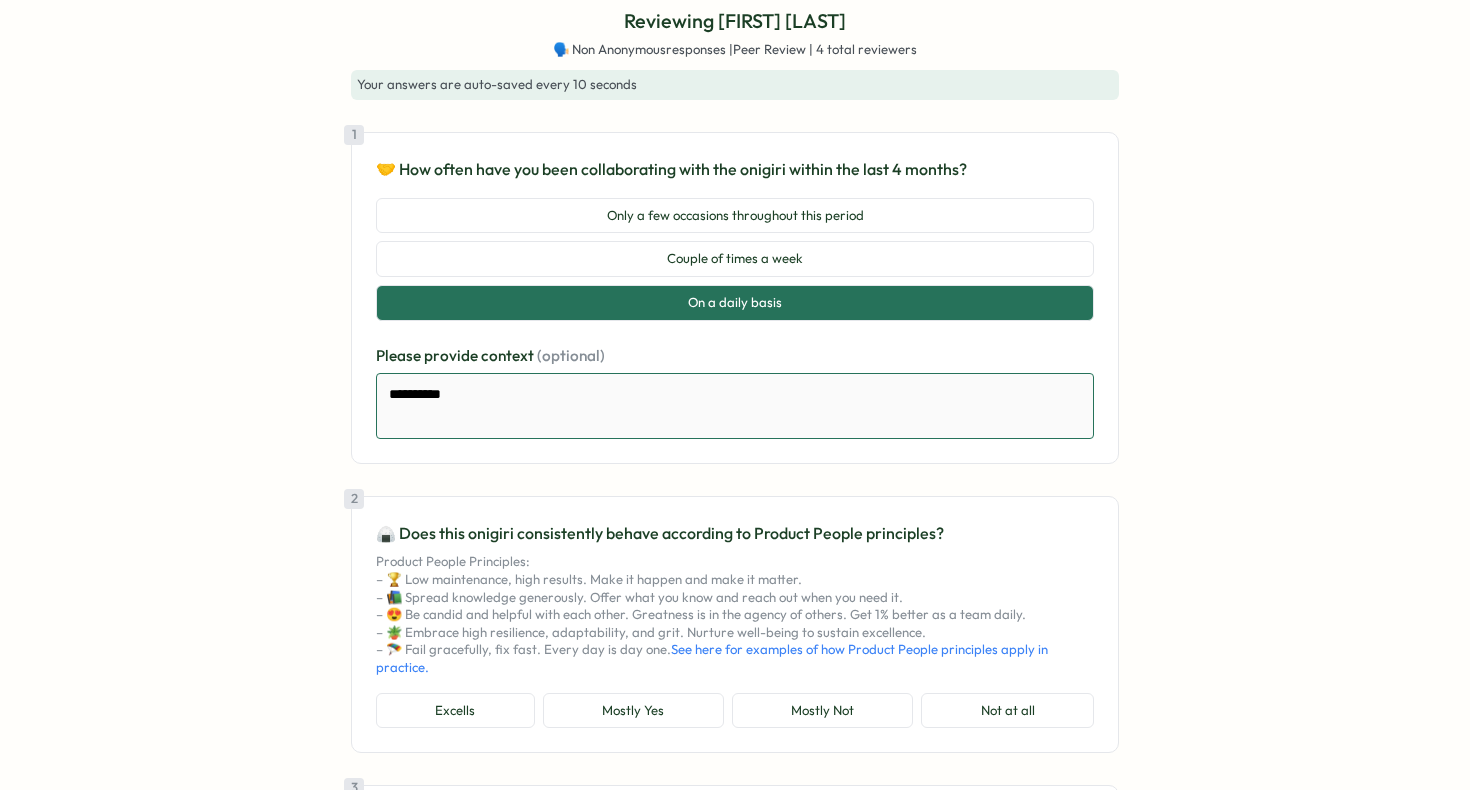 type on "*" 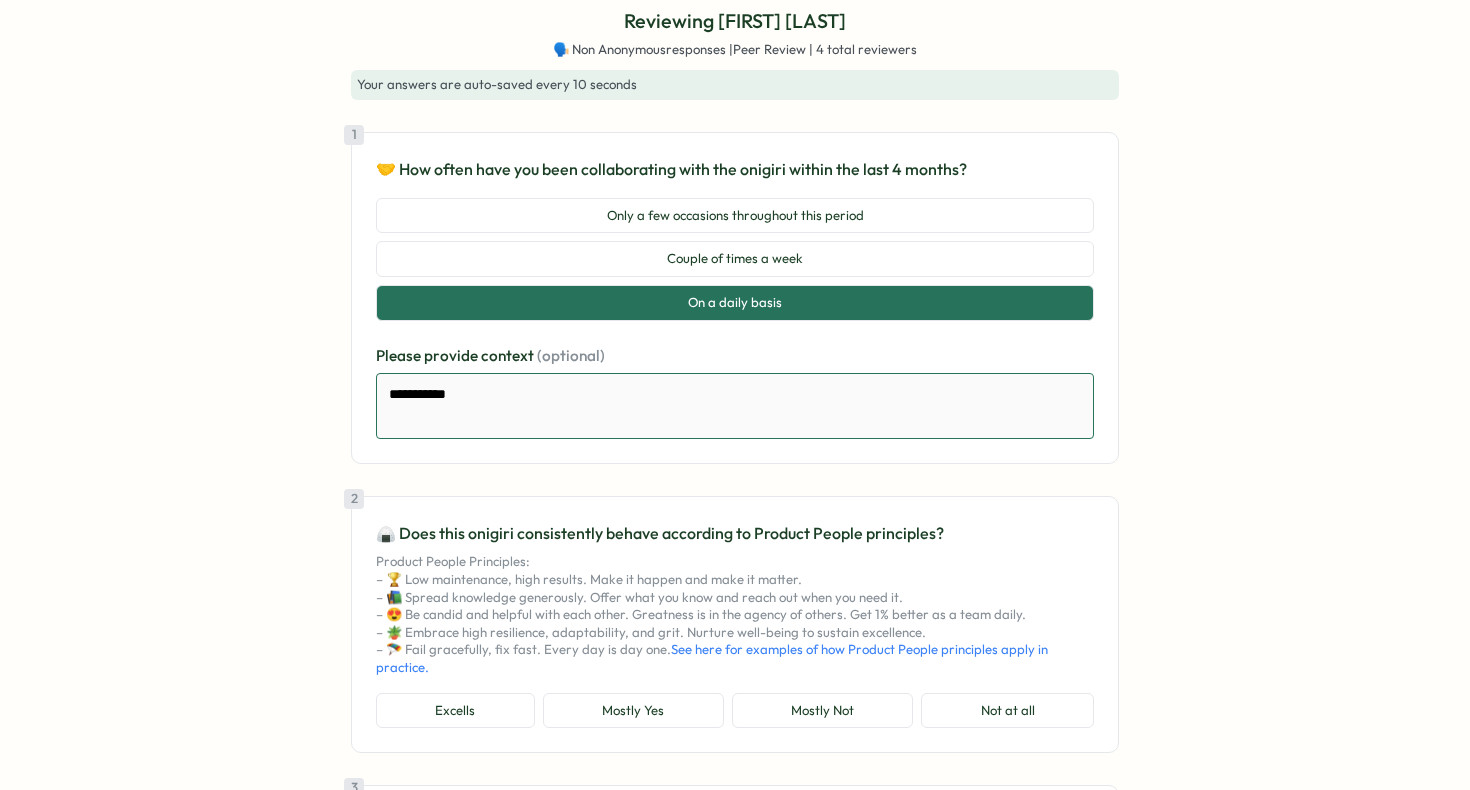 type on "*" 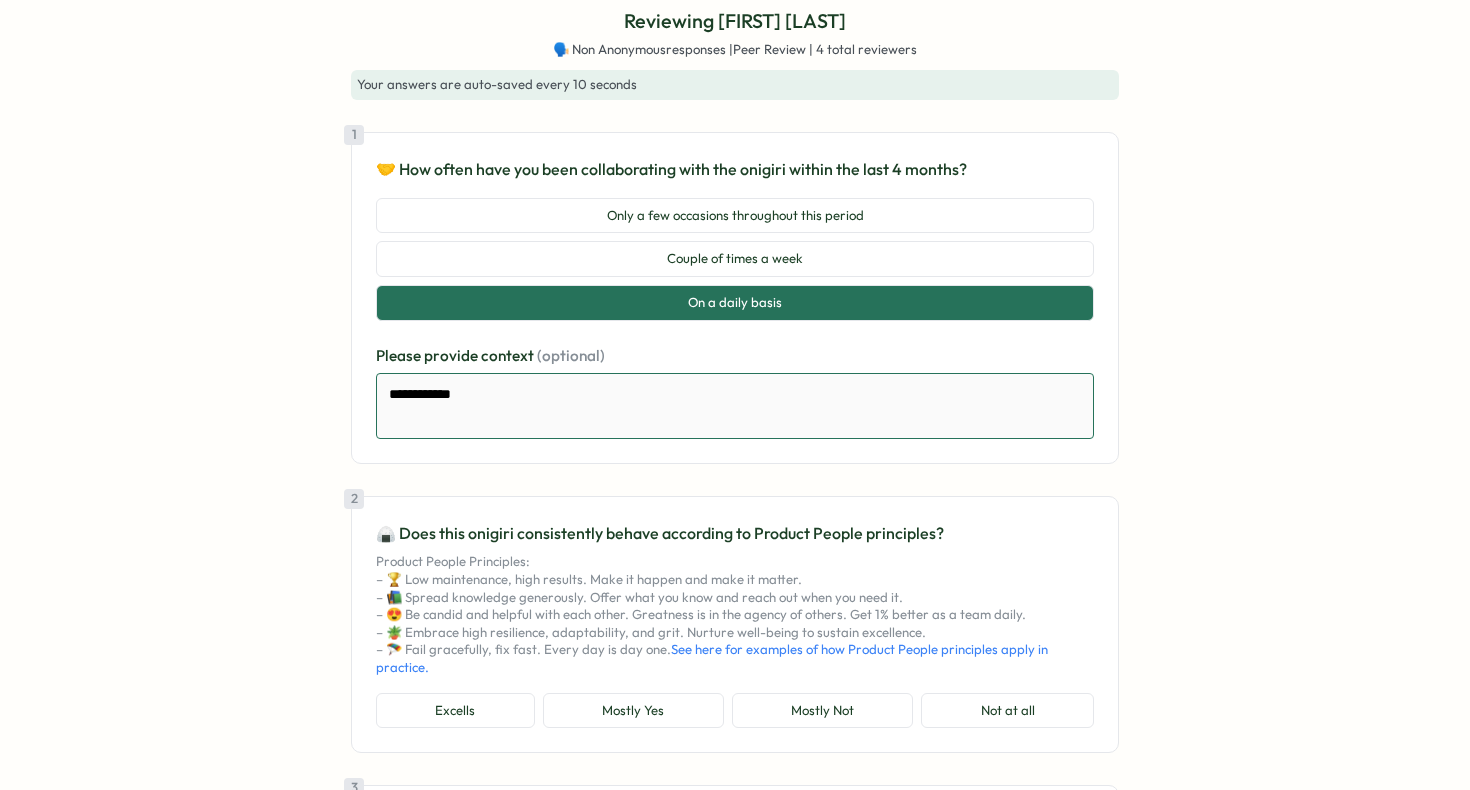 type on "*" 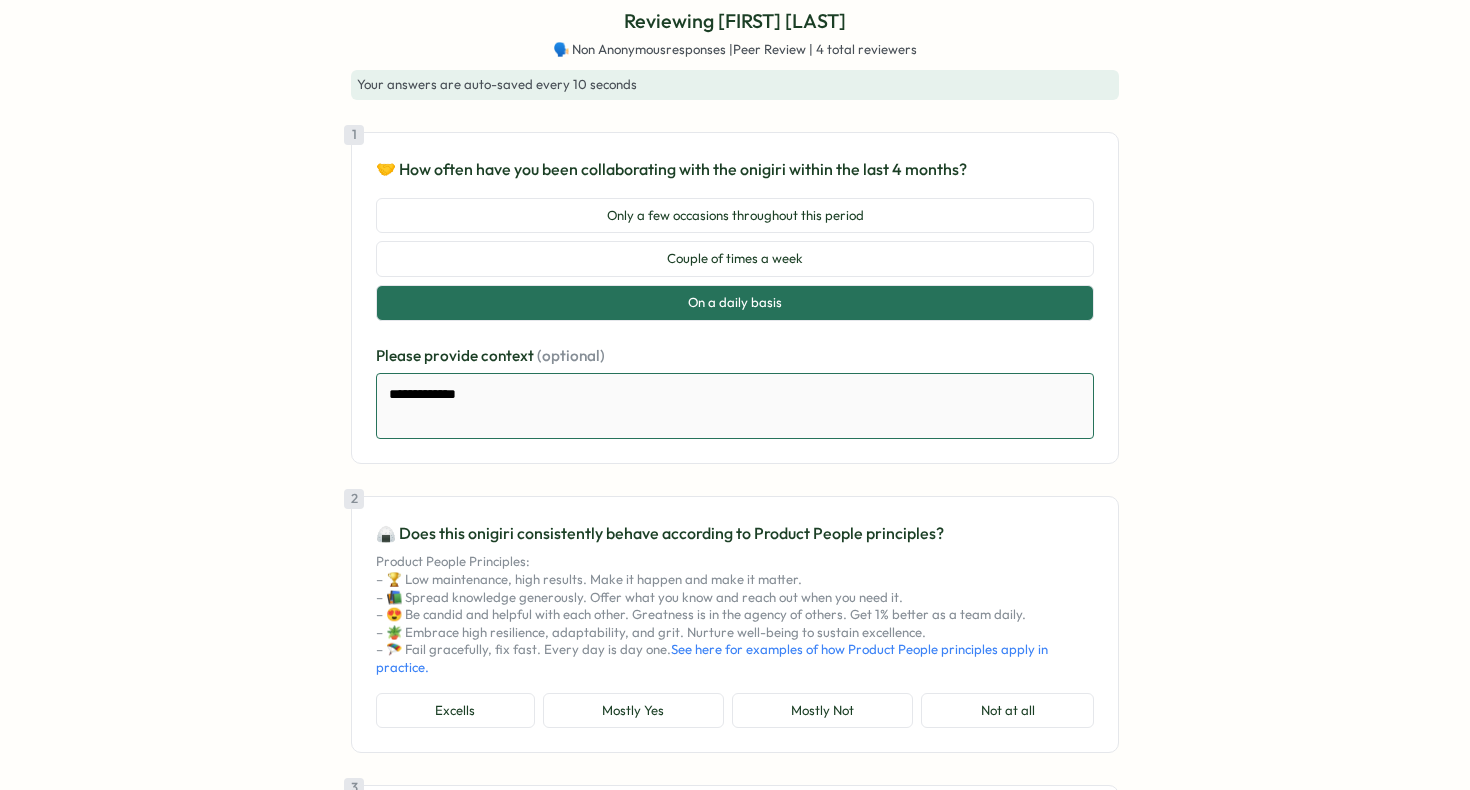 type on "*" 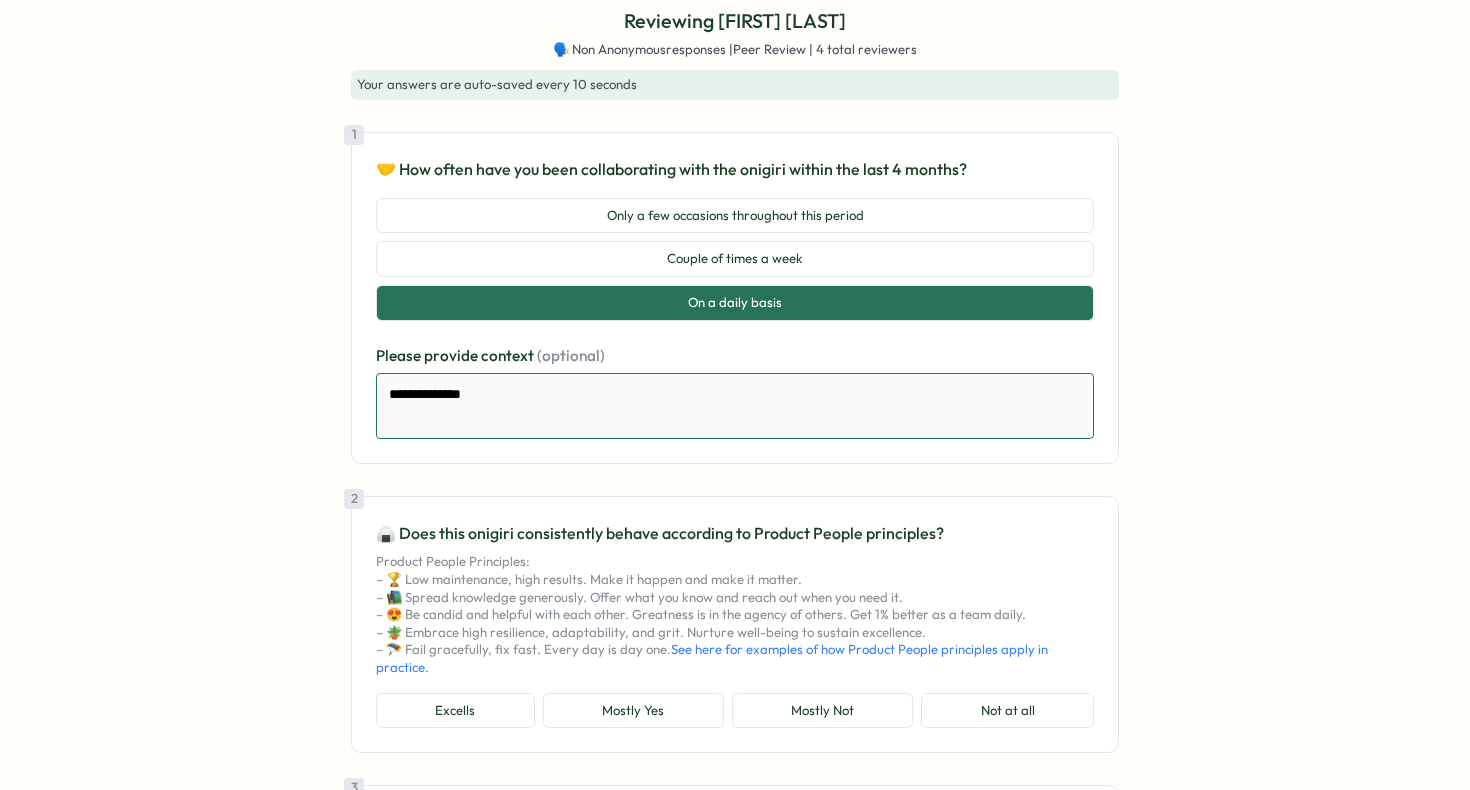 type on "*" 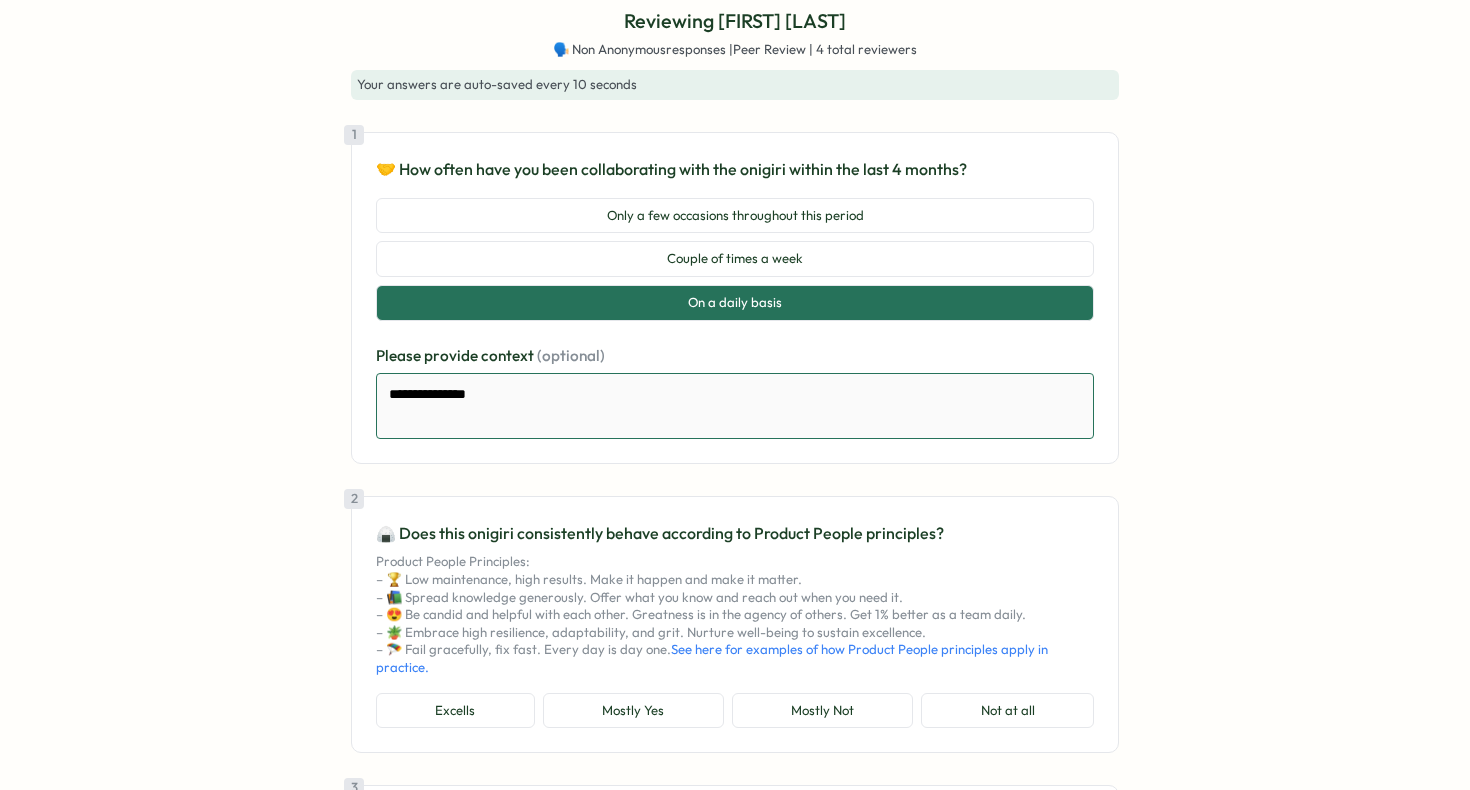 type on "*" 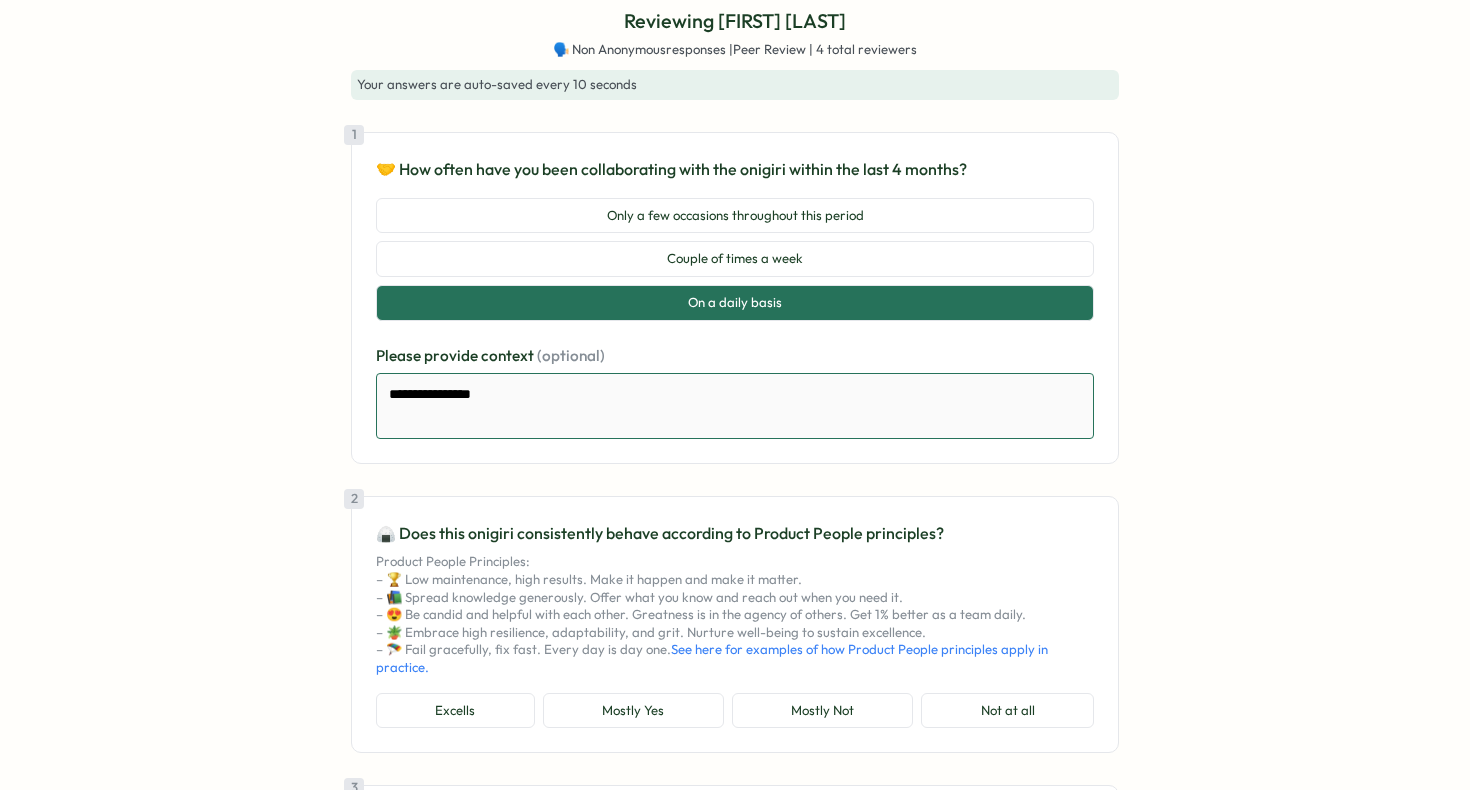 type on "*" 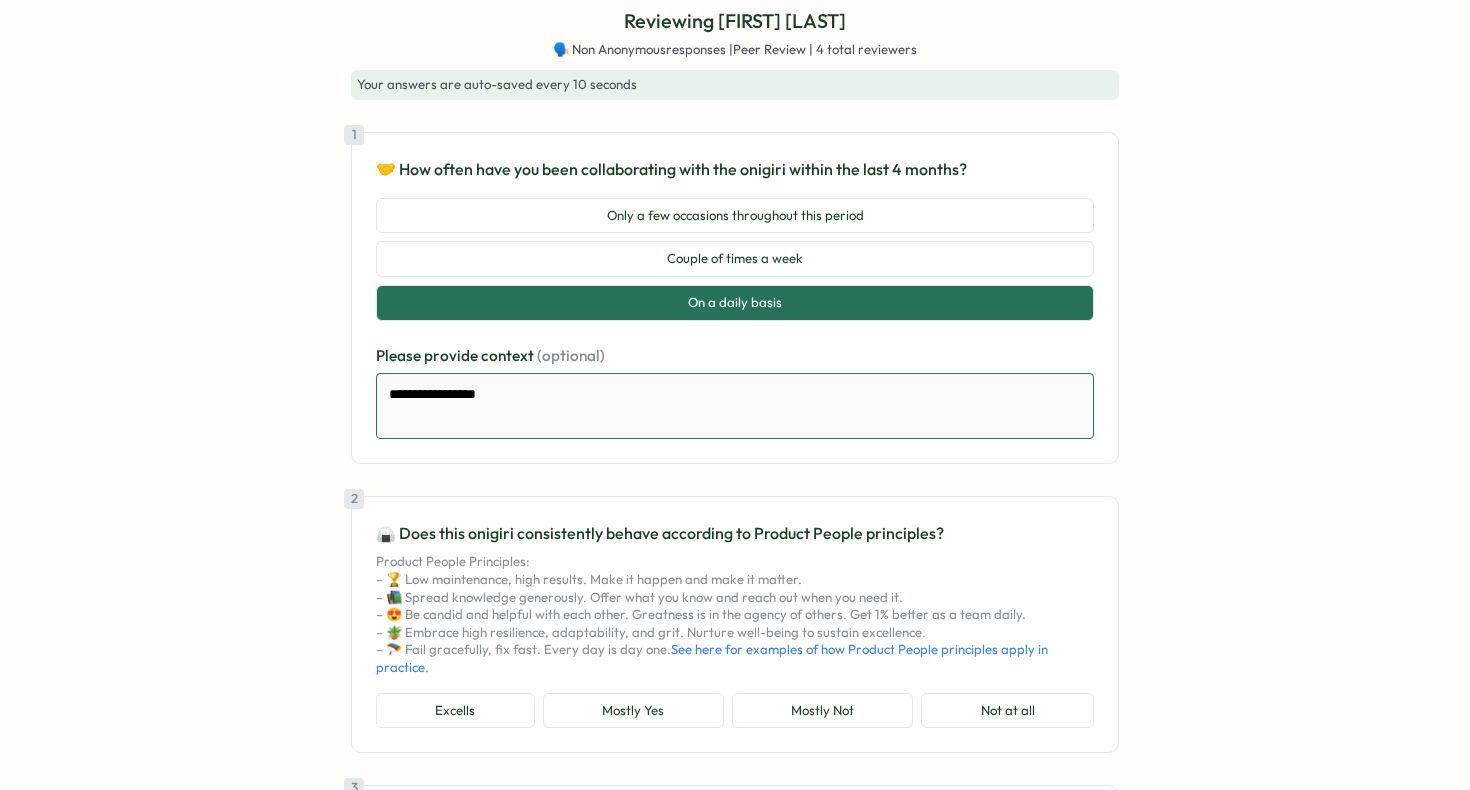 type on "*" 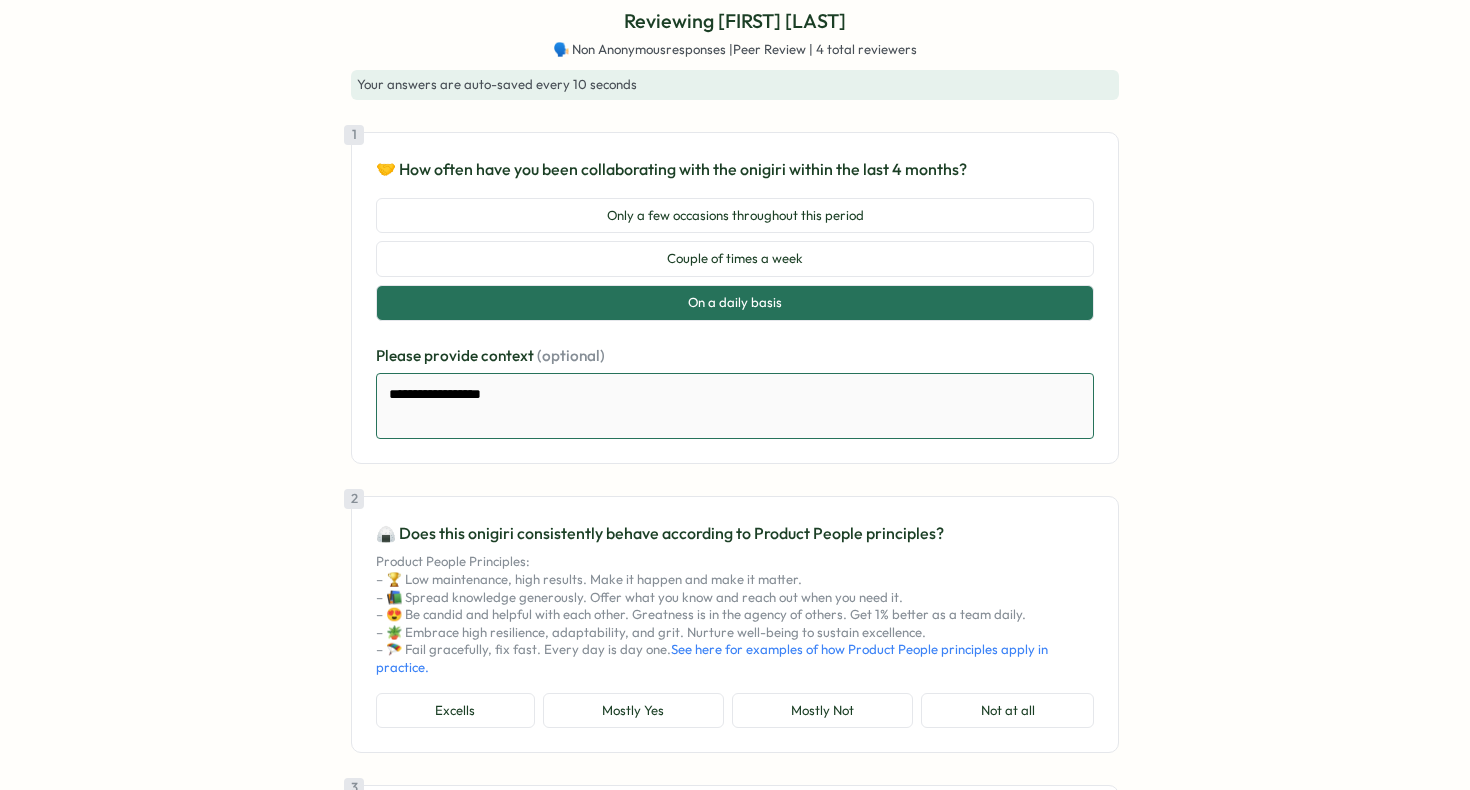 type on "*" 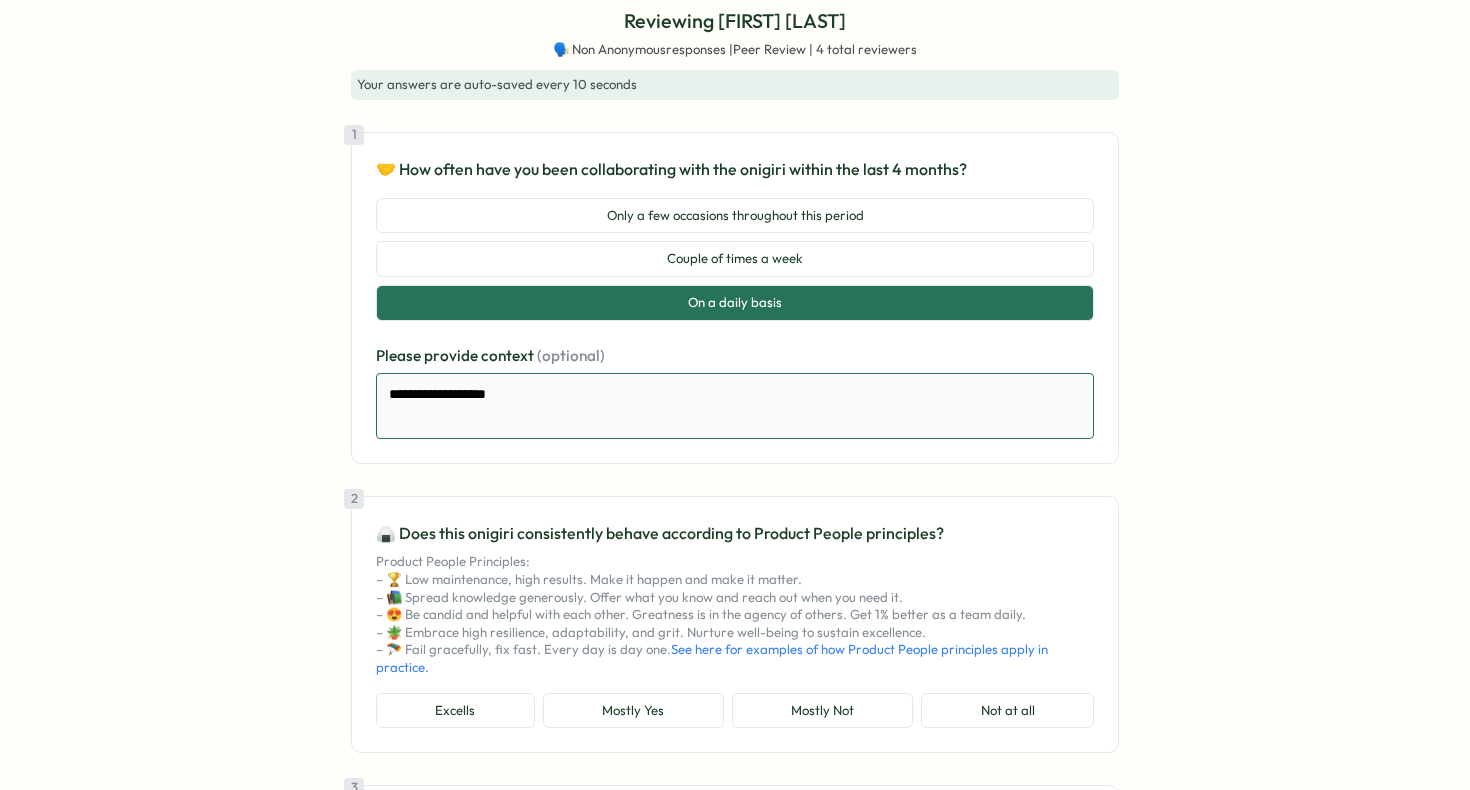 type on "*" 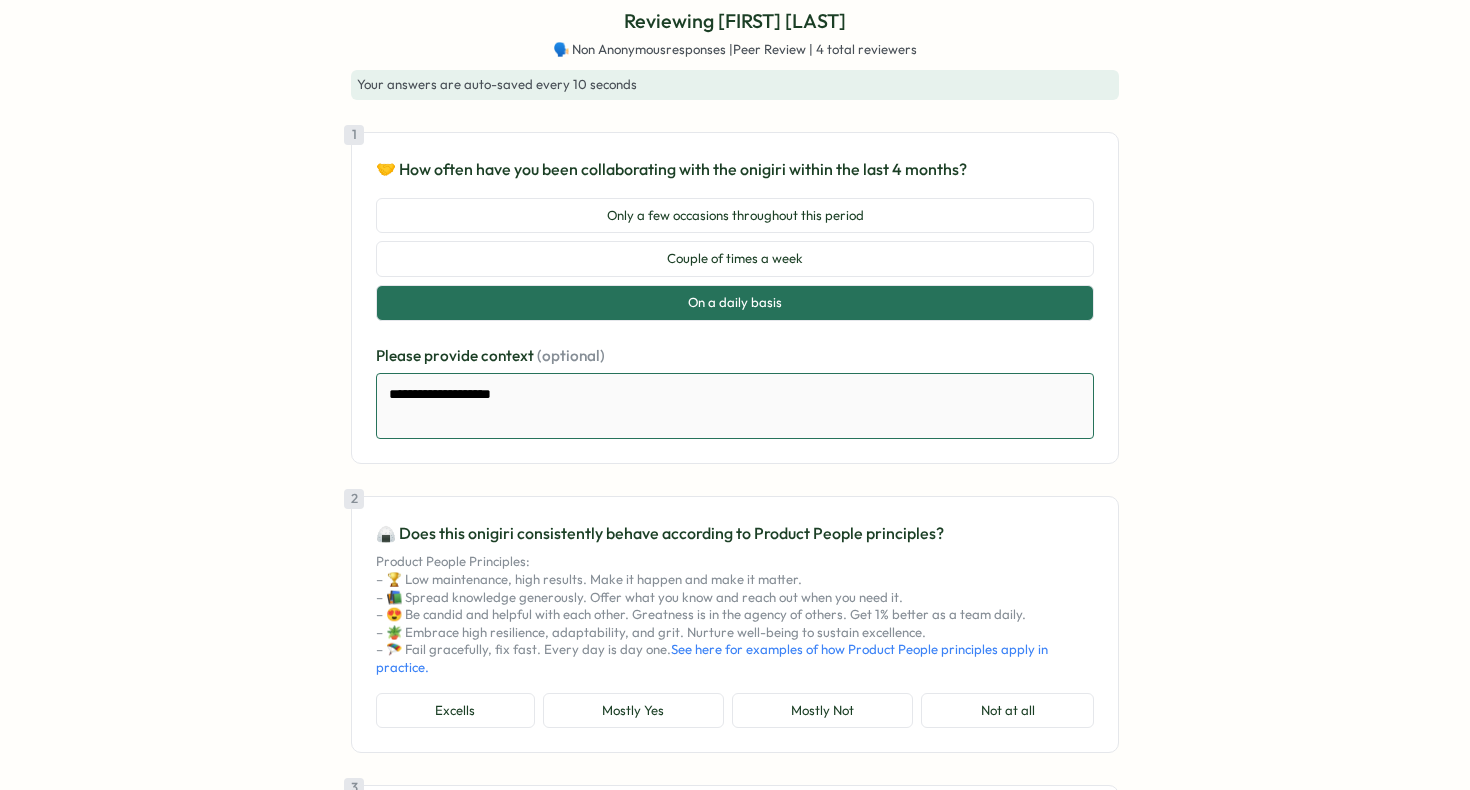 type on "*" 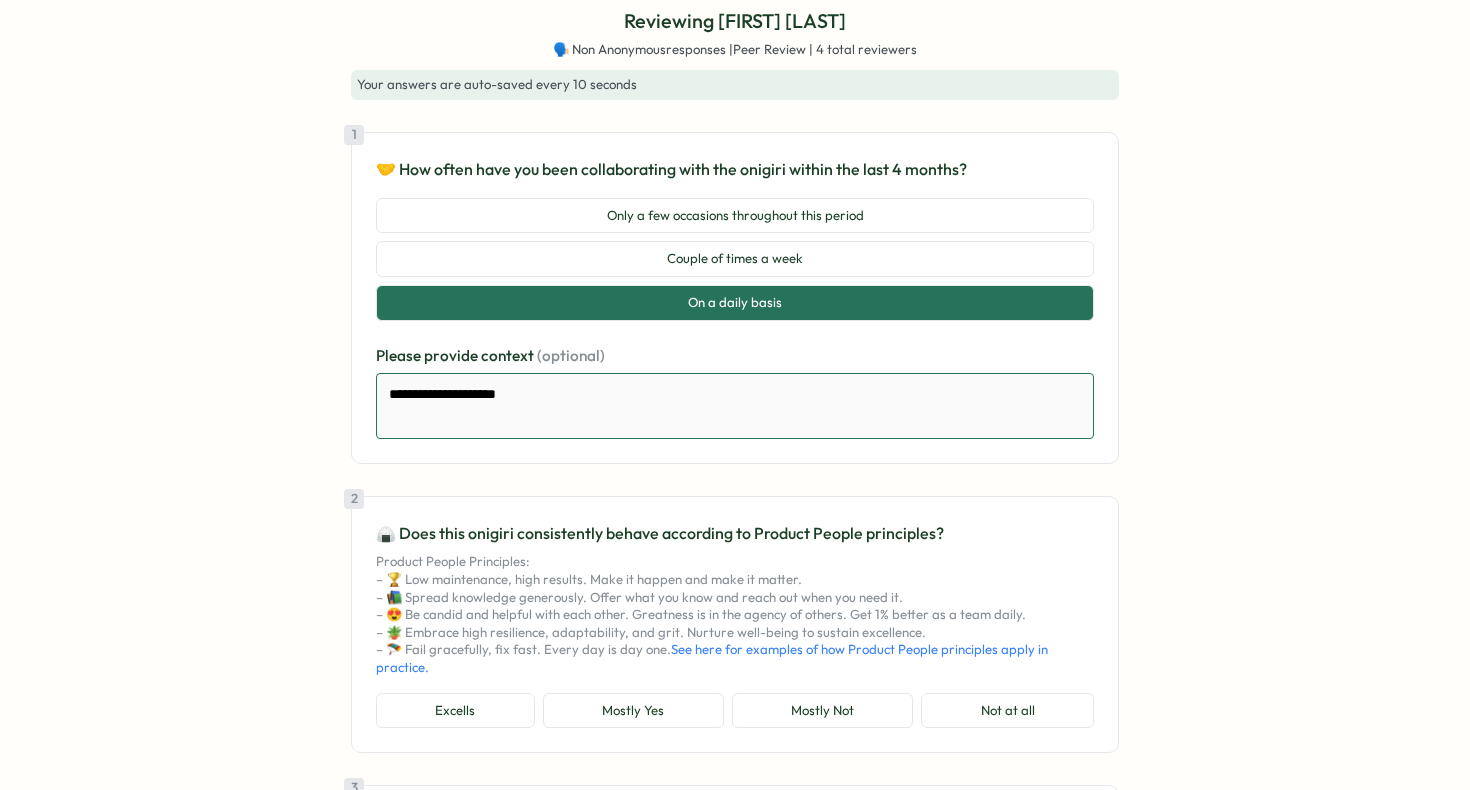 type on "*" 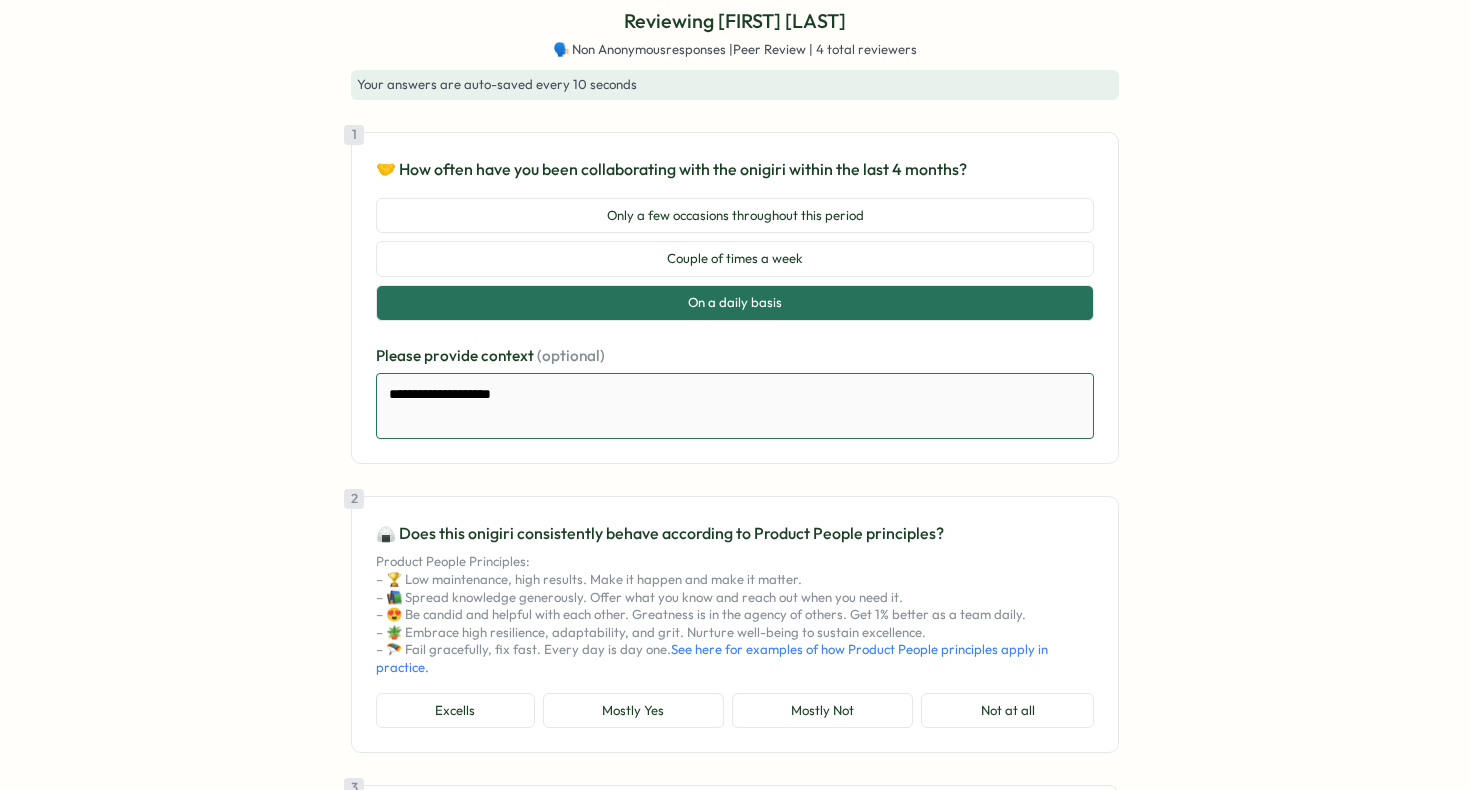 type on "*" 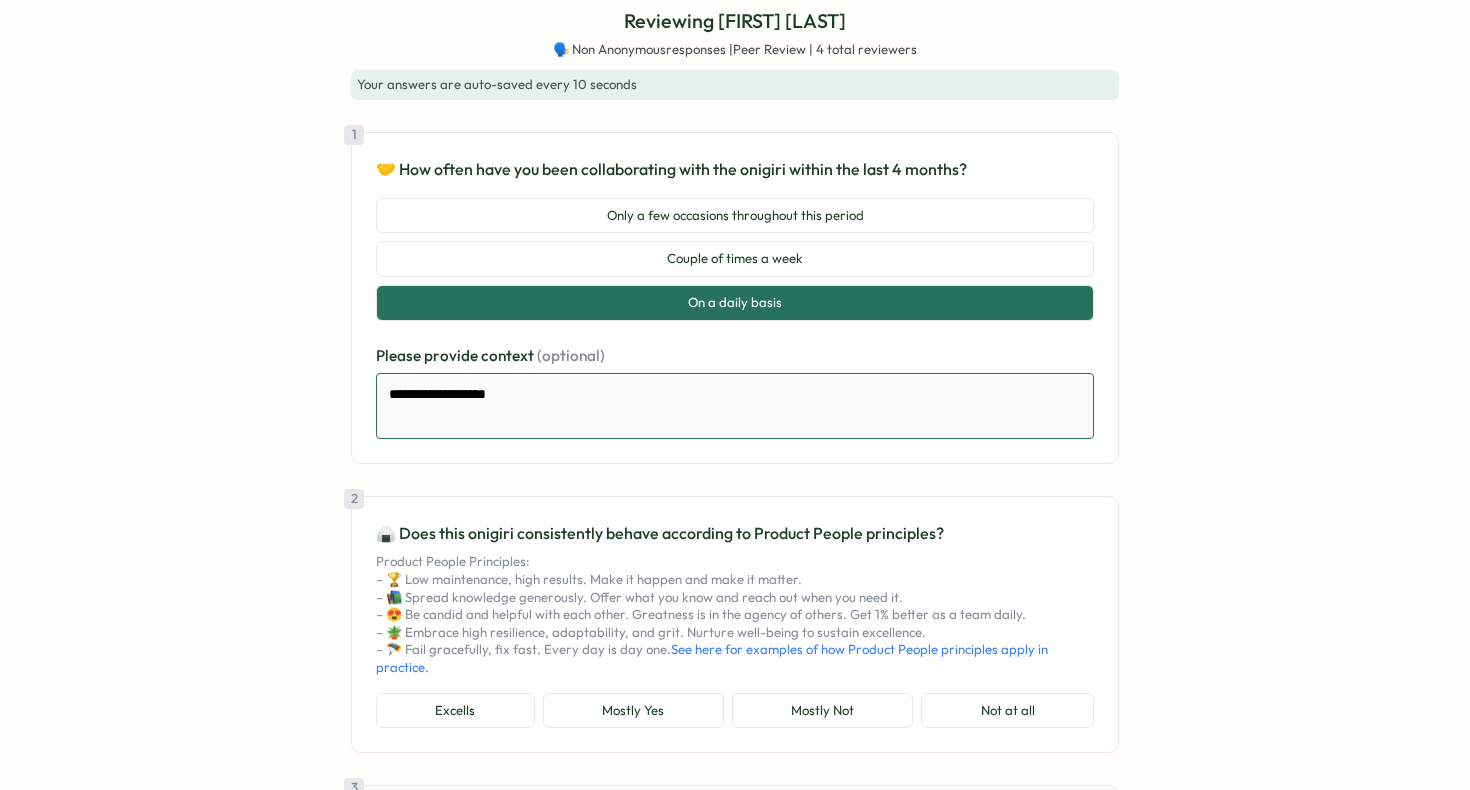 type on "*" 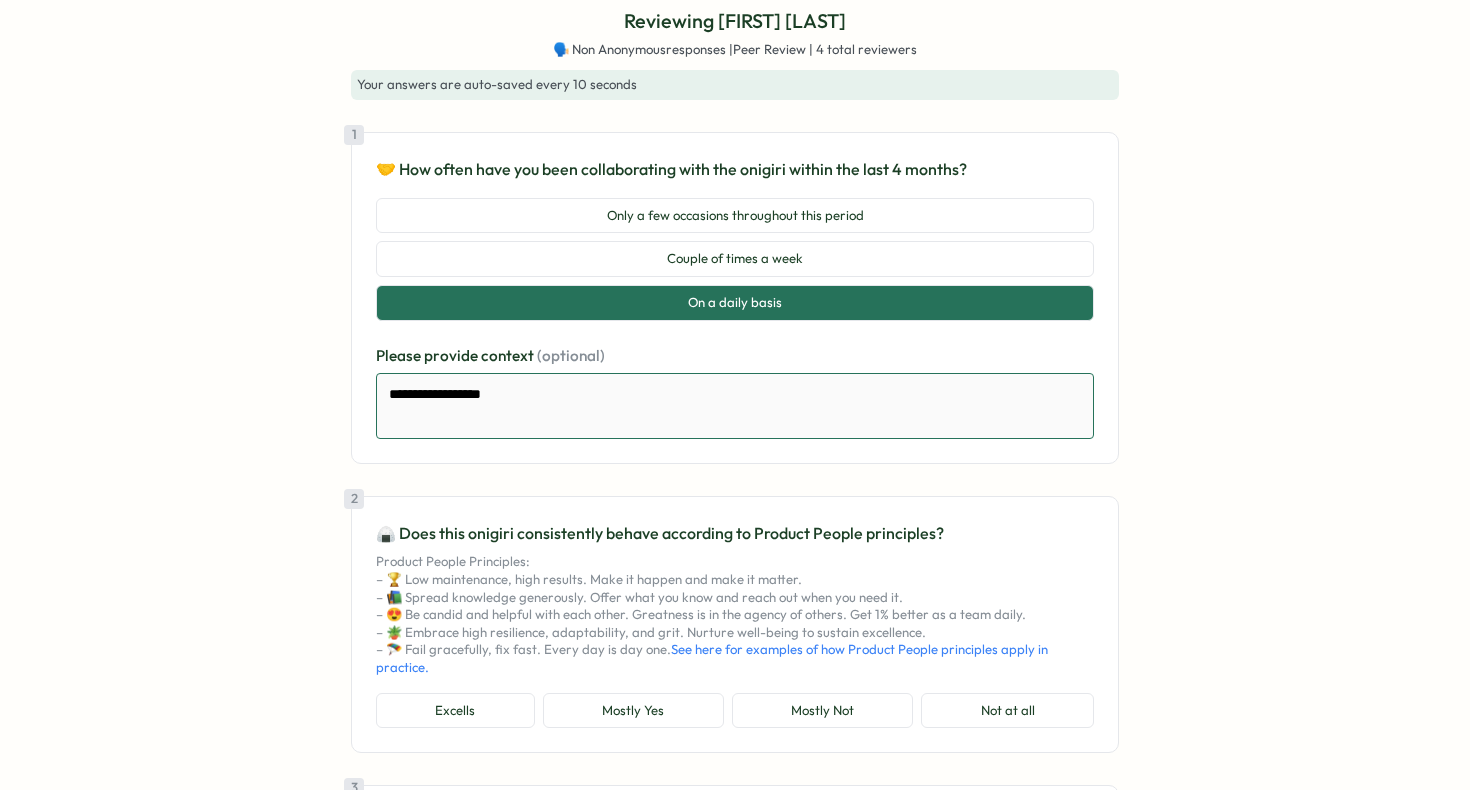 type on "*" 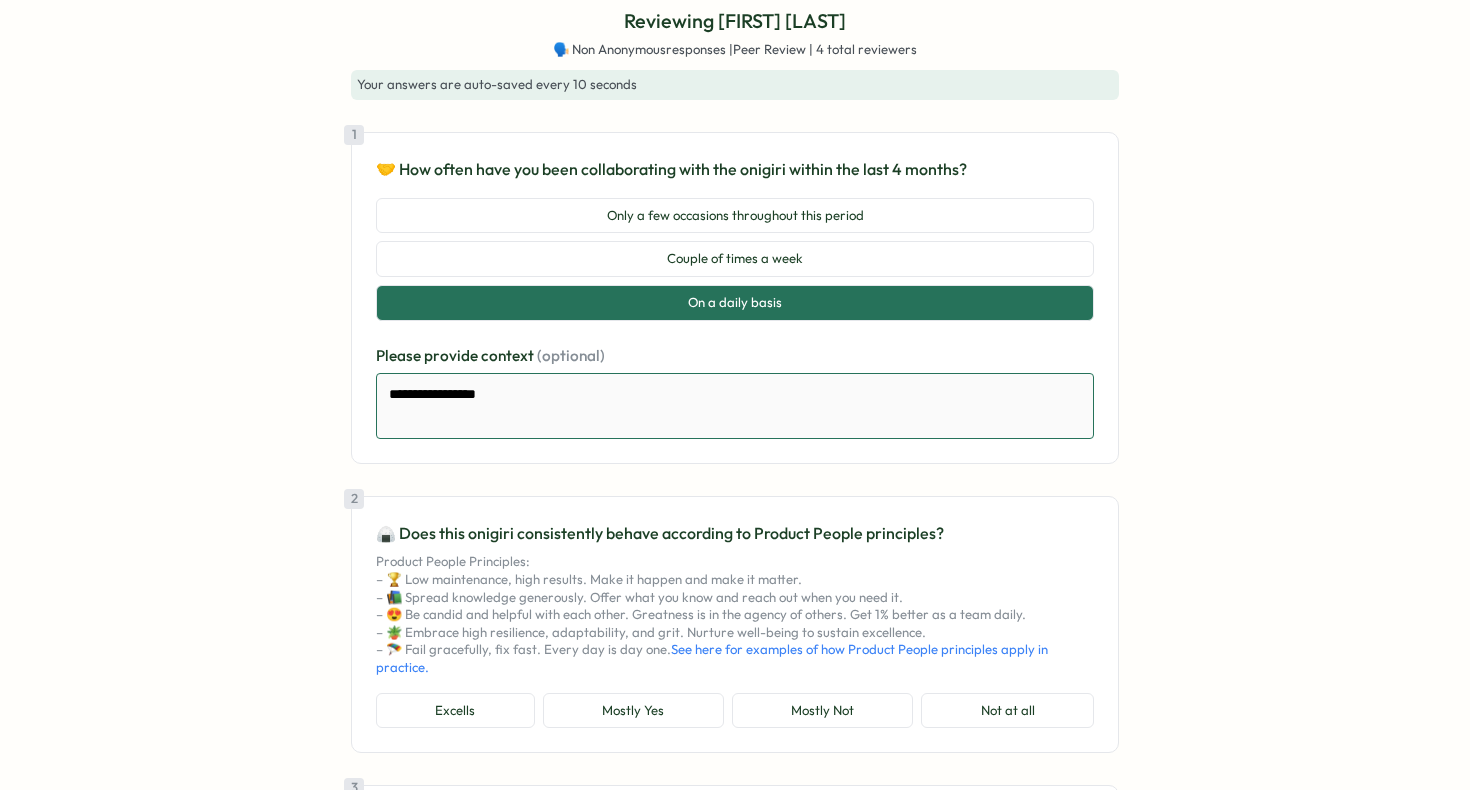 type on "*" 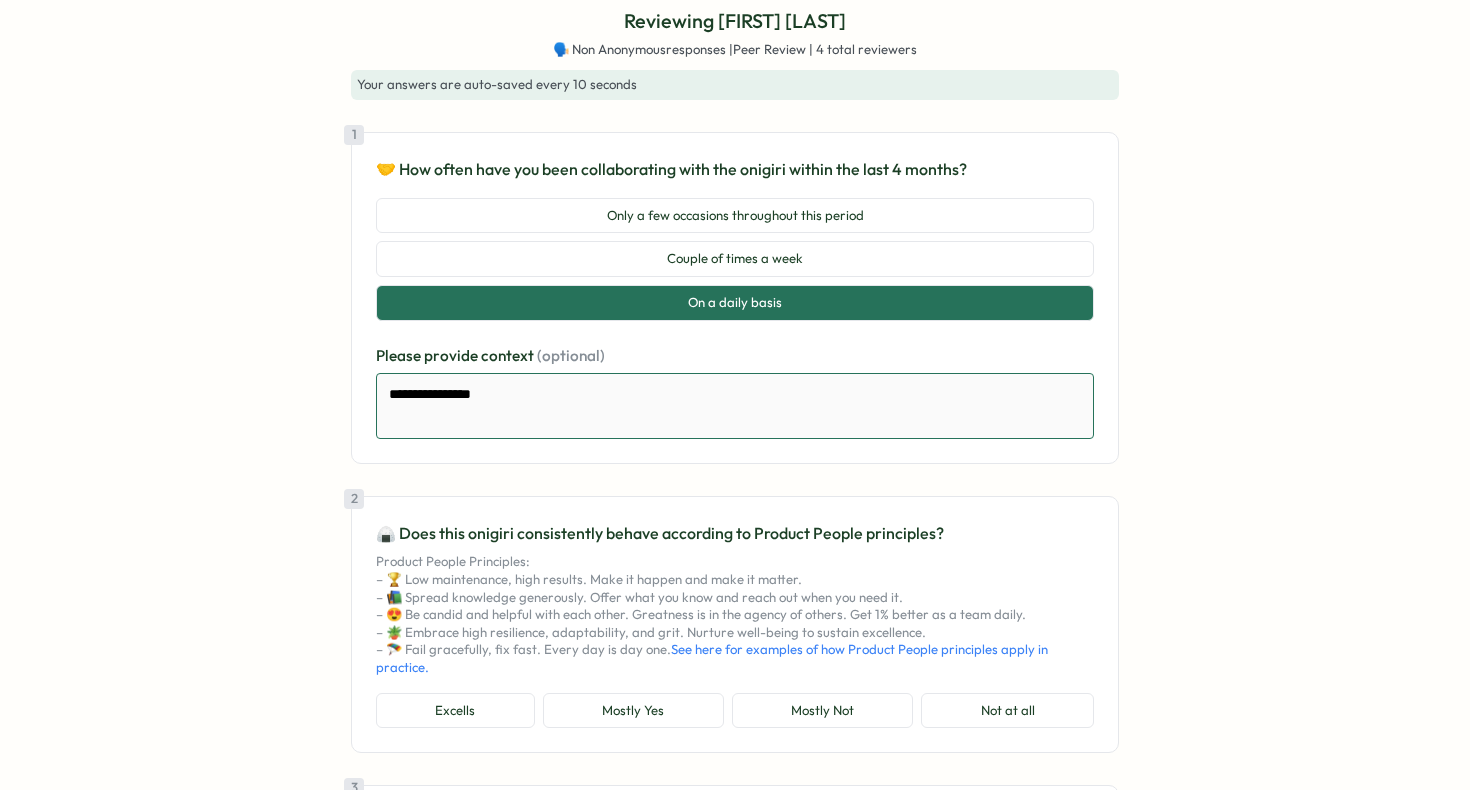 type on "*" 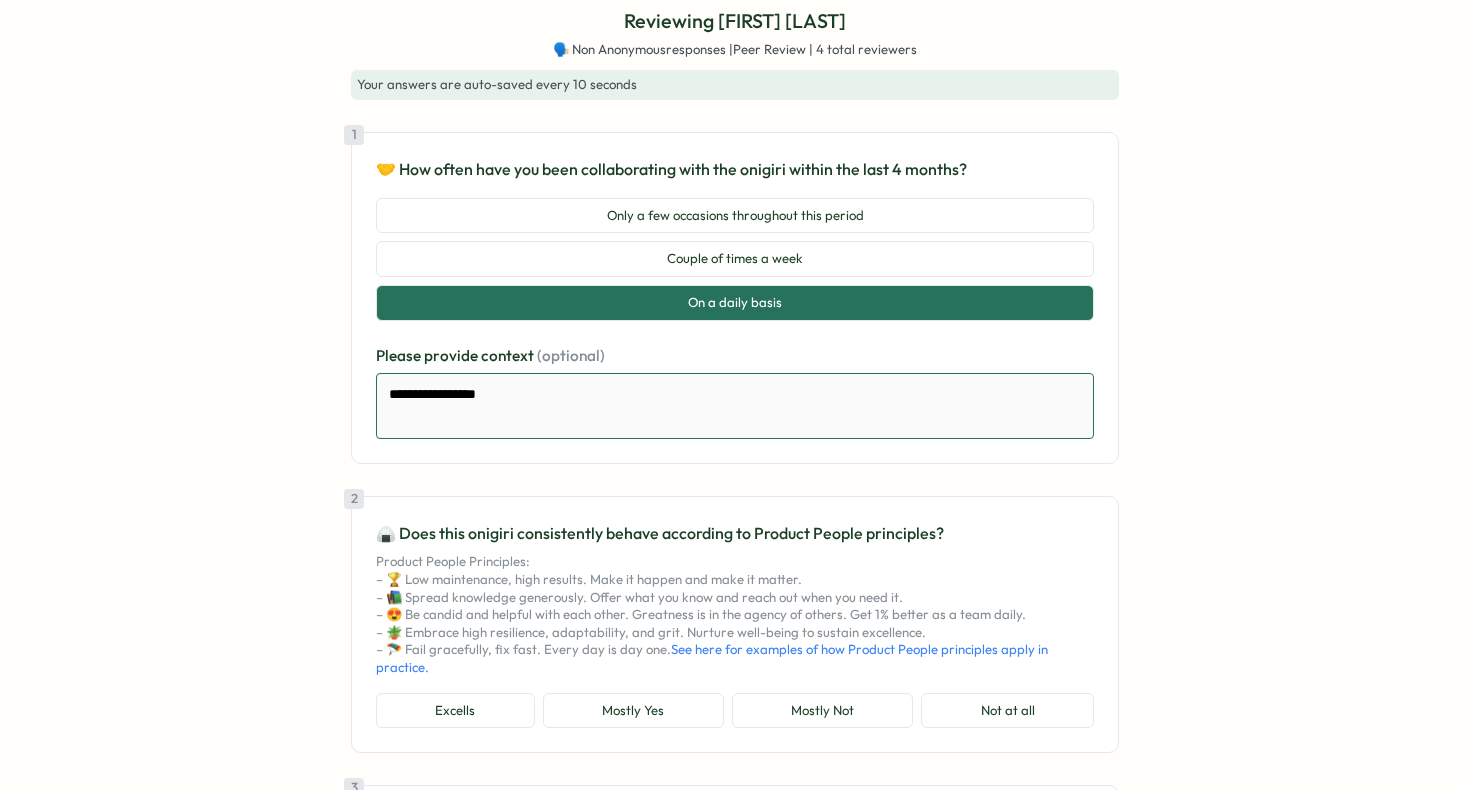 type on "*" 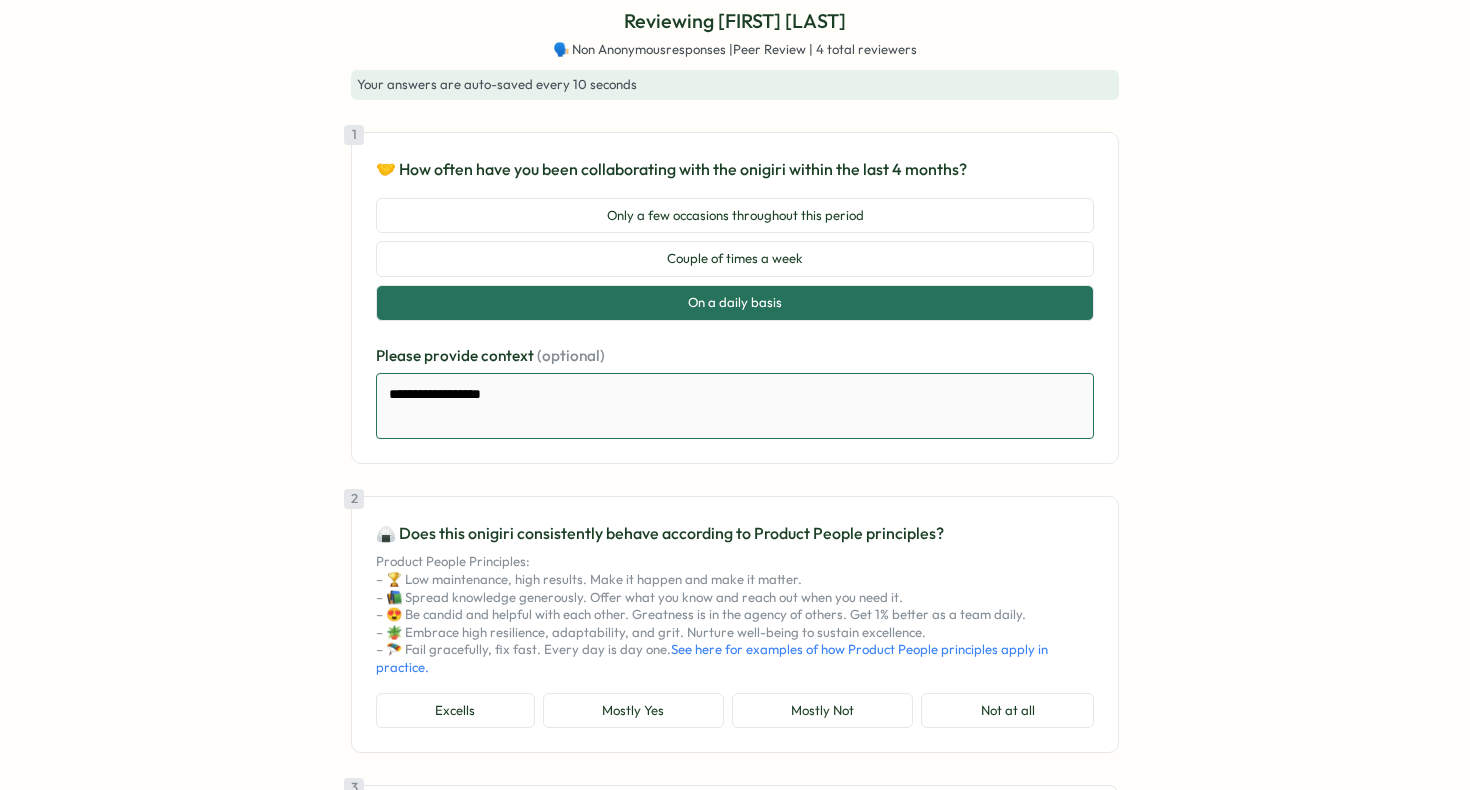 type on "*" 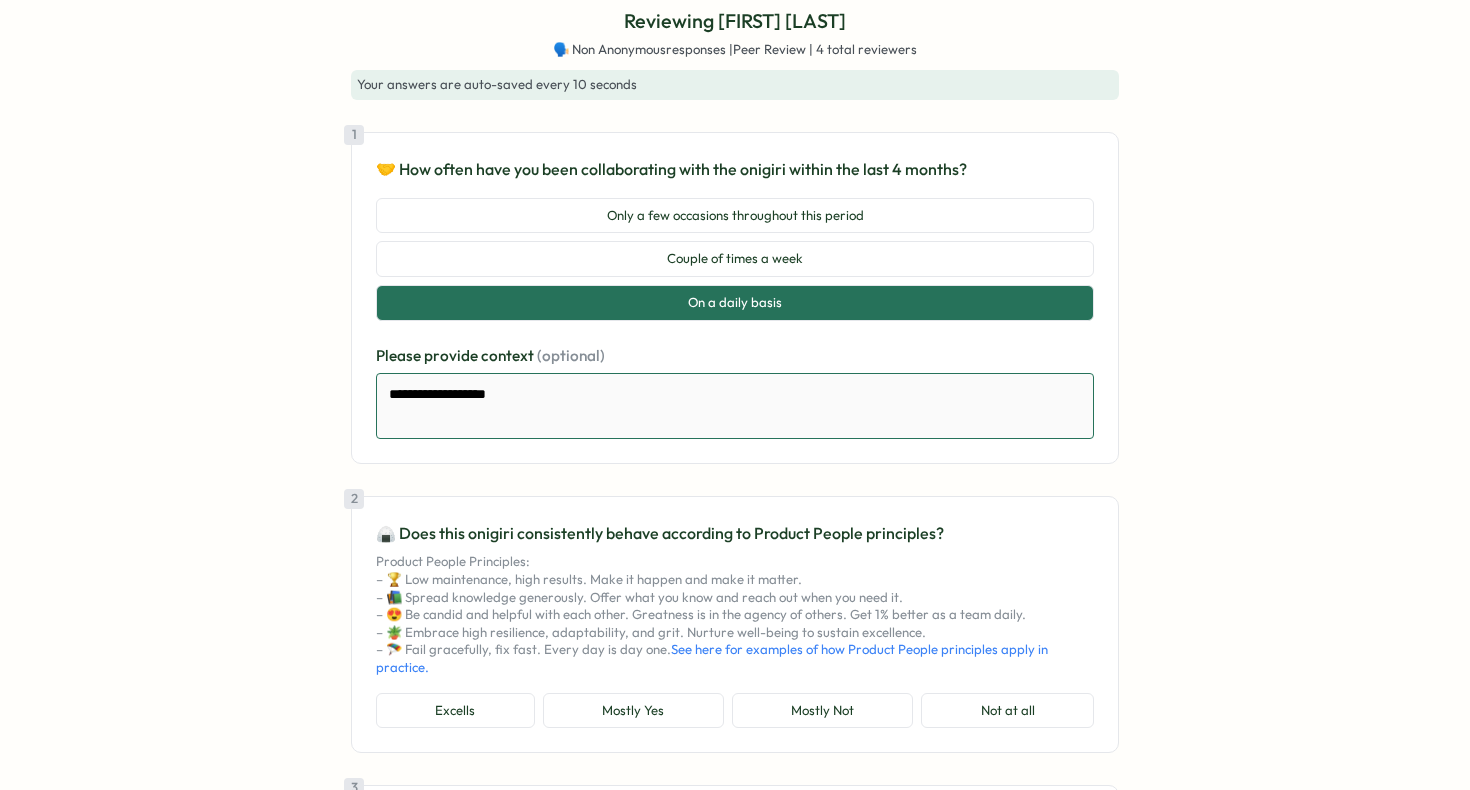 type on "*" 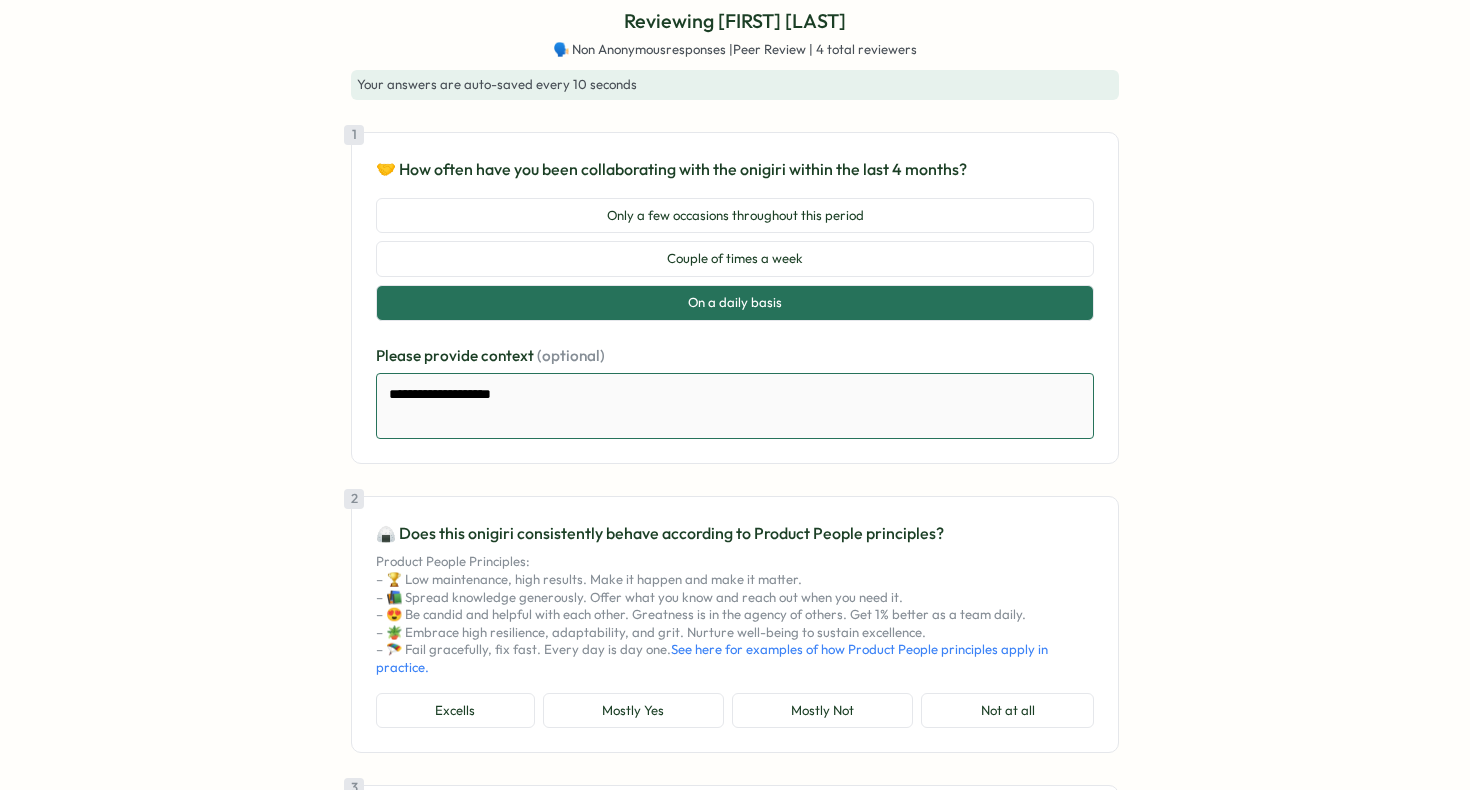 type on "**********" 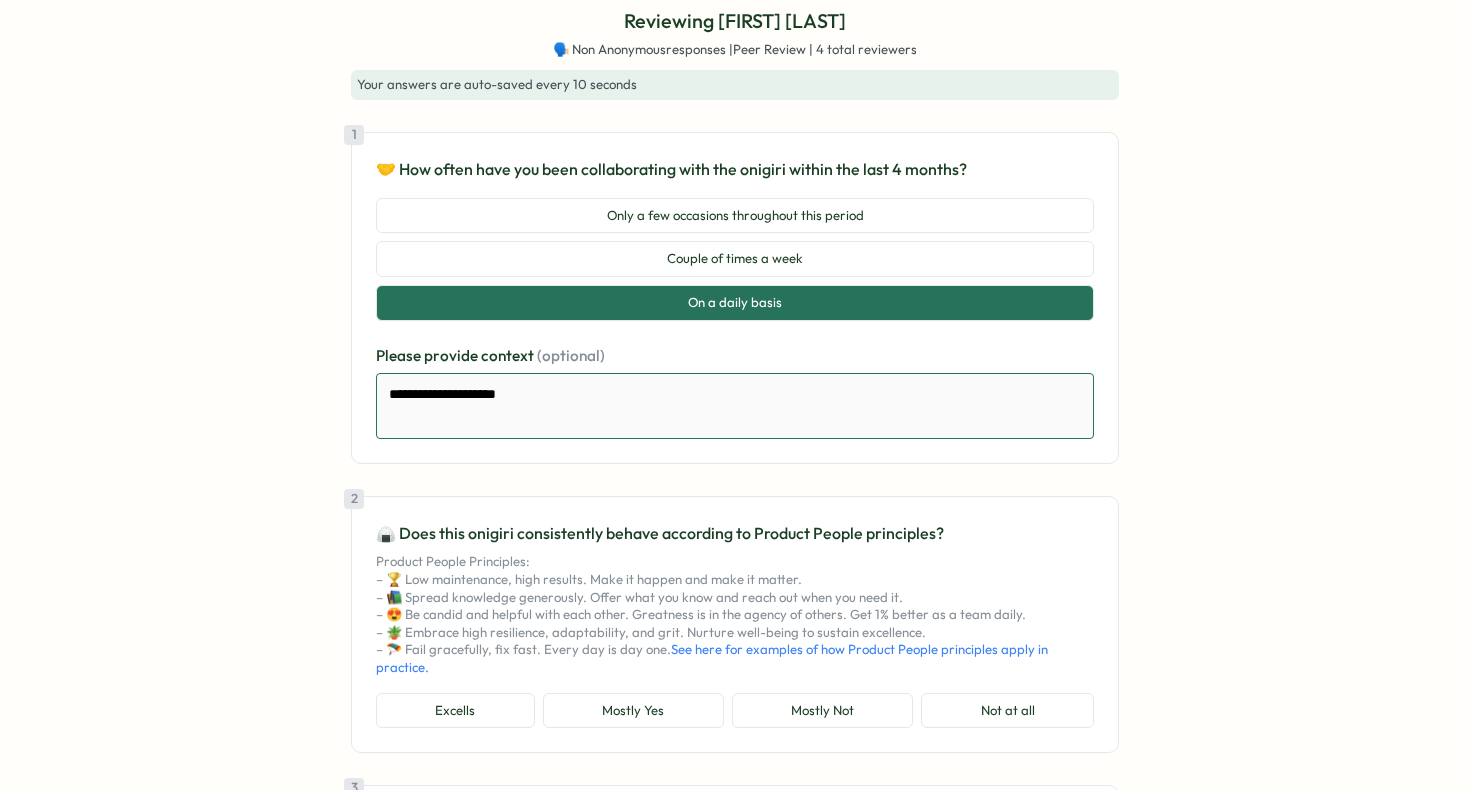 type on "*" 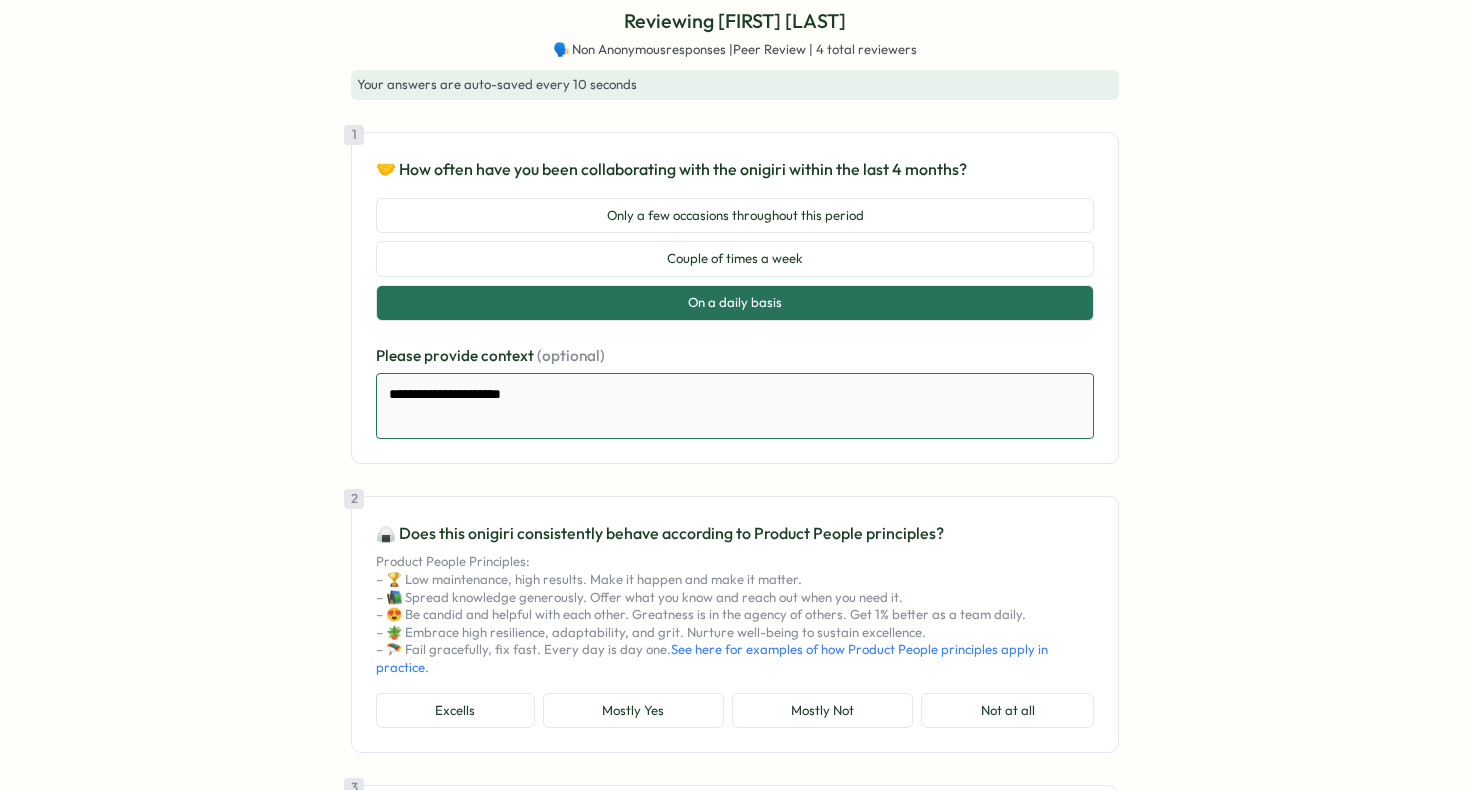 type on "*" 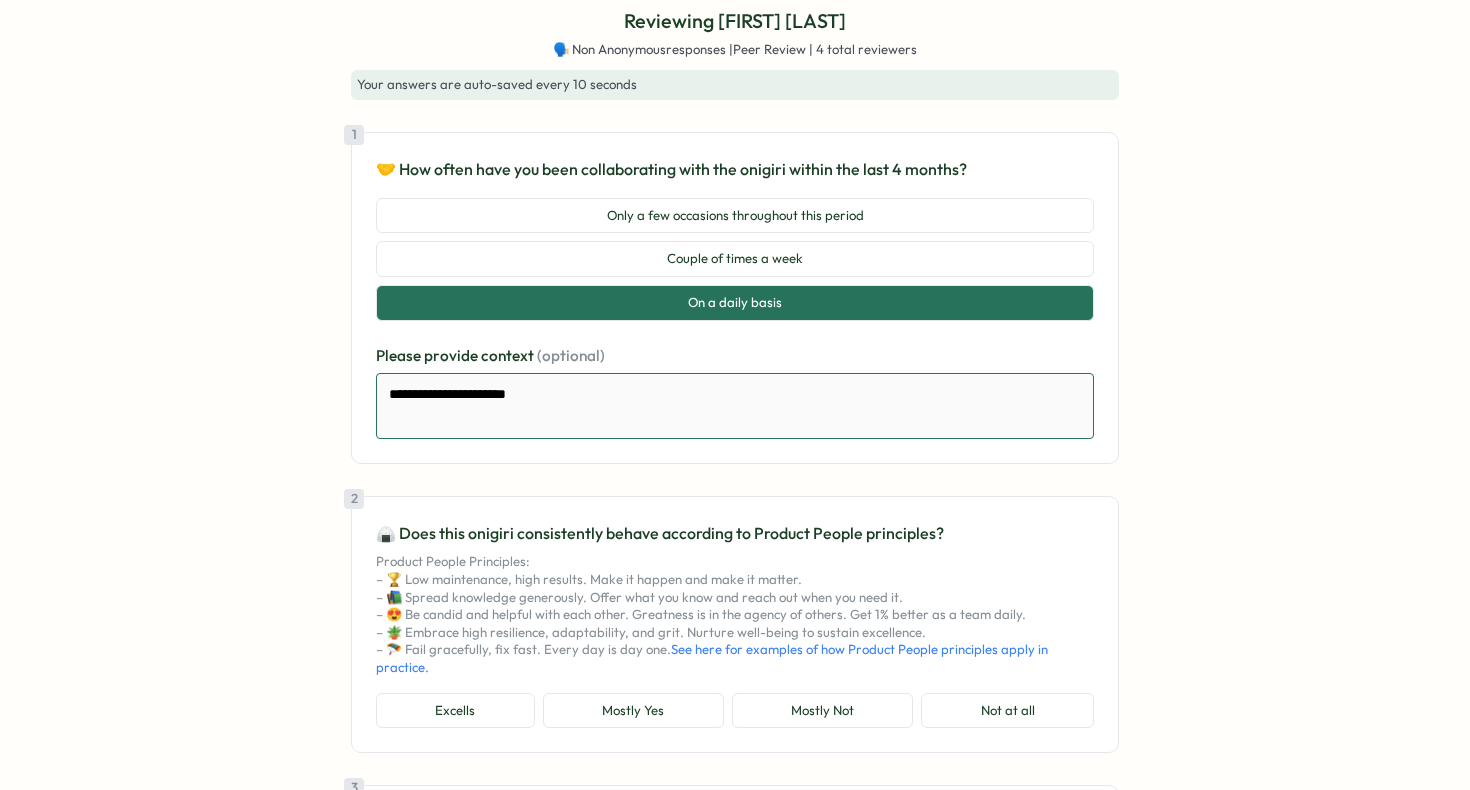 type on "*" 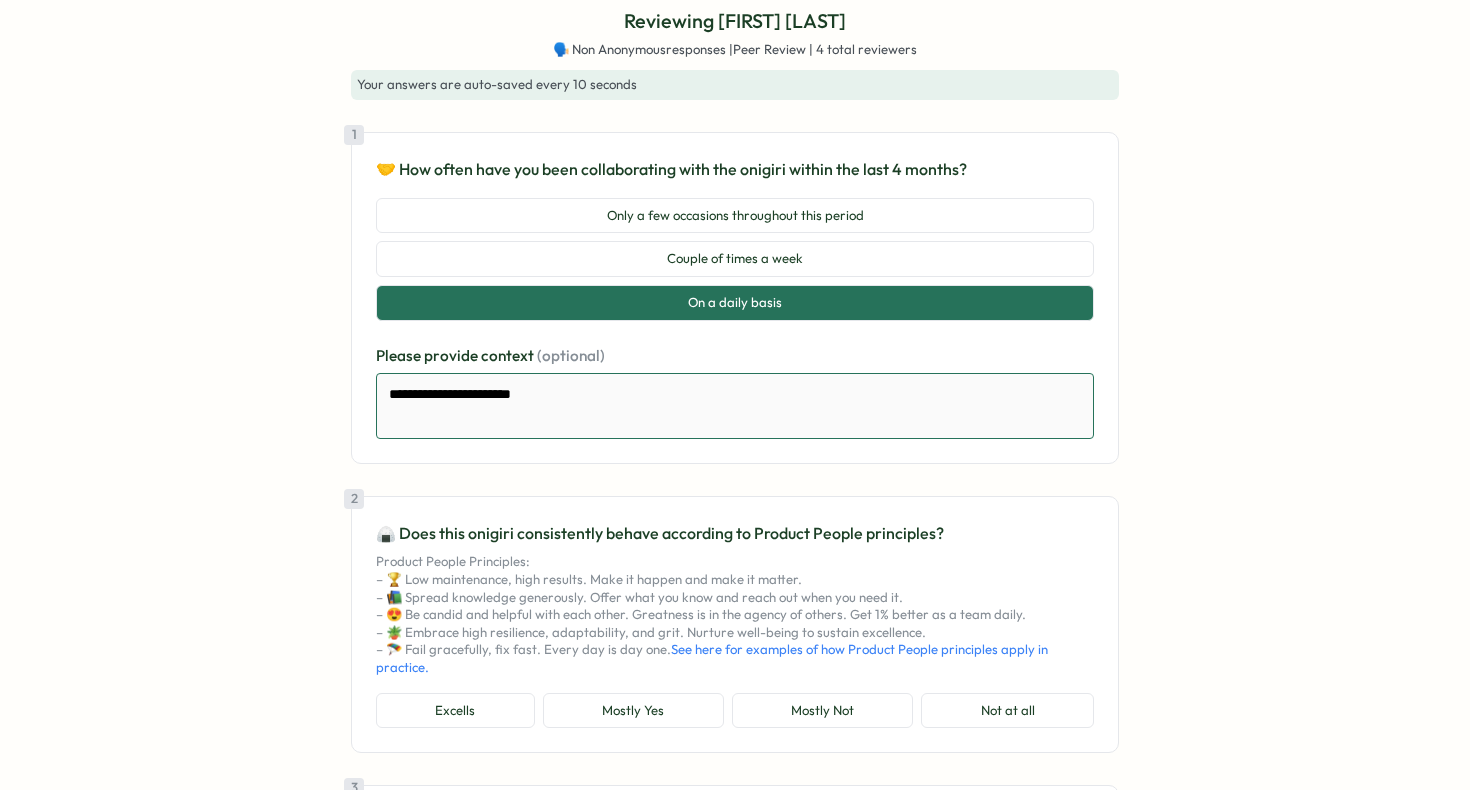 type on "*" 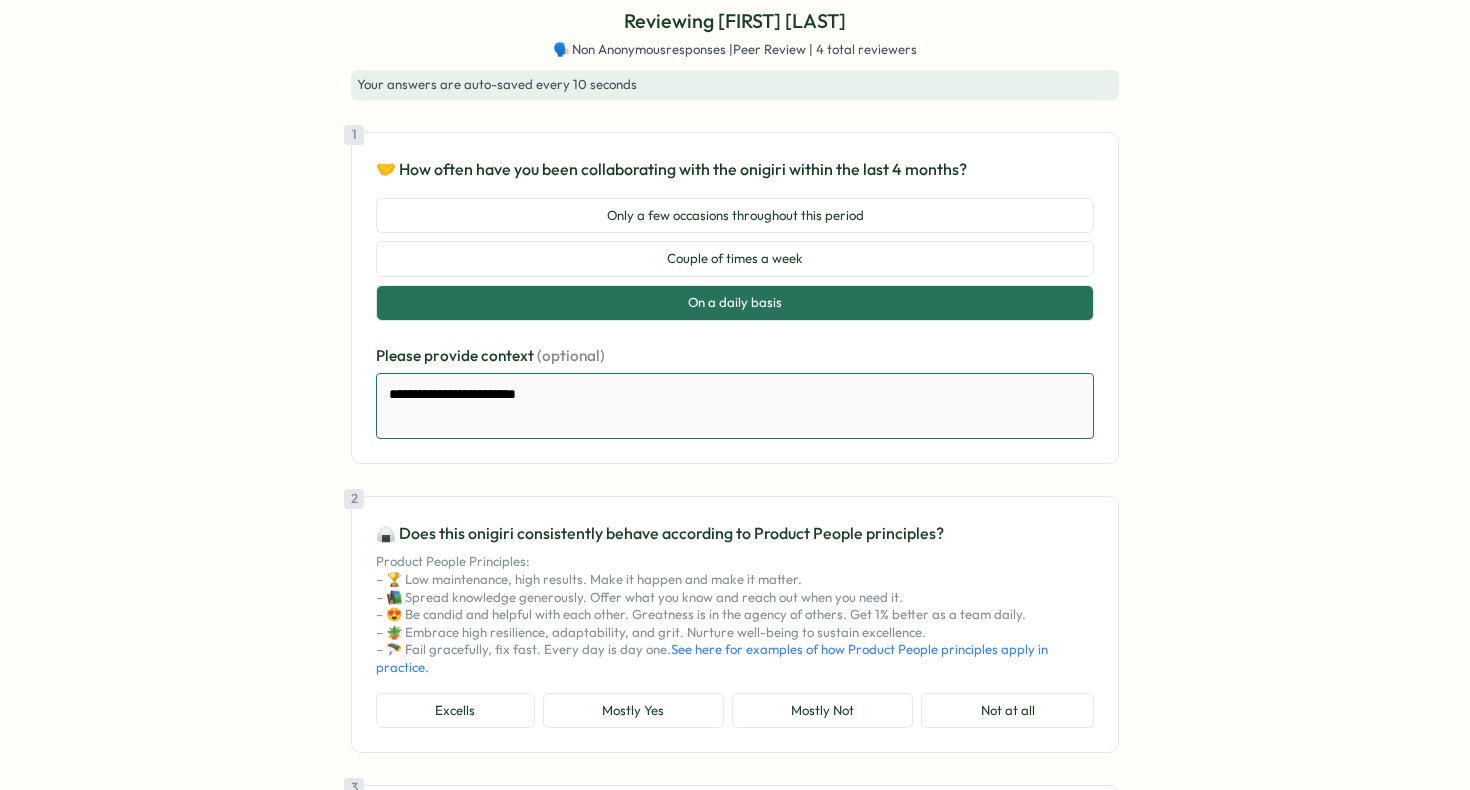 type on "*" 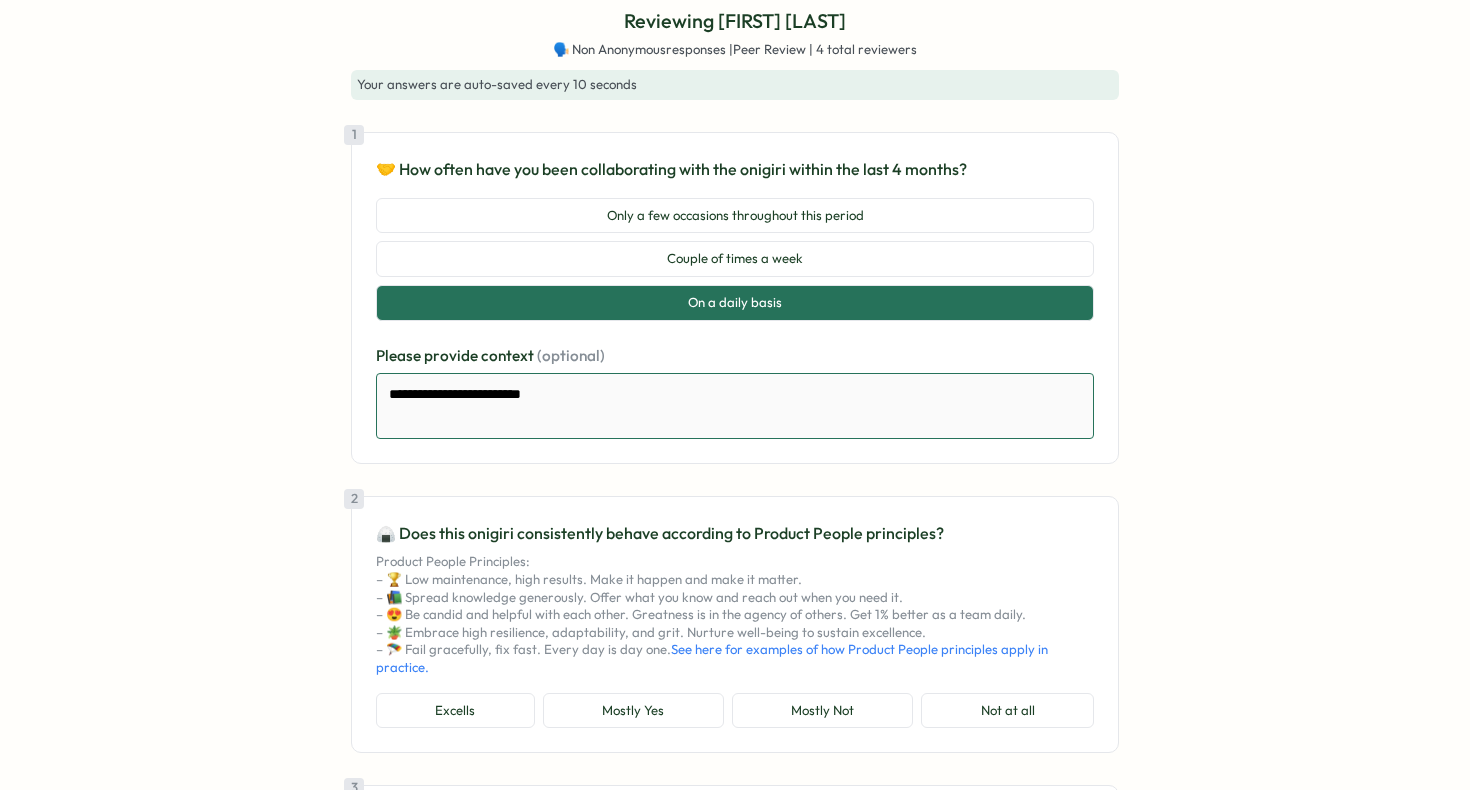type on "*" 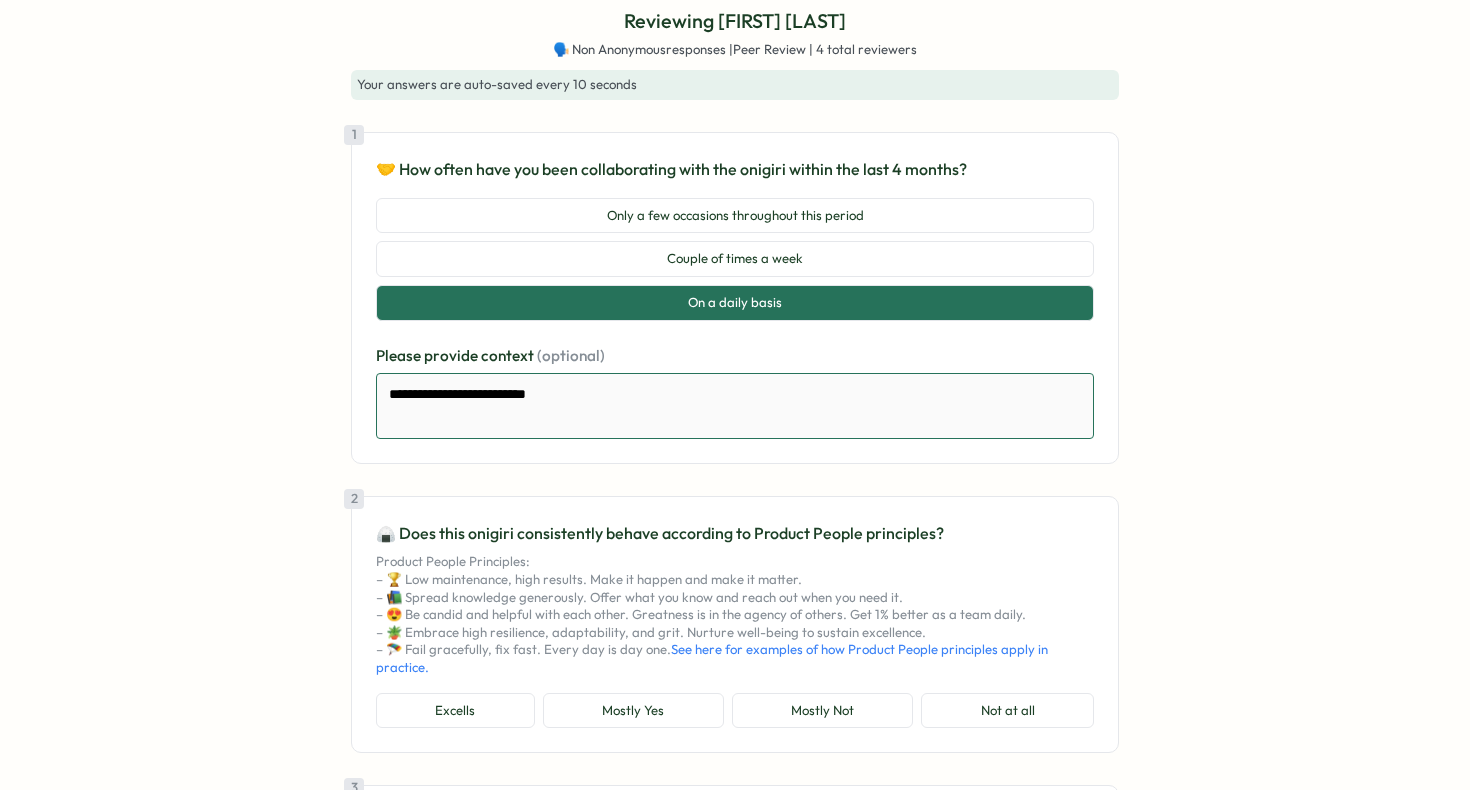 type on "*" 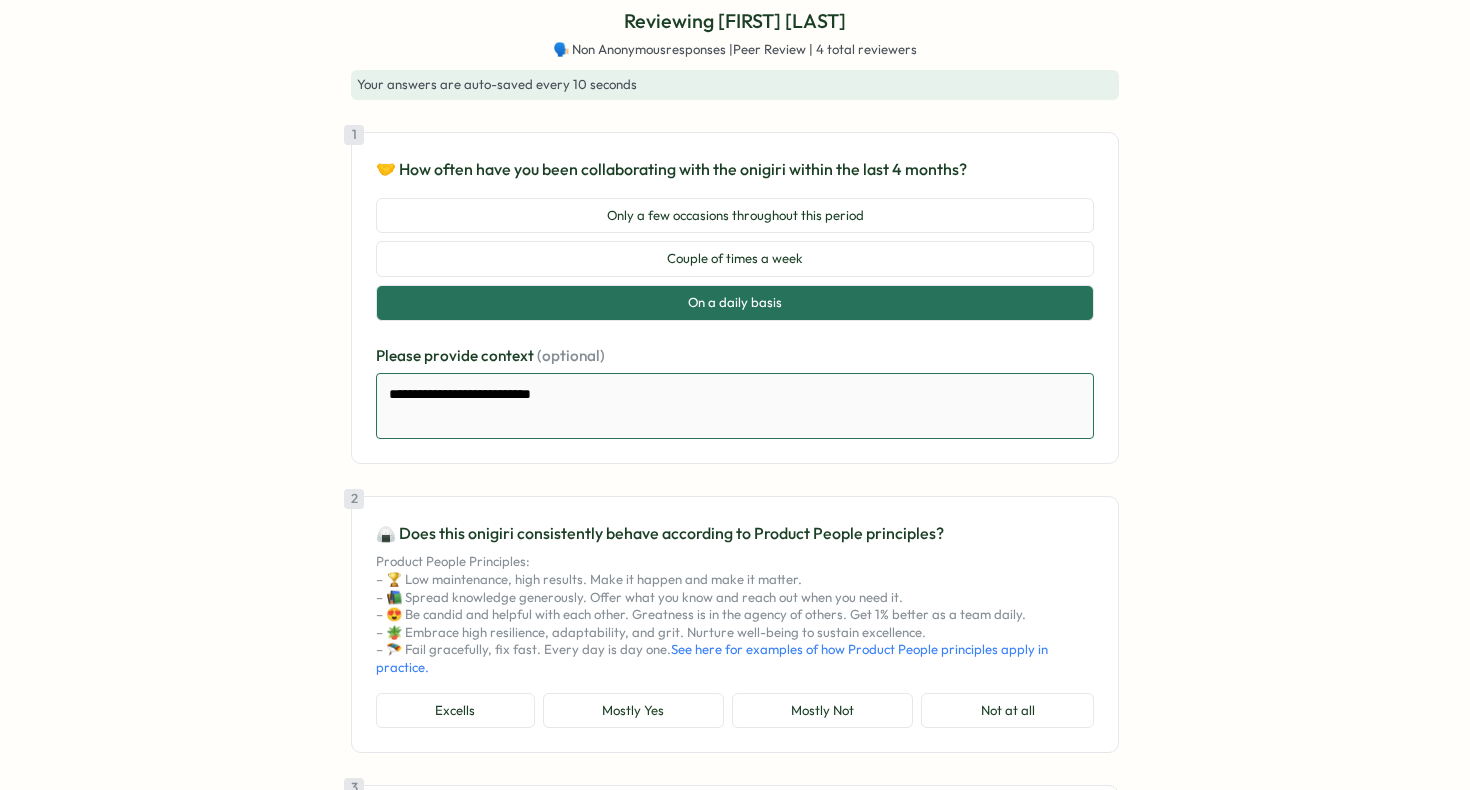 type on "*" 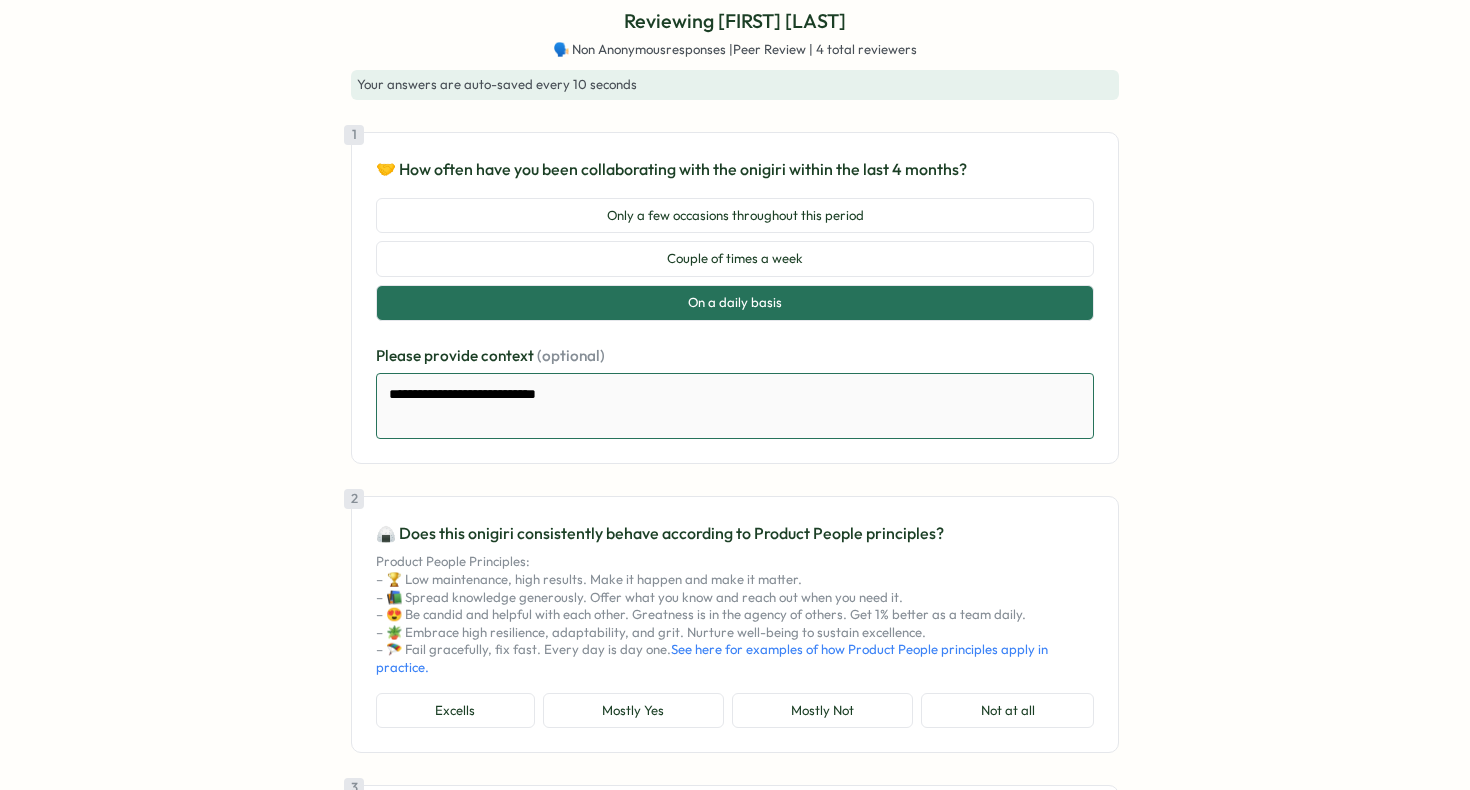type on "*" 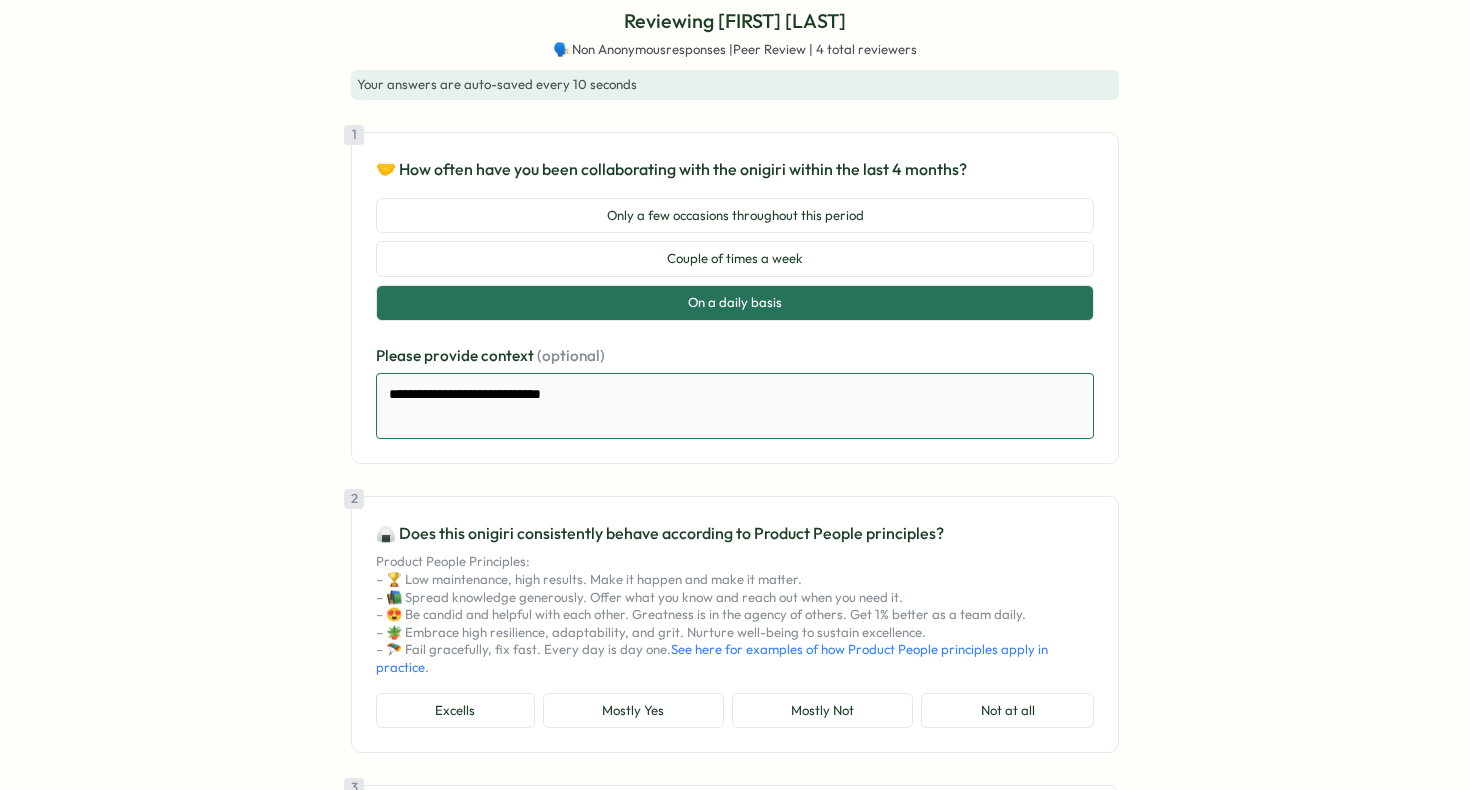 type on "*" 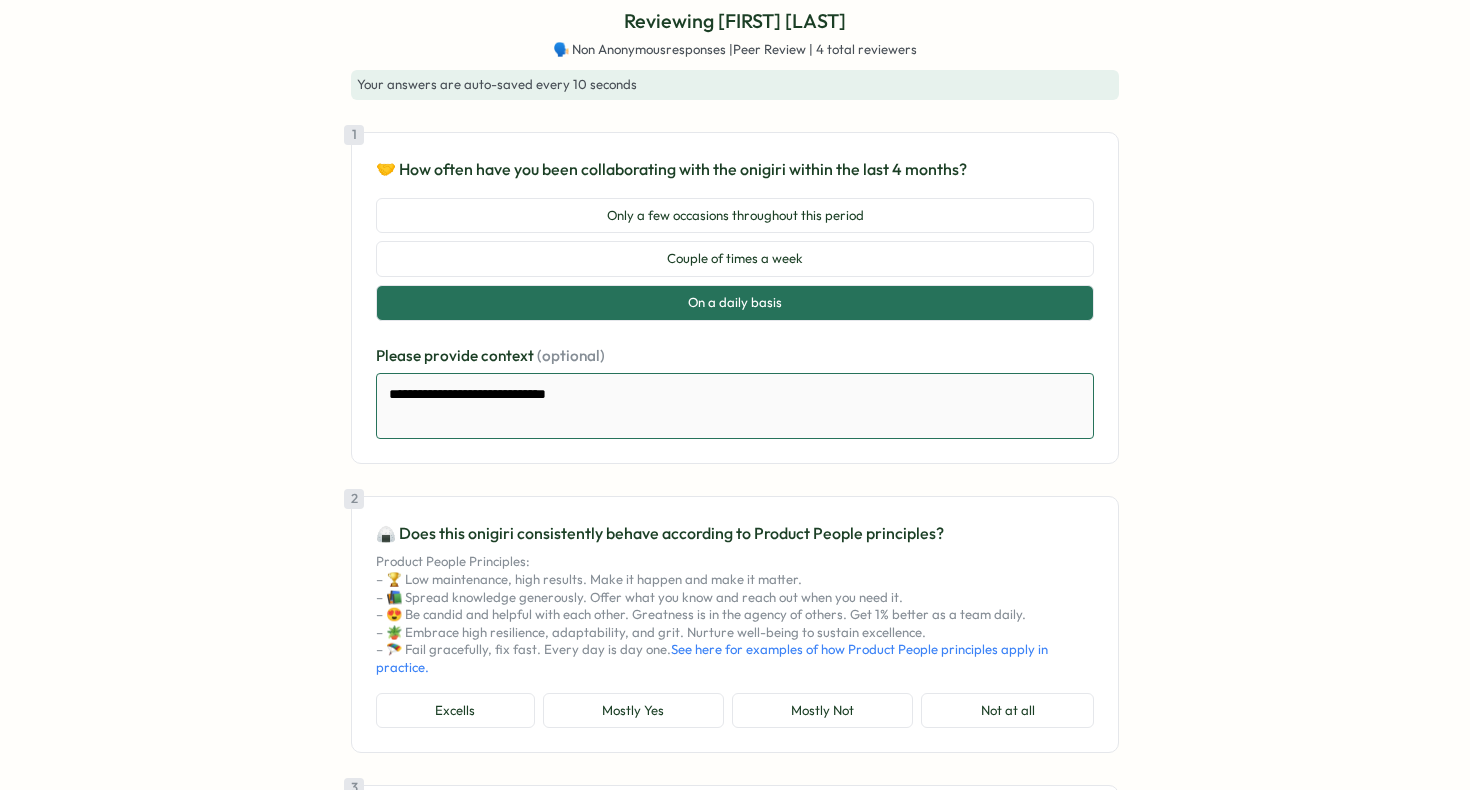 type on "*" 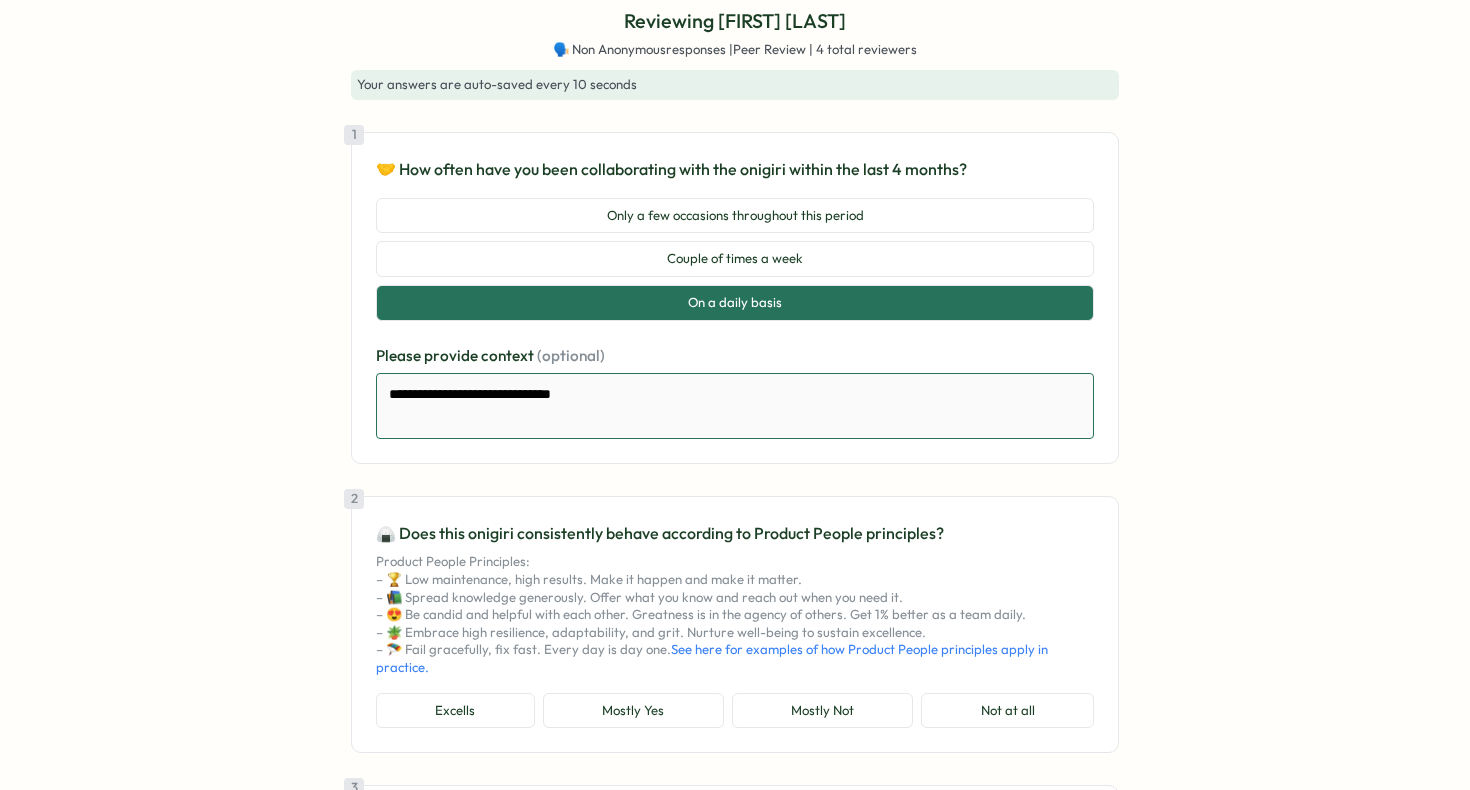 type on "*" 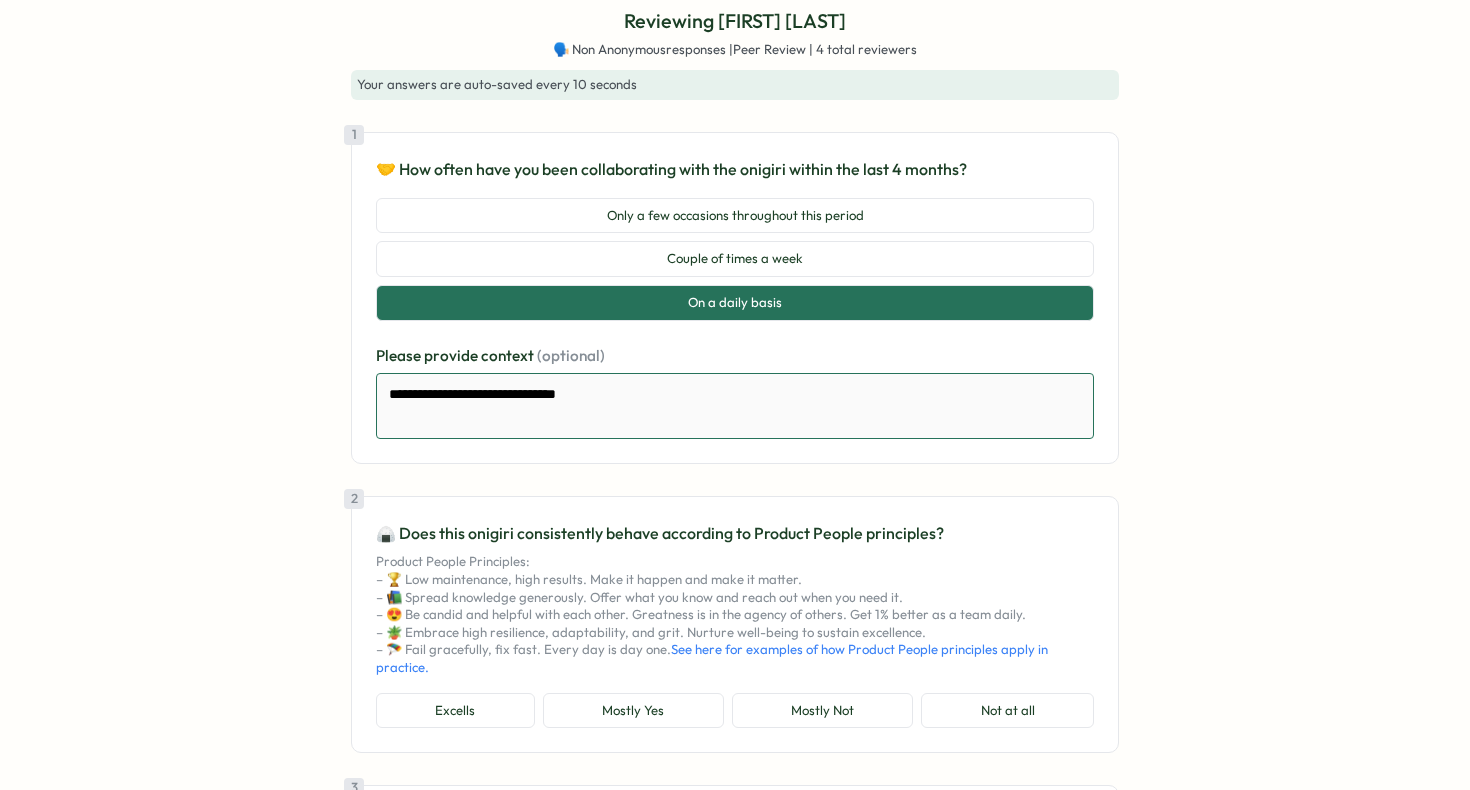 type on "*" 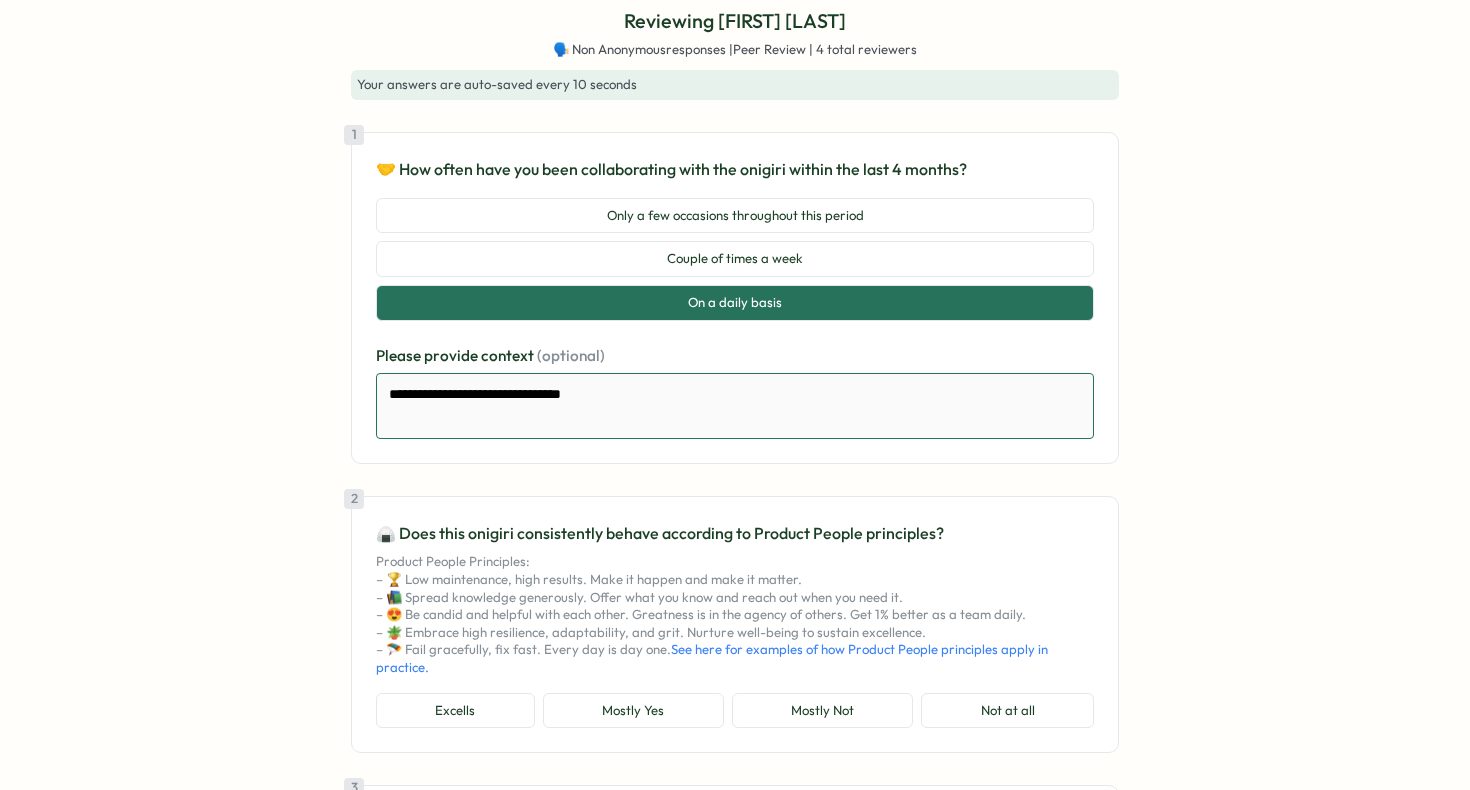 type on "*" 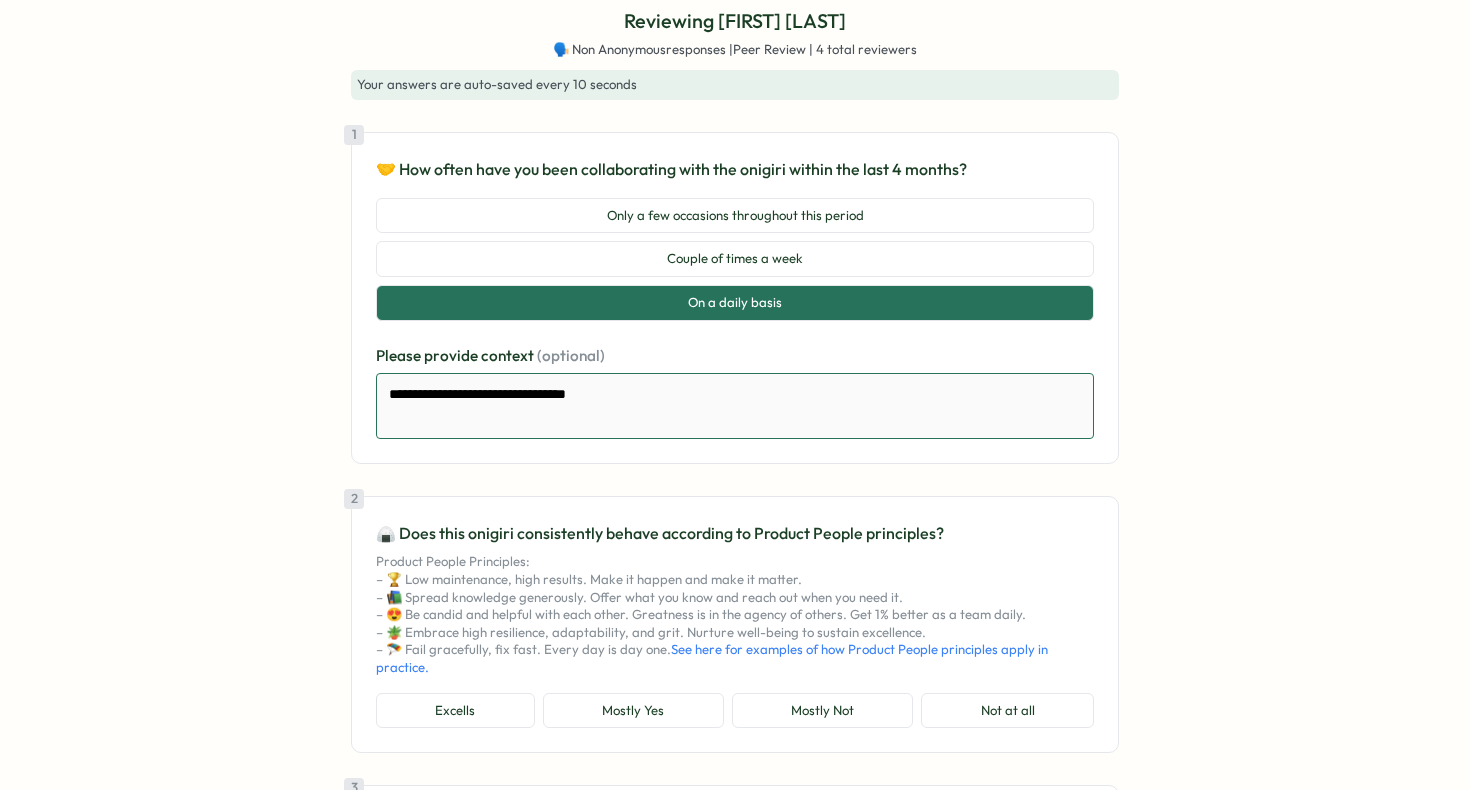 type on "*" 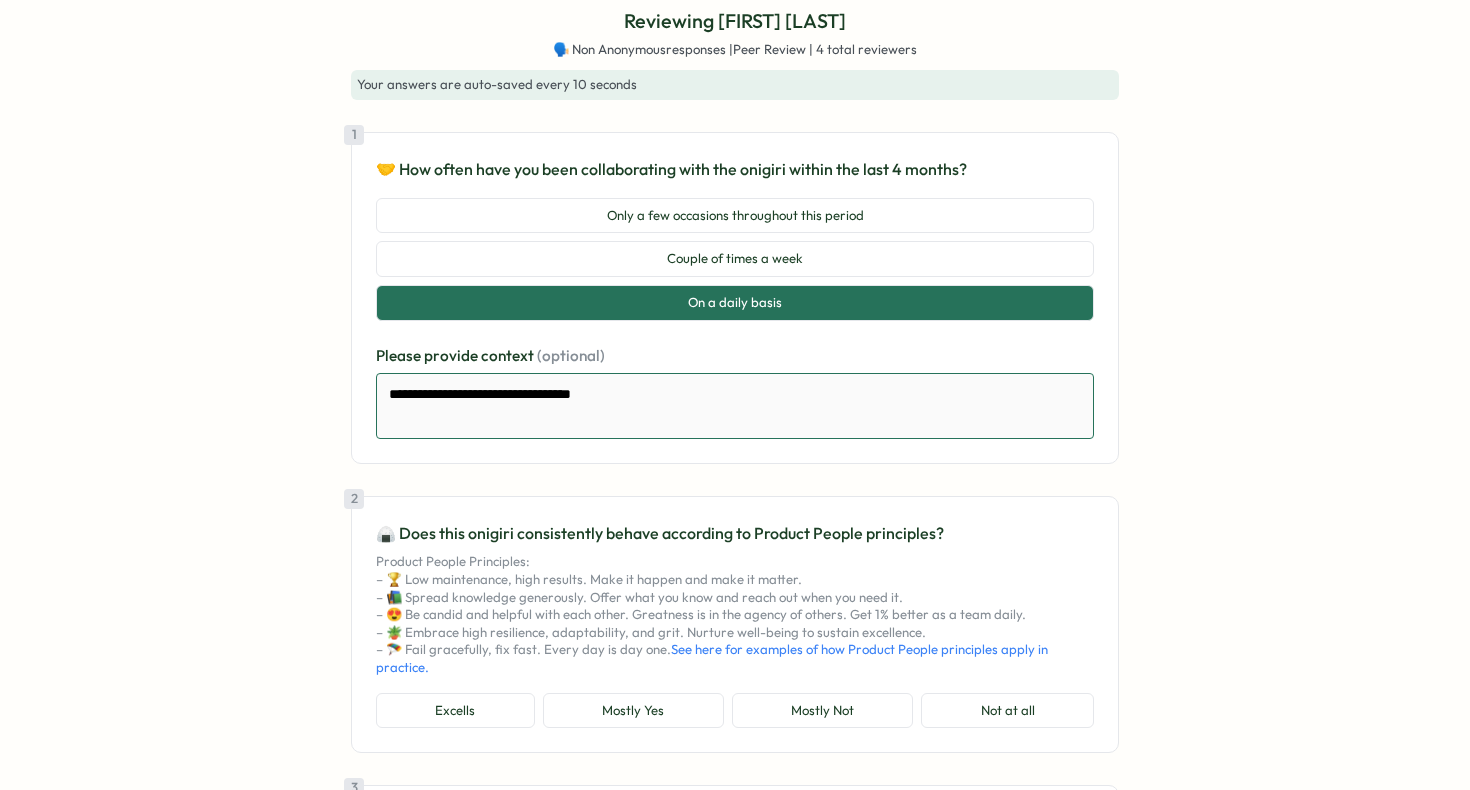 type on "*" 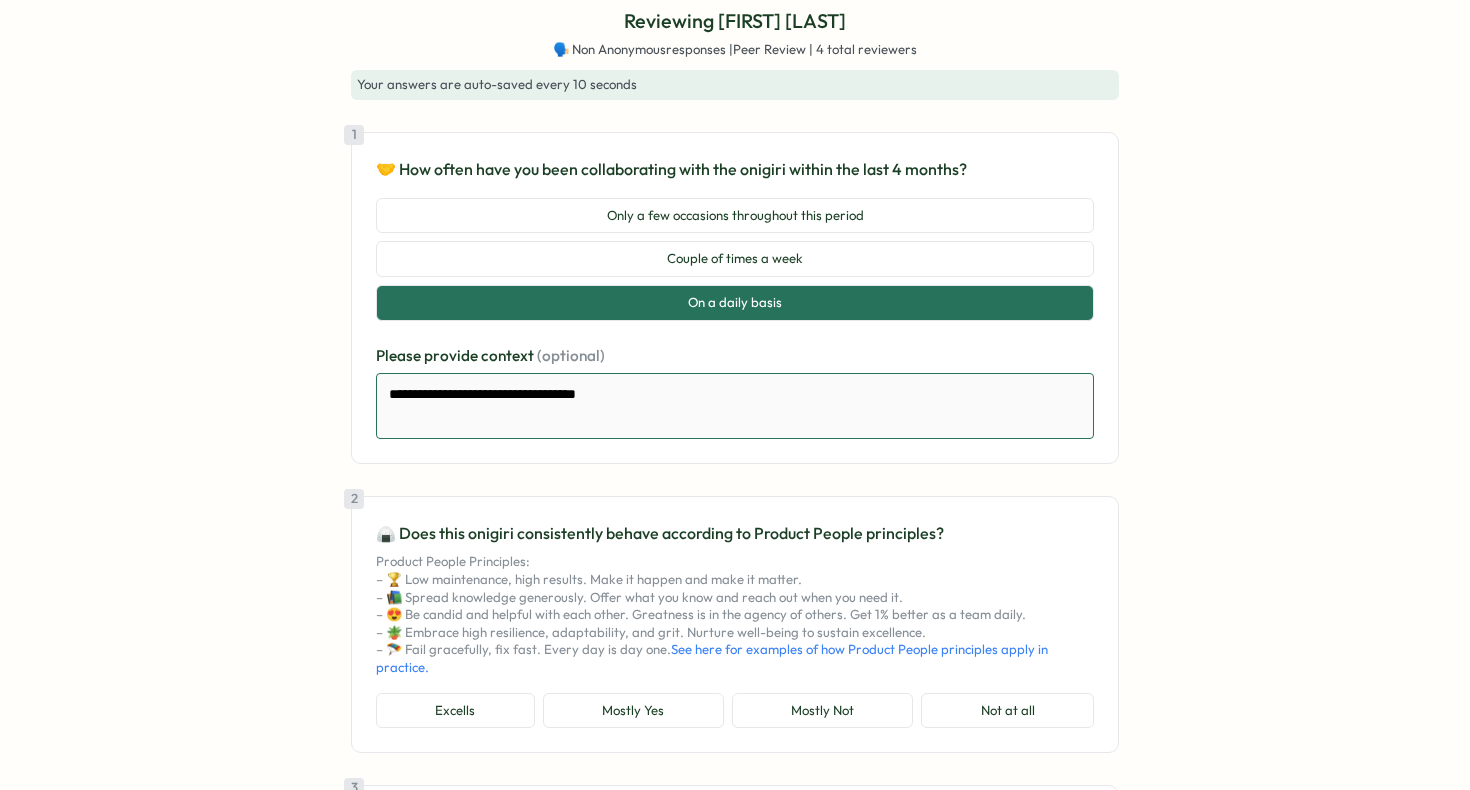 type on "*" 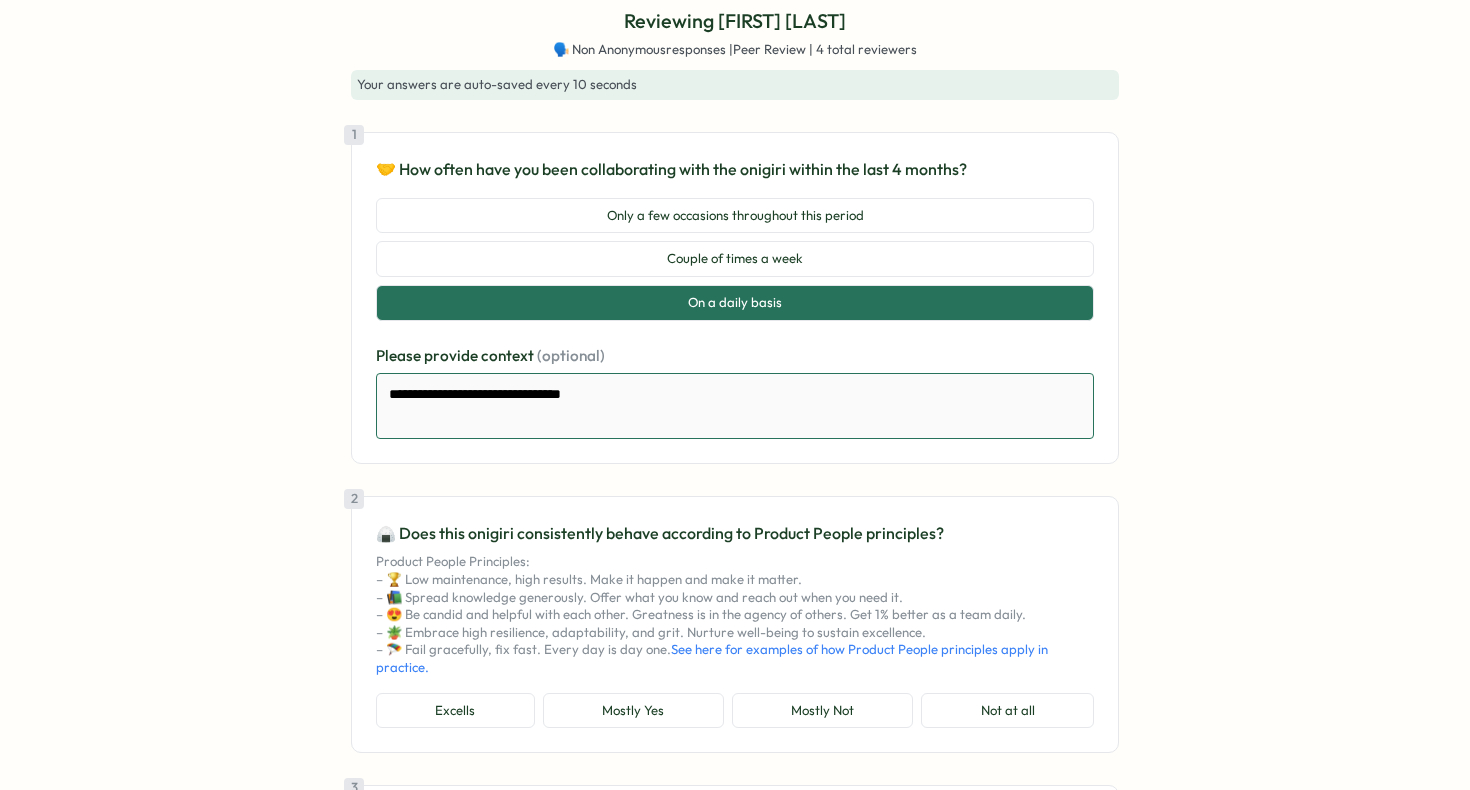 type on "*" 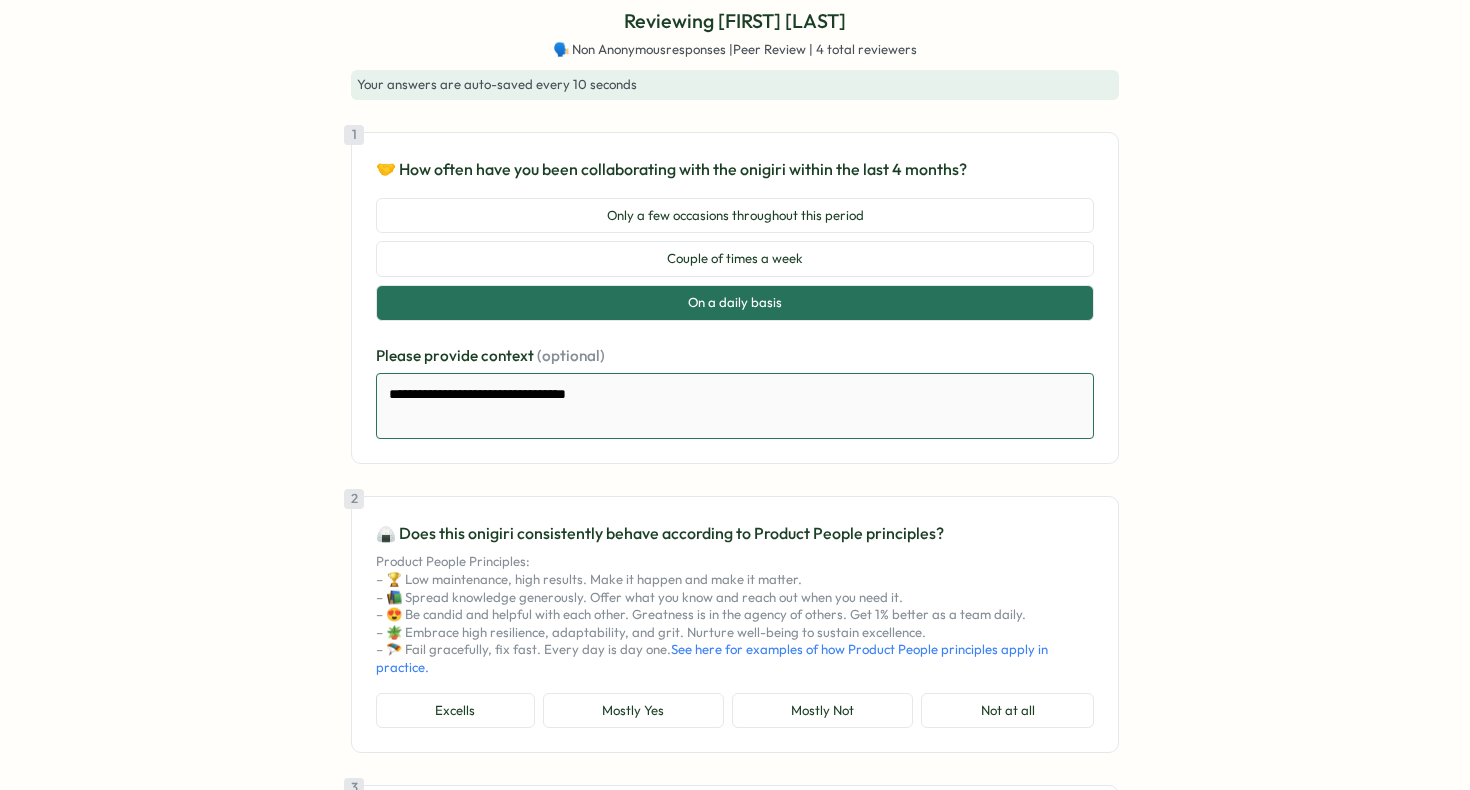type on "*" 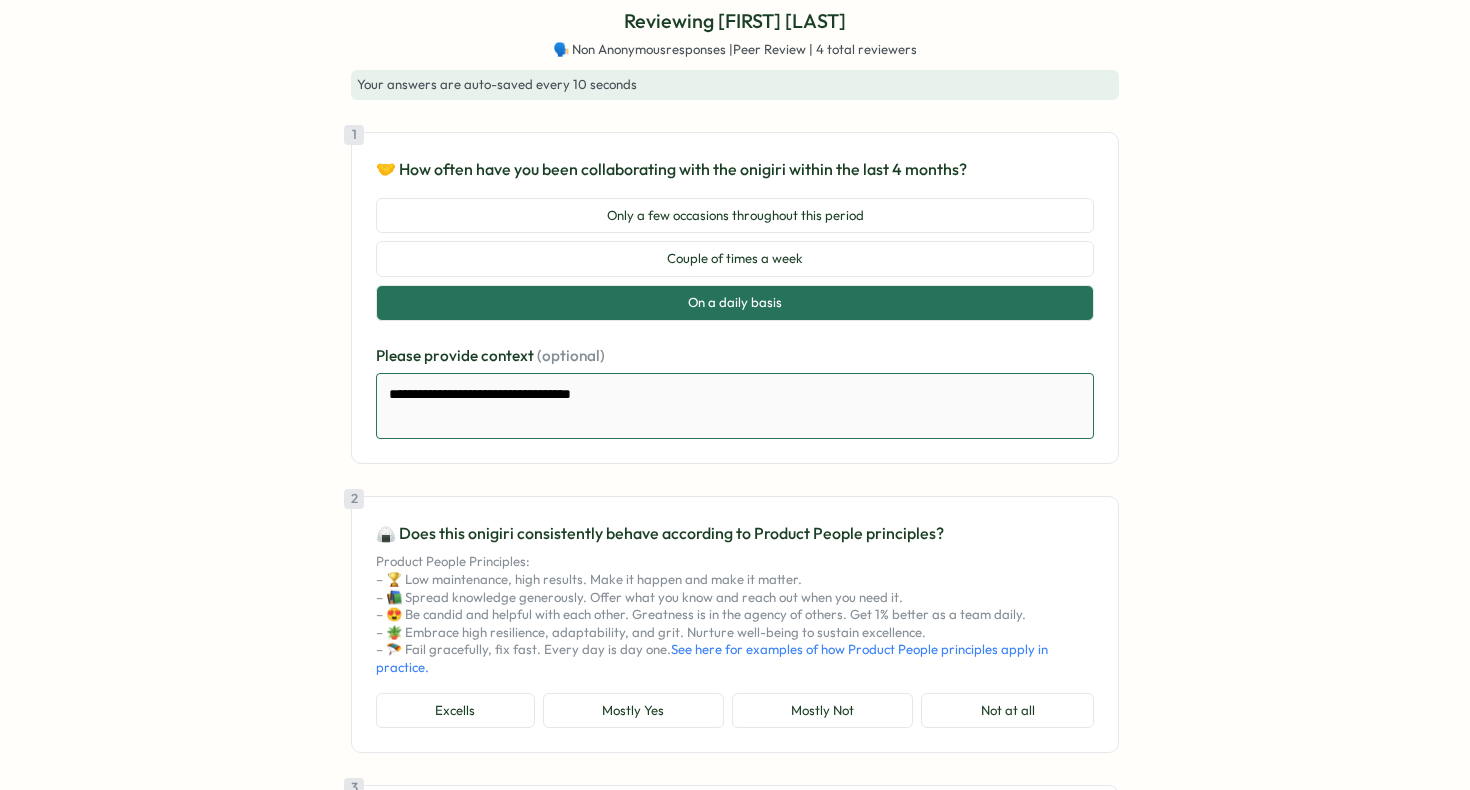 type on "*" 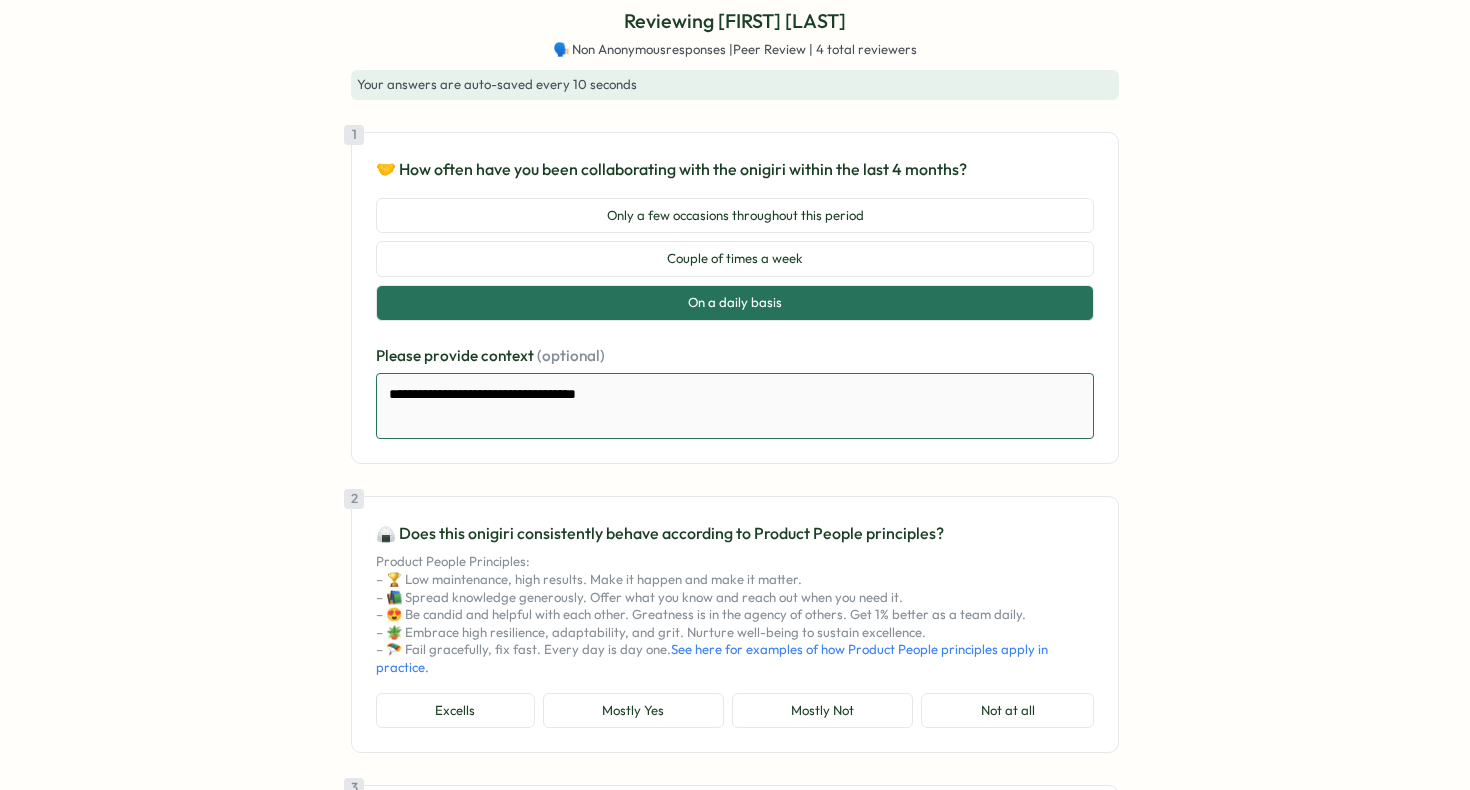 type on "*" 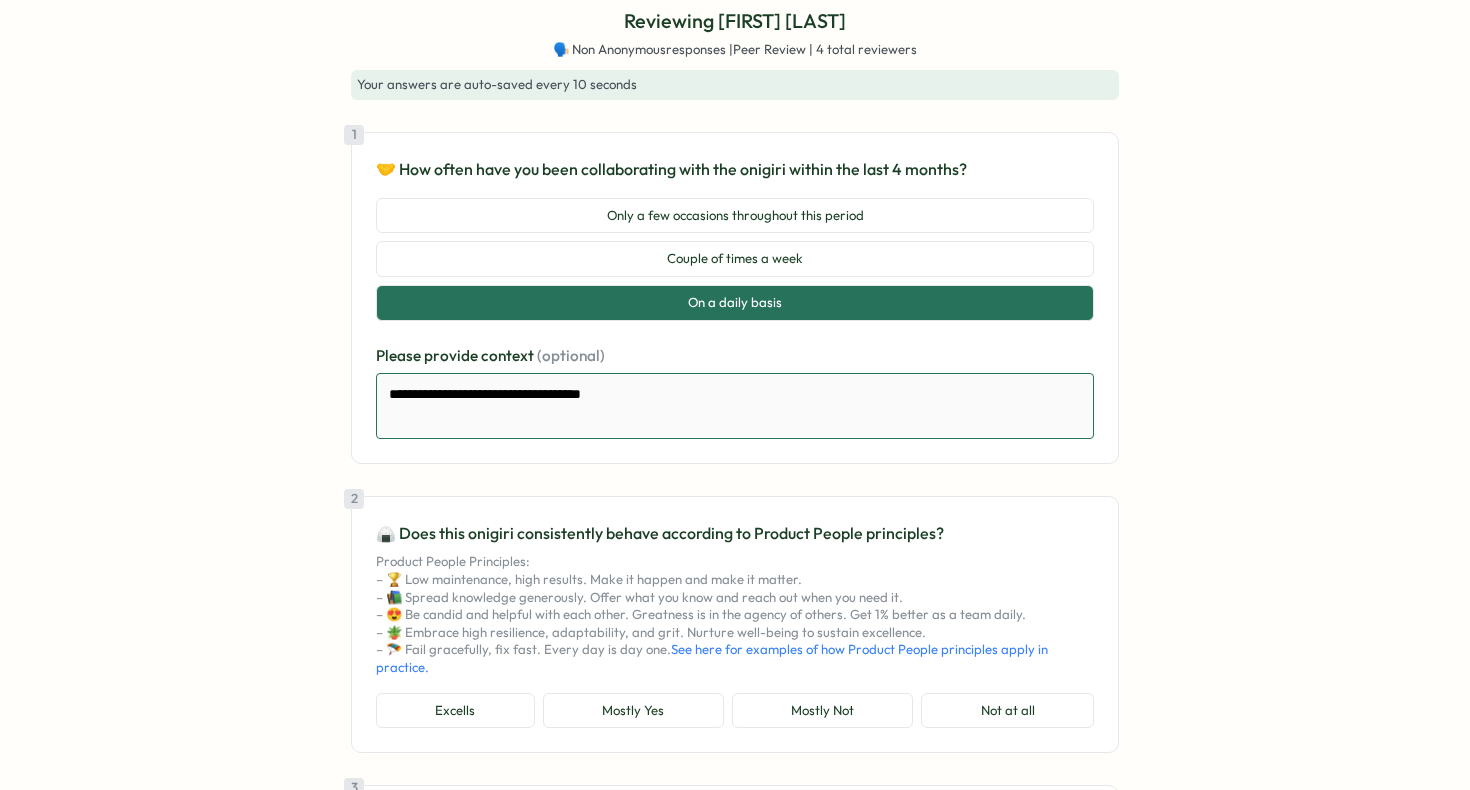 type on "*" 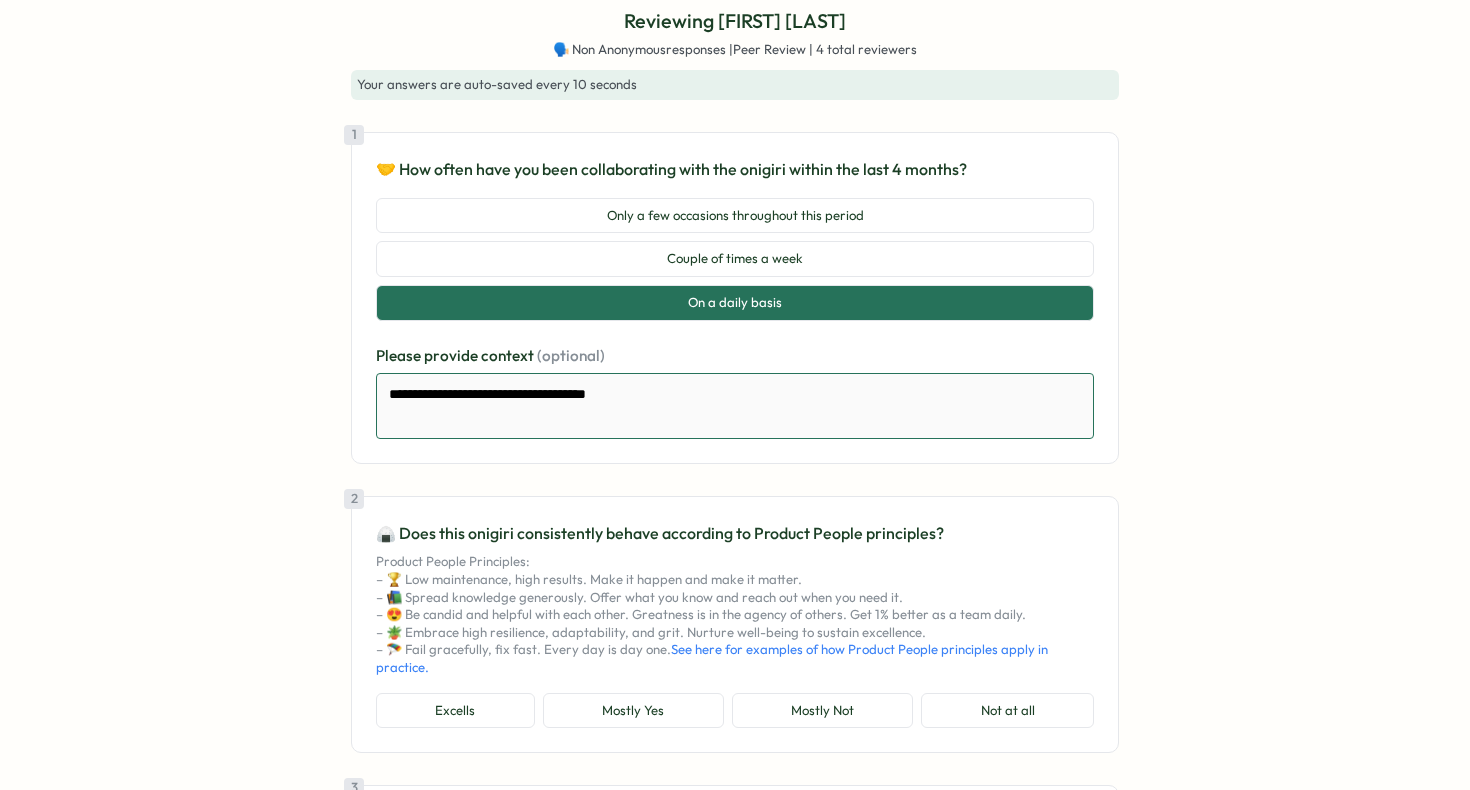 type on "**********" 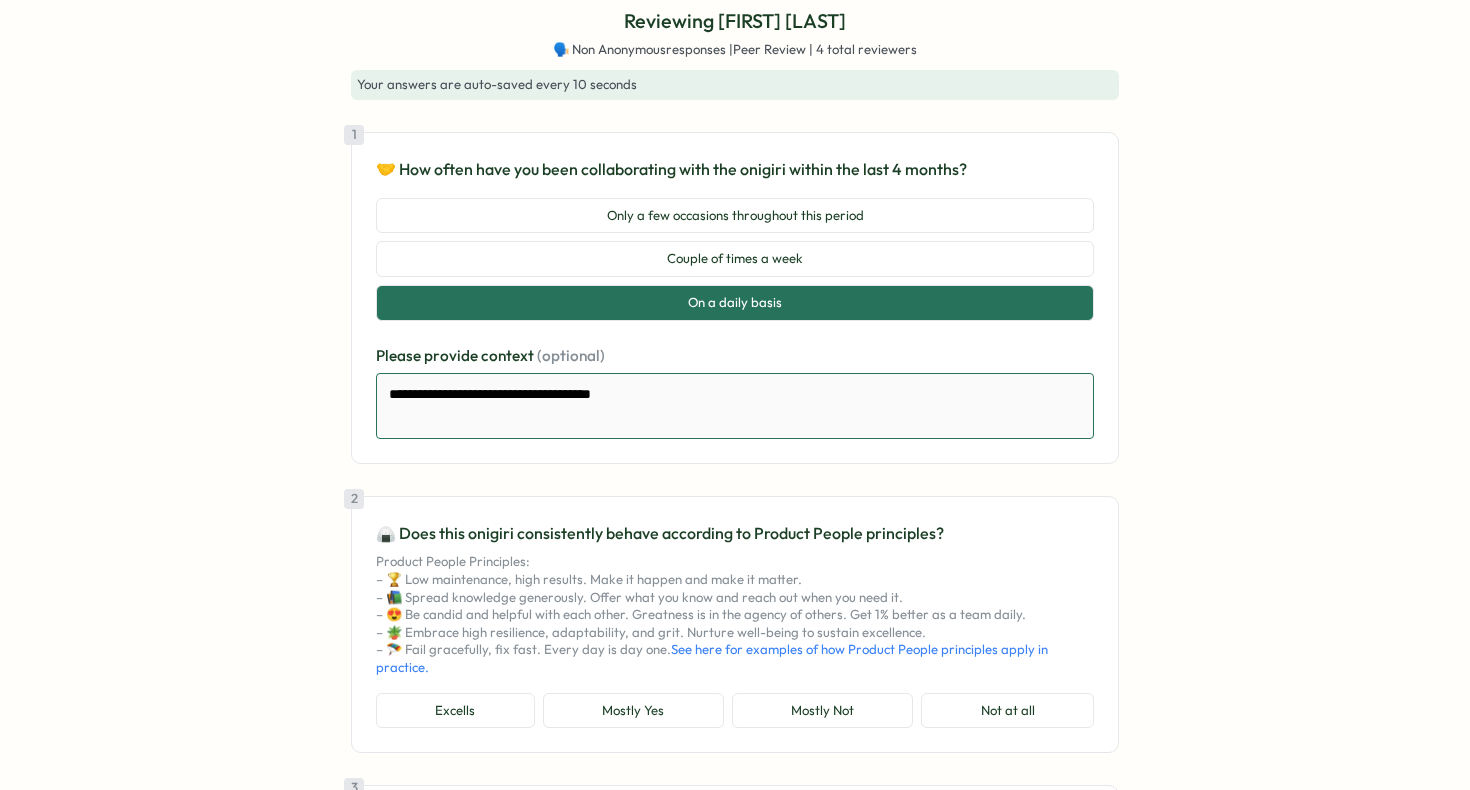 type on "*" 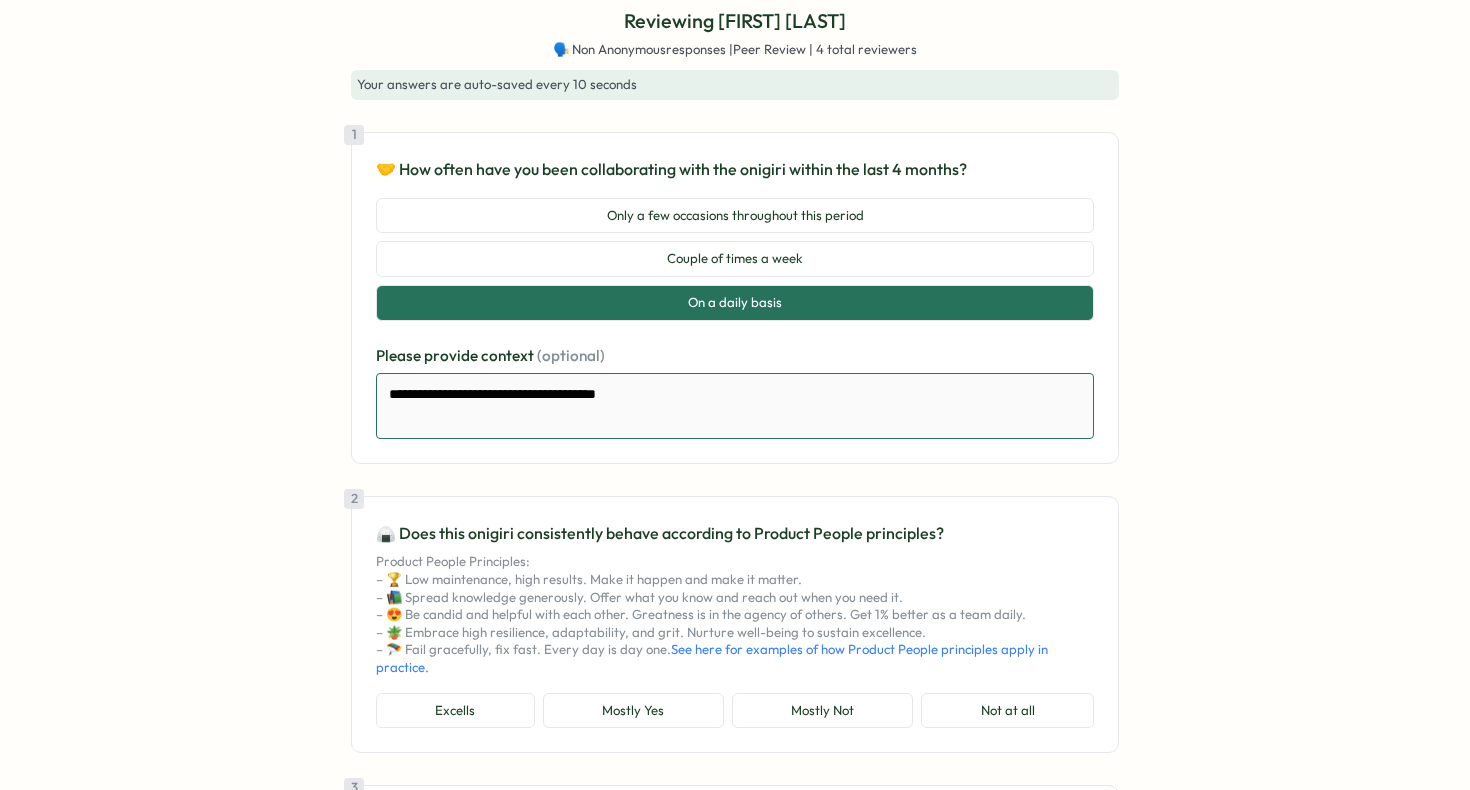 type on "*" 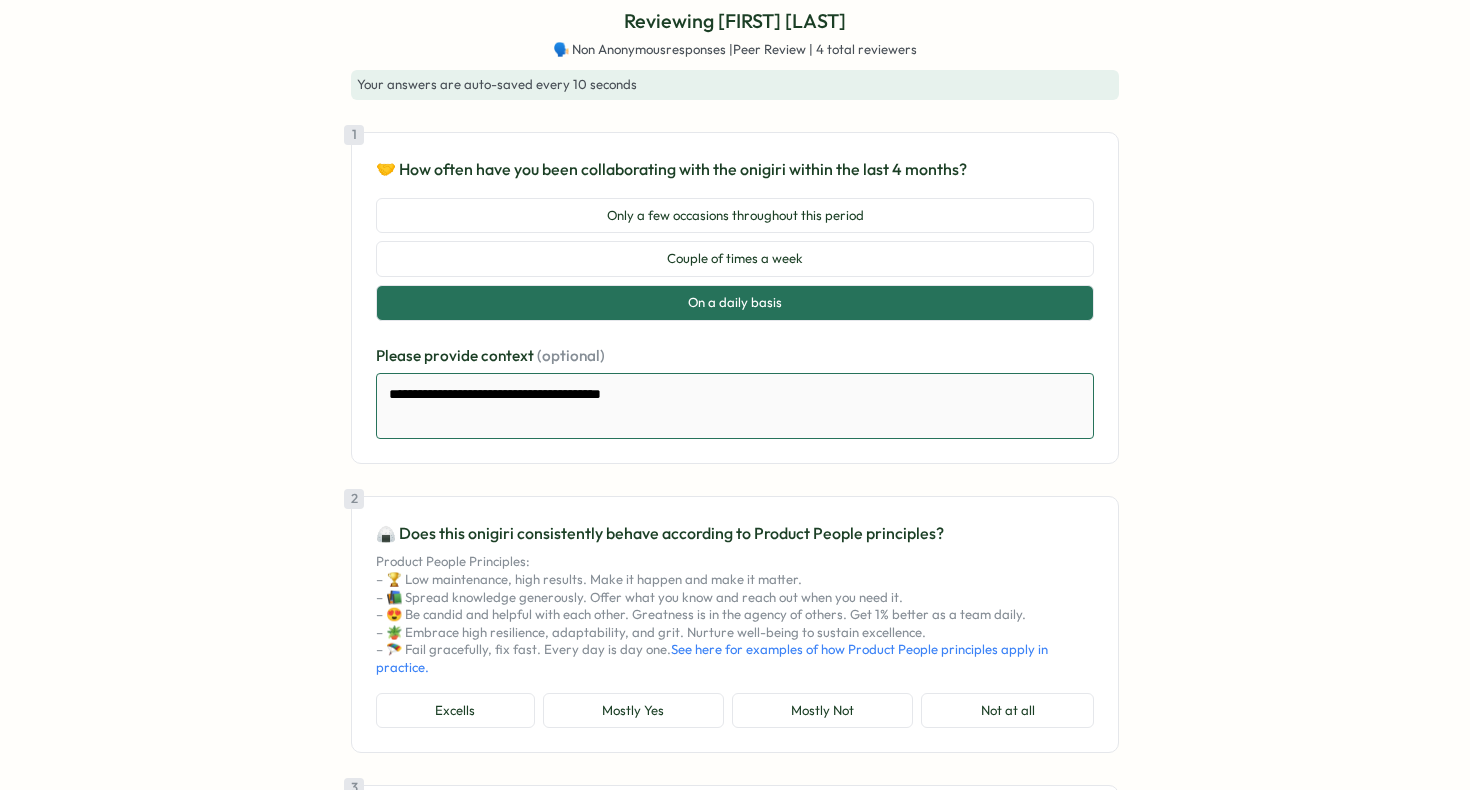 type on "*" 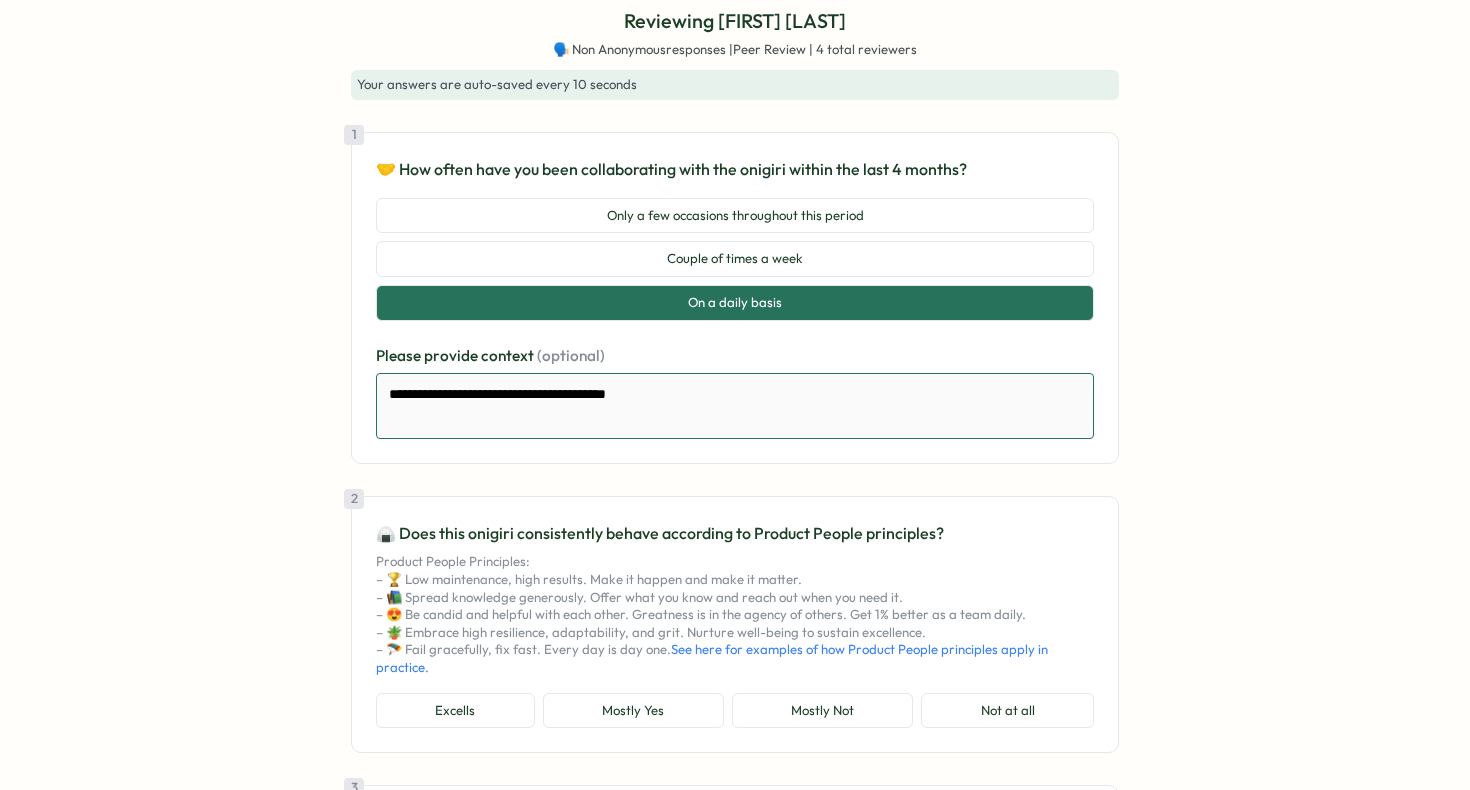 type on "*" 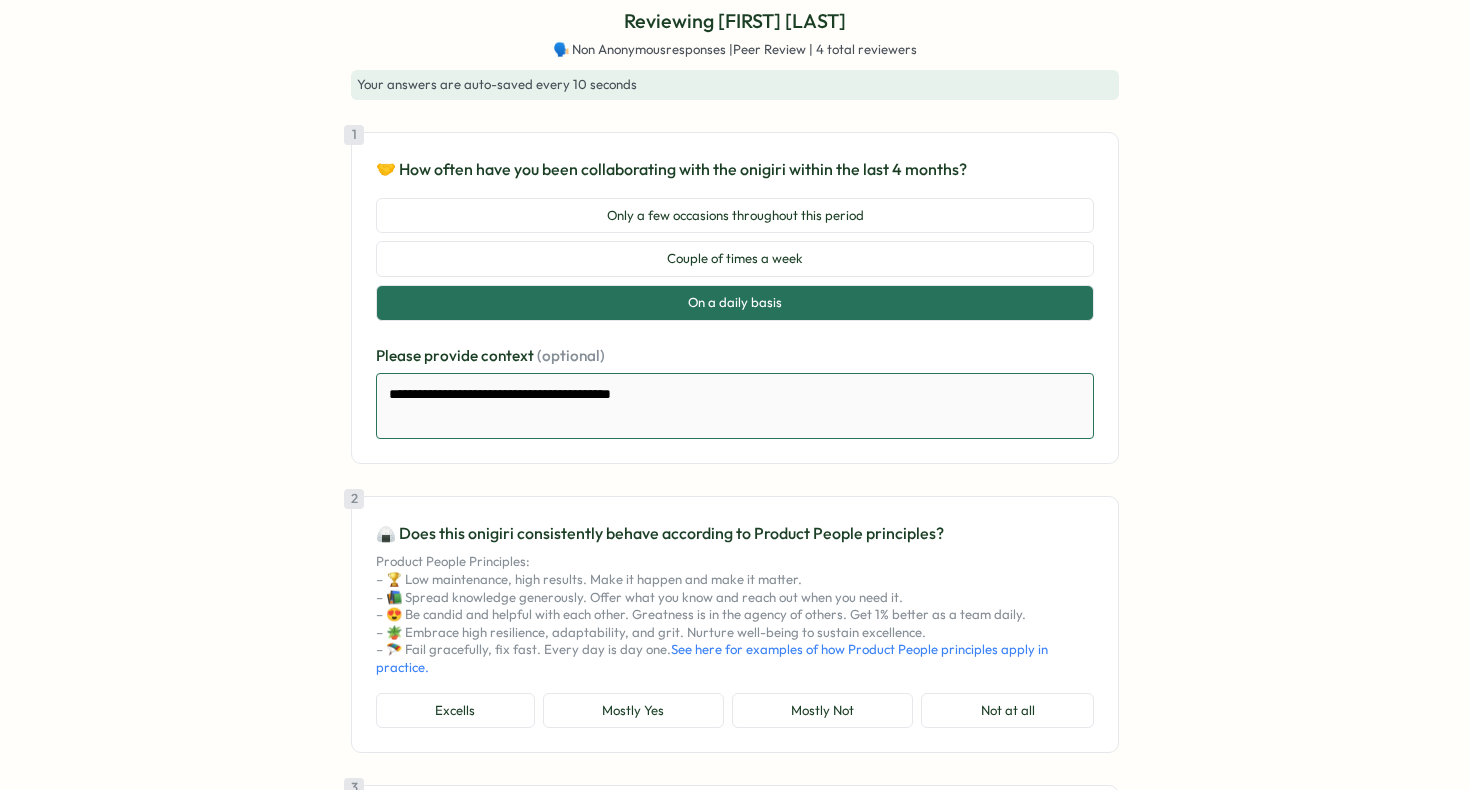 type on "*" 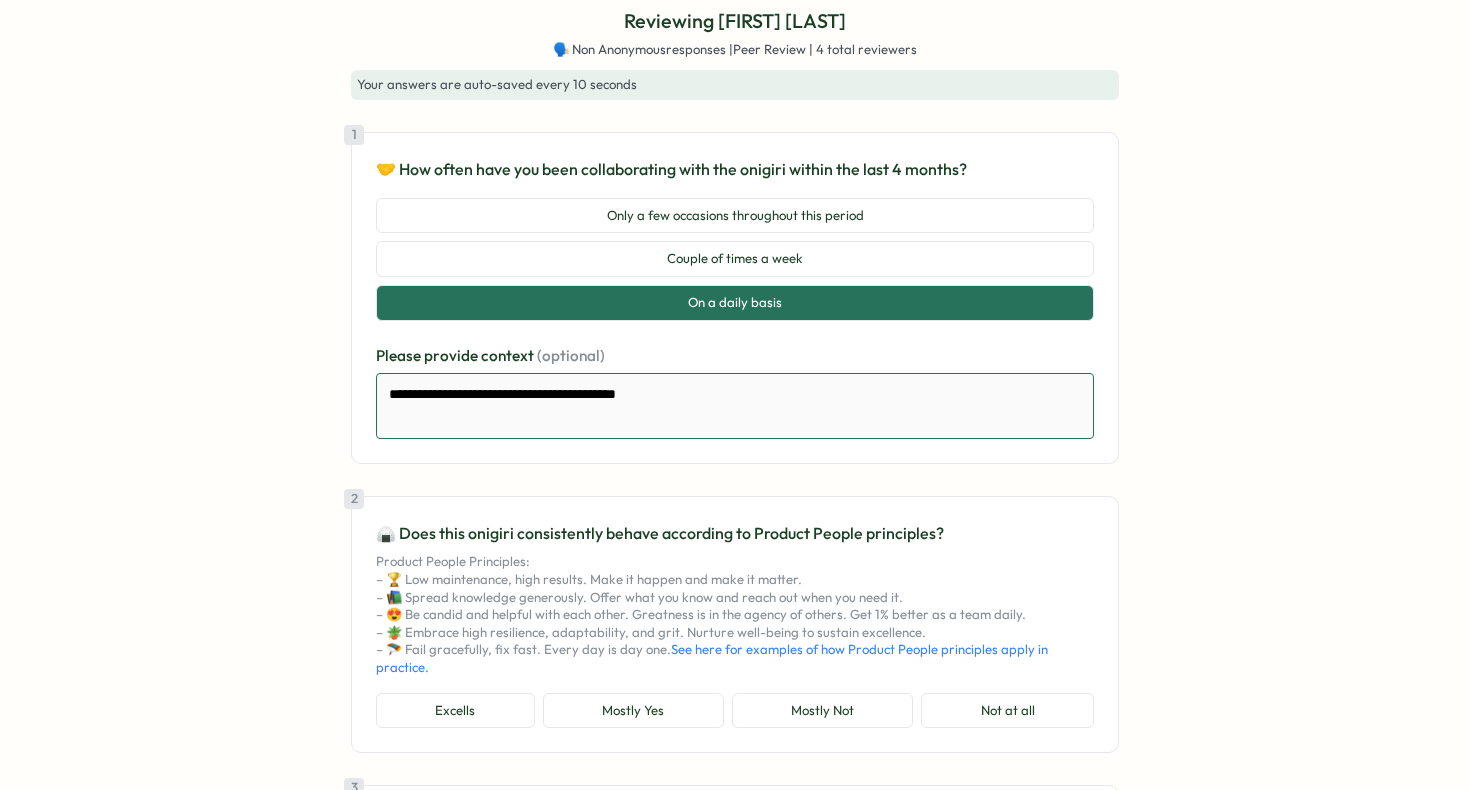 type on "*" 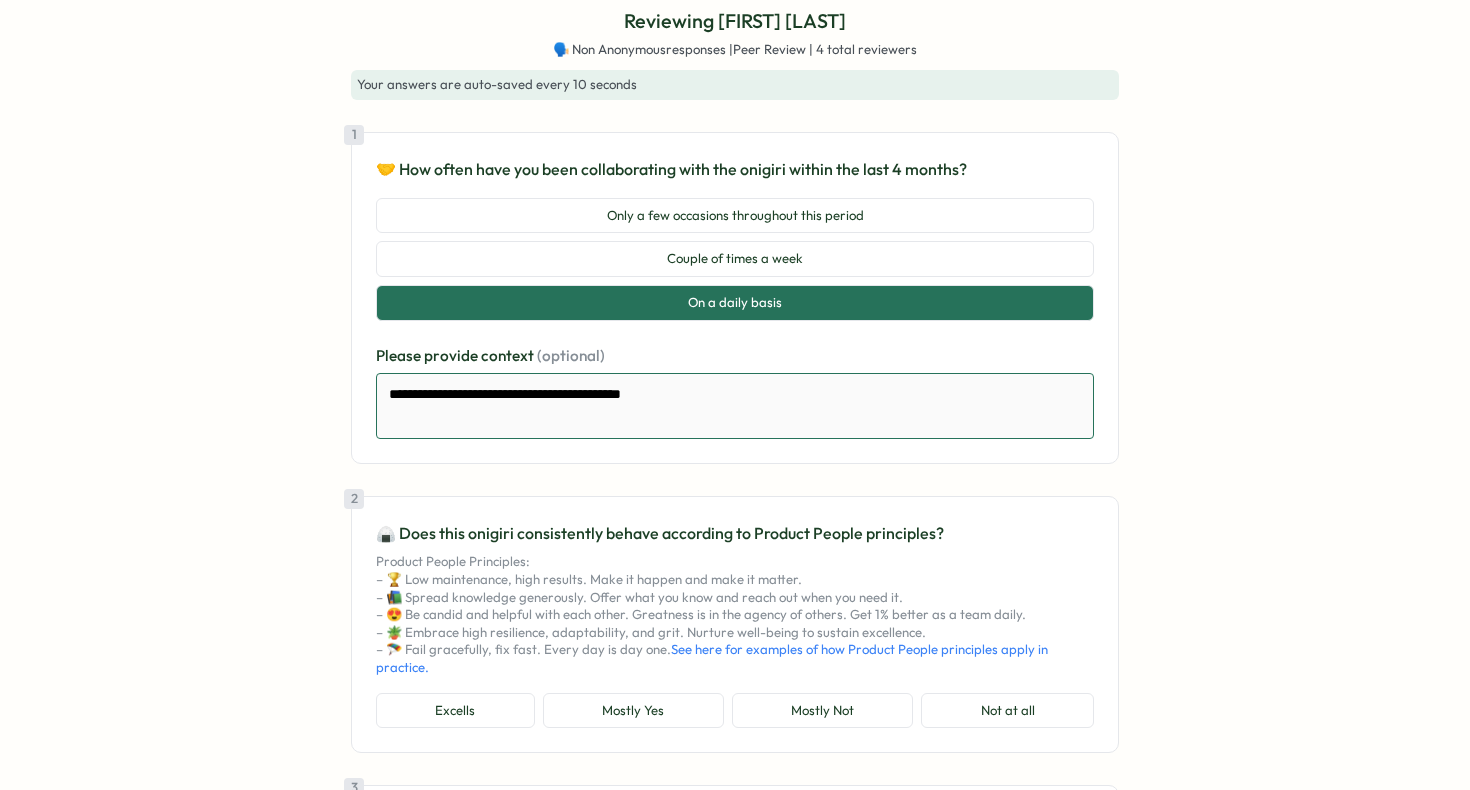 type on "*" 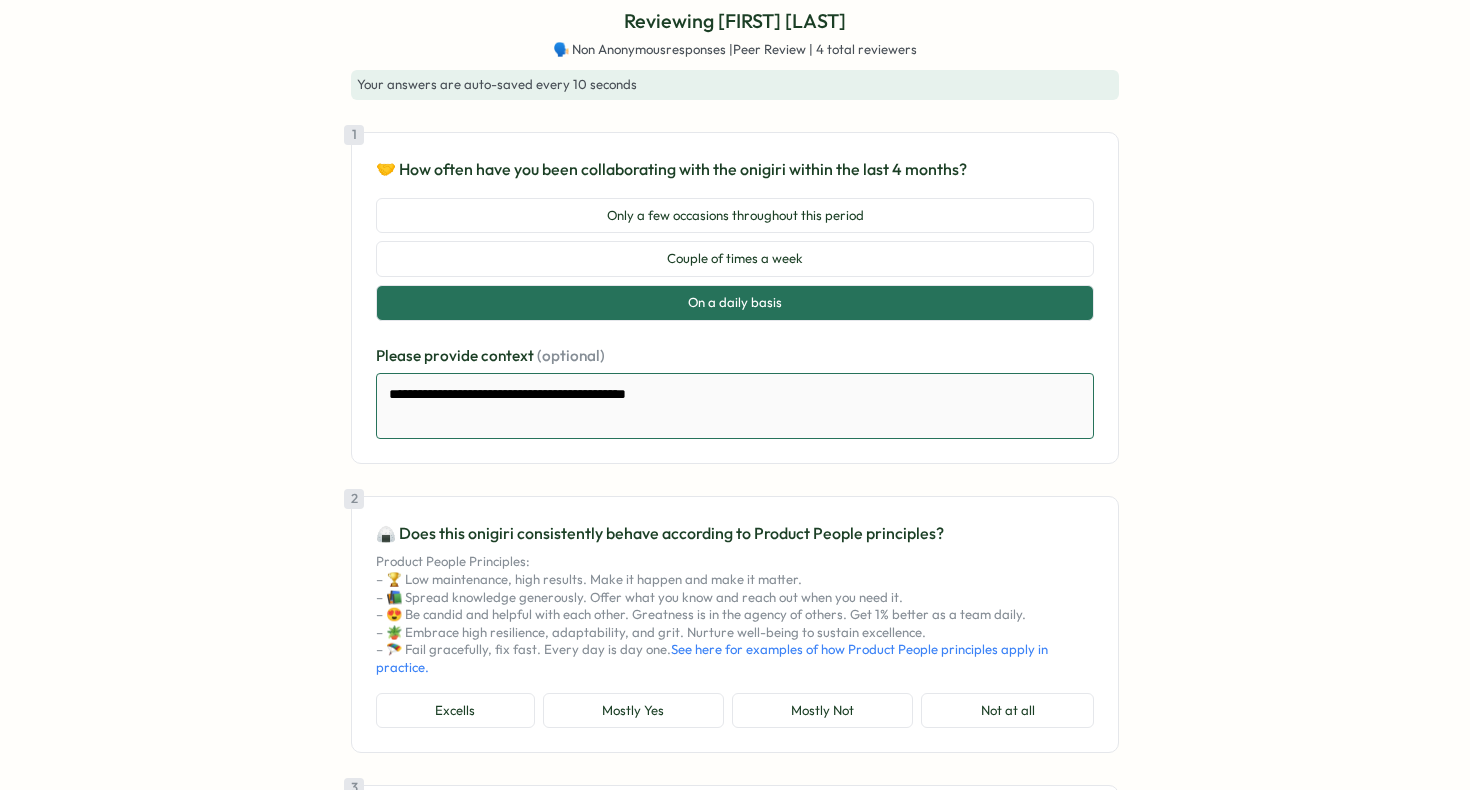 type on "*" 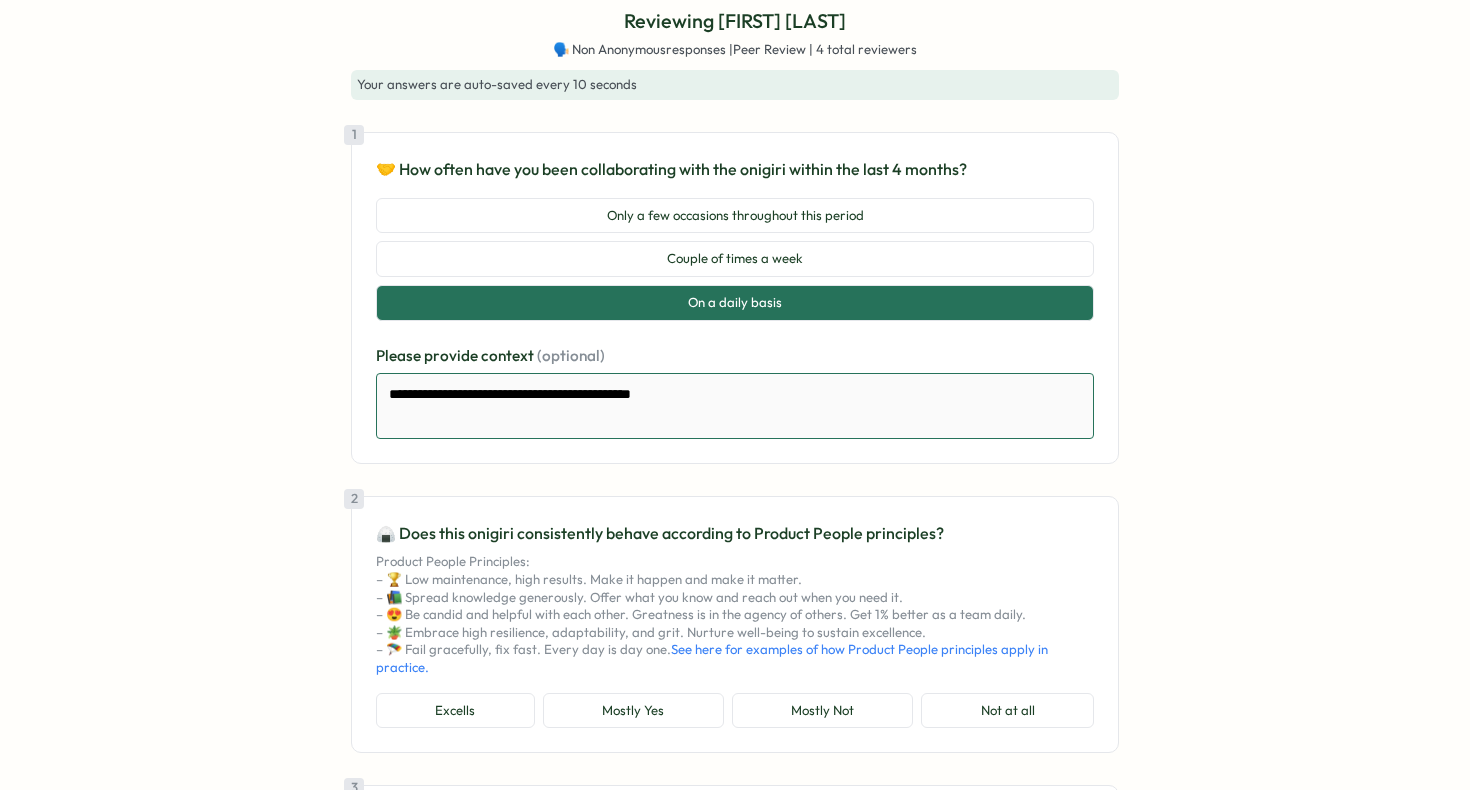 type on "*" 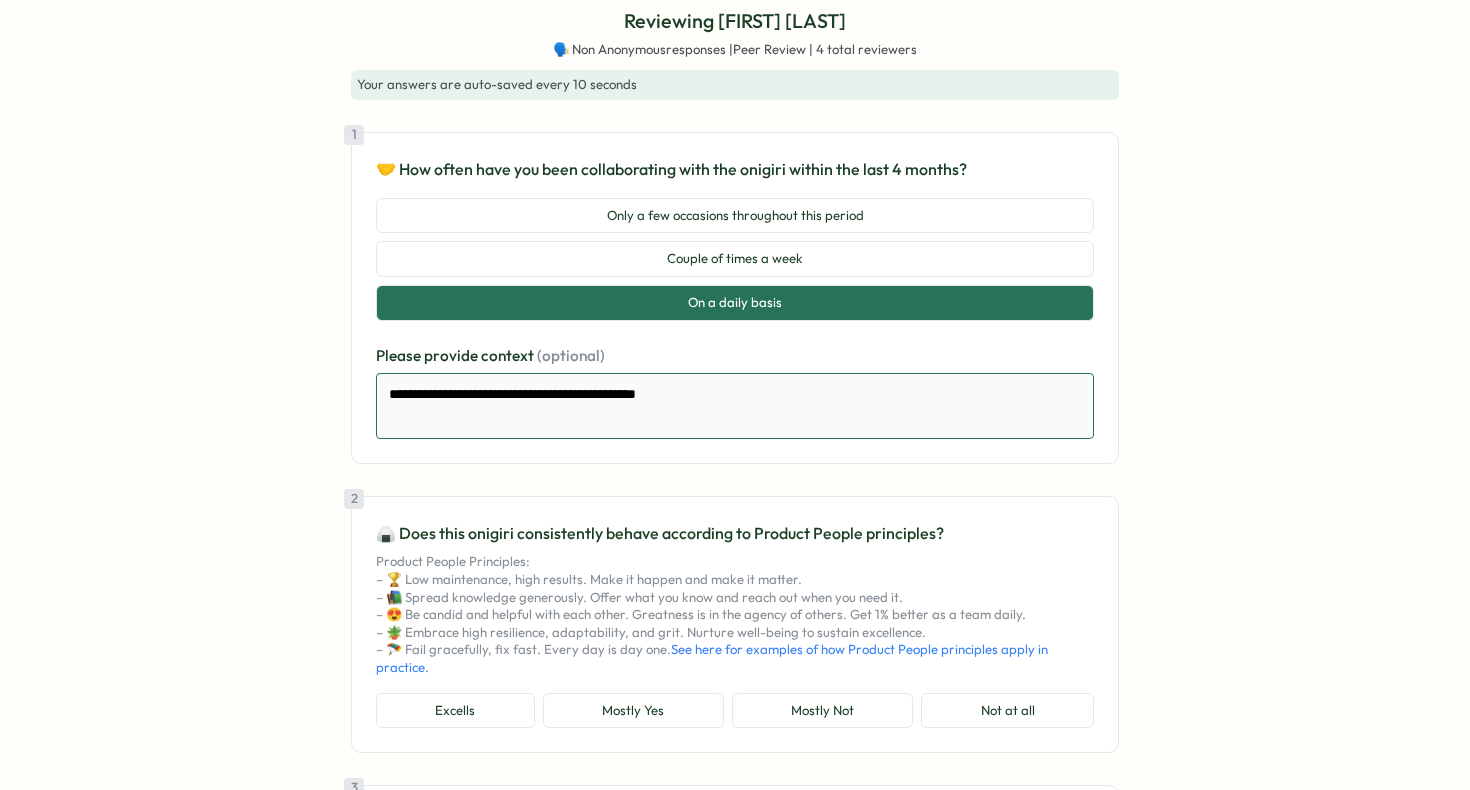 type on "*" 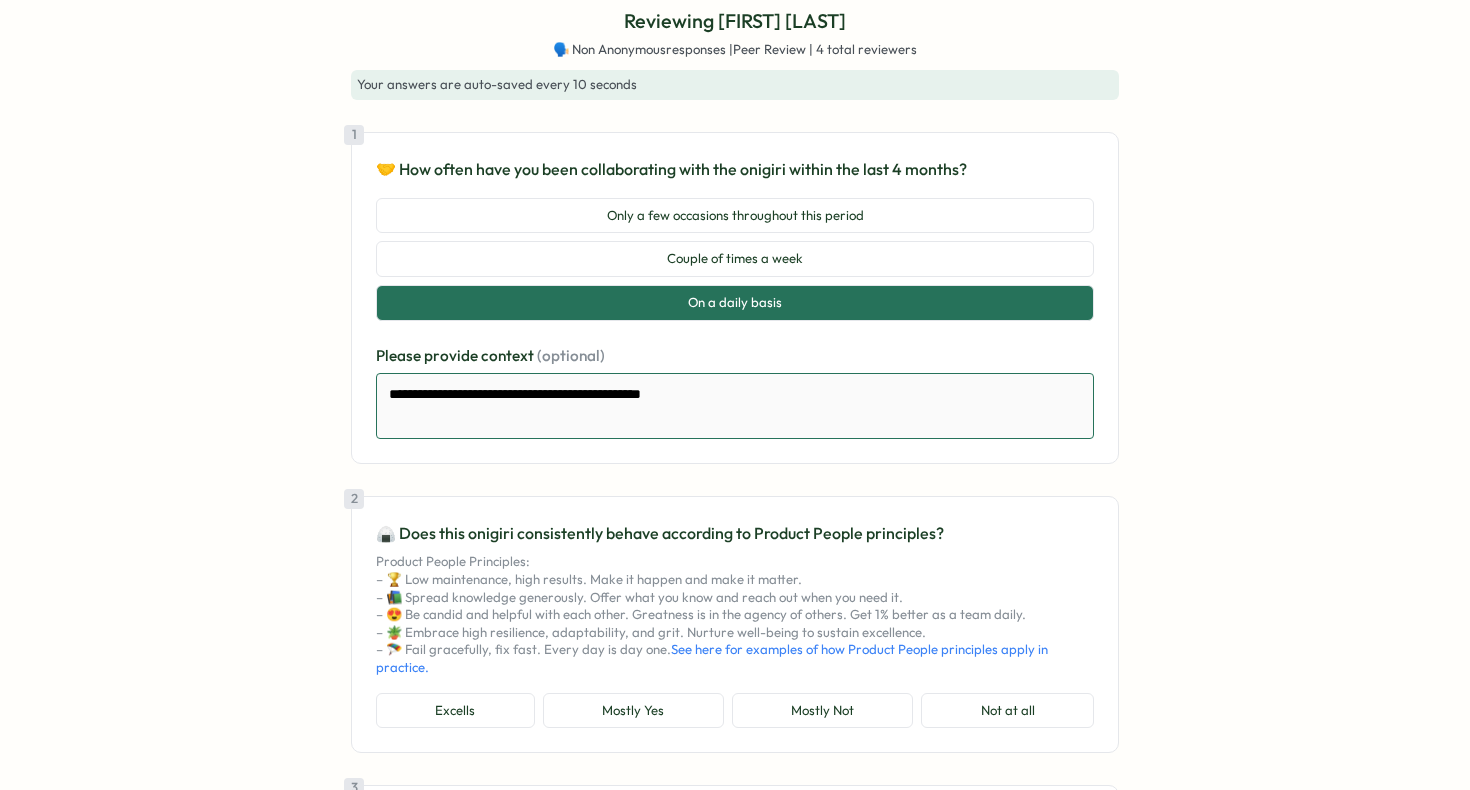 type on "*" 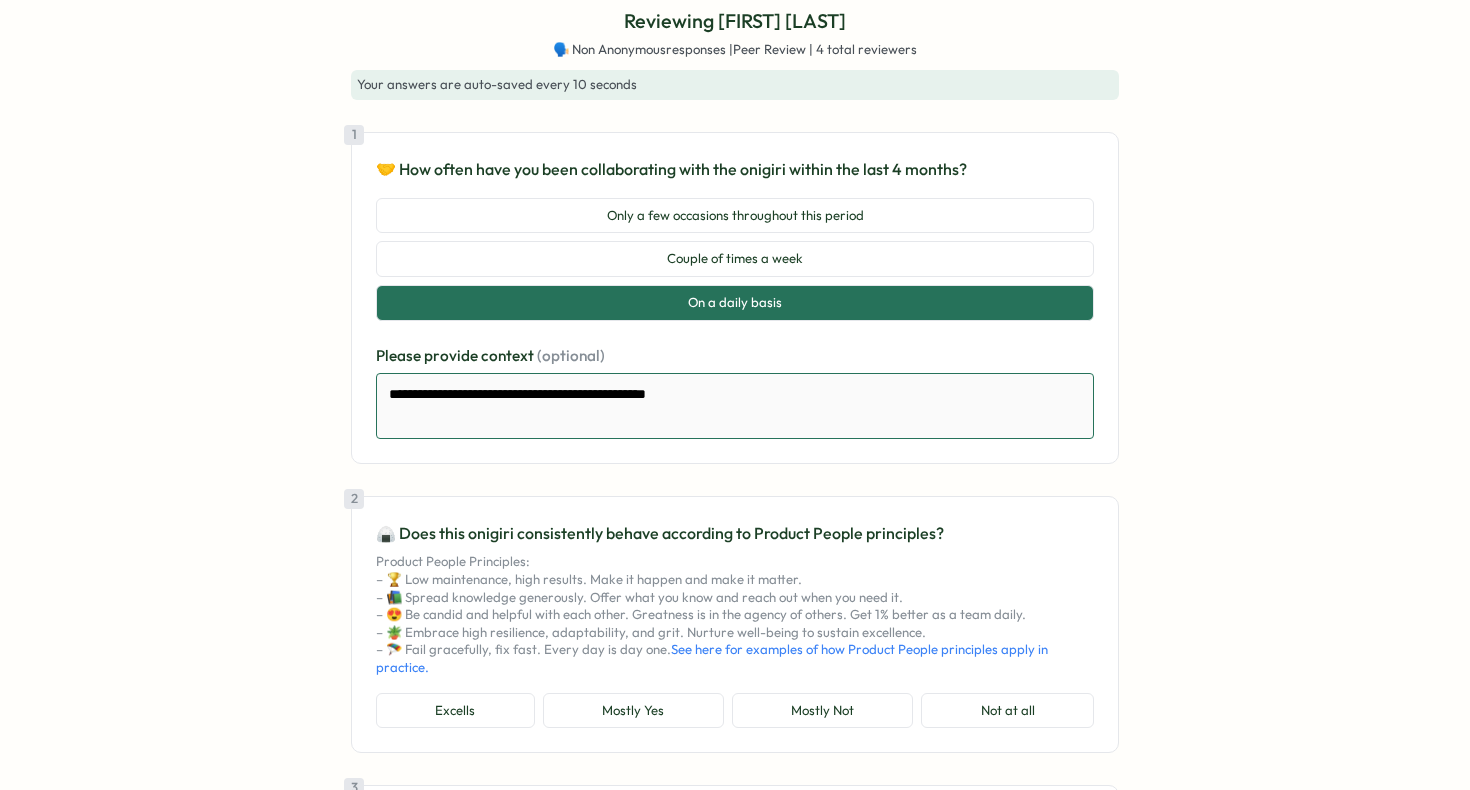 type on "*" 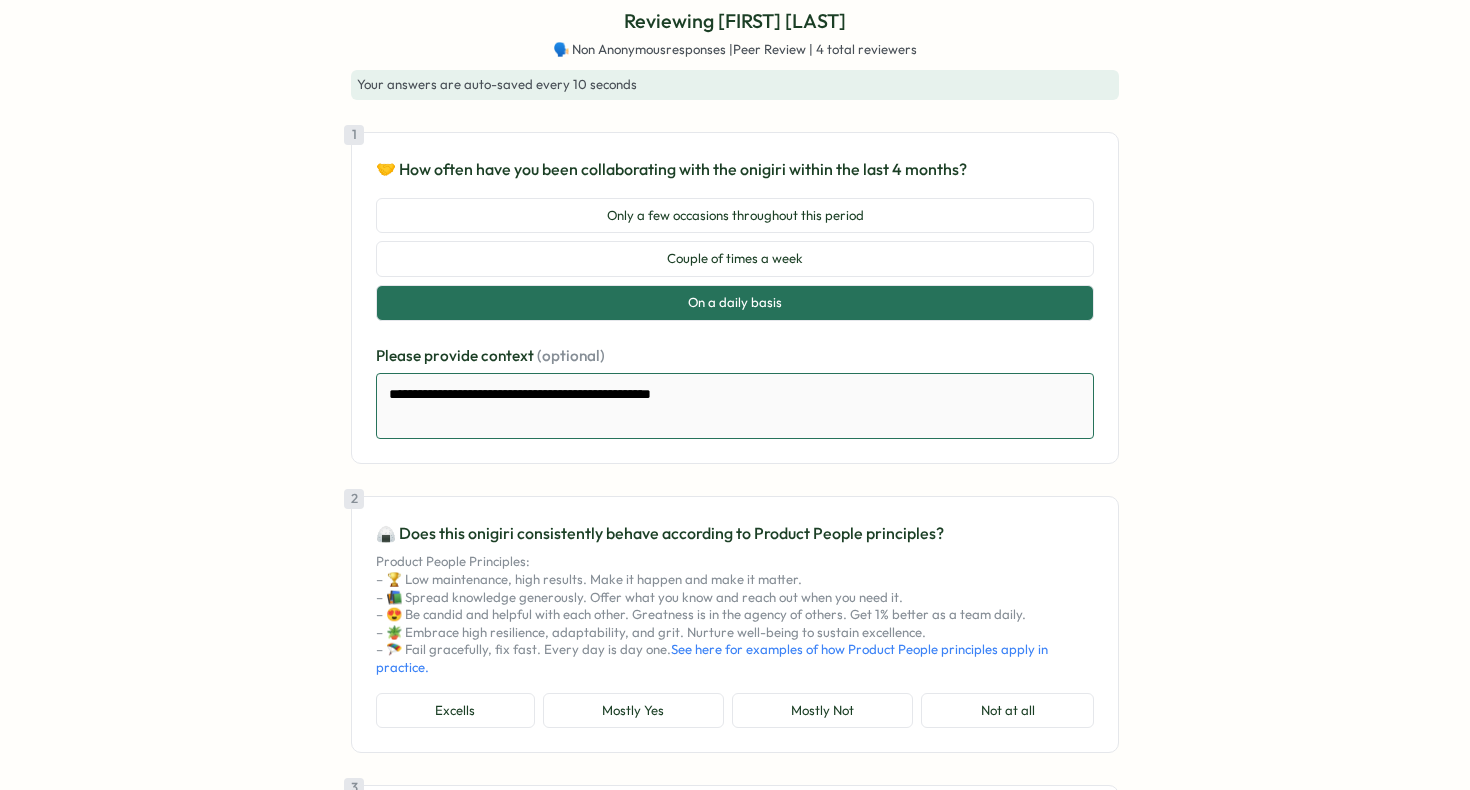 type on "*" 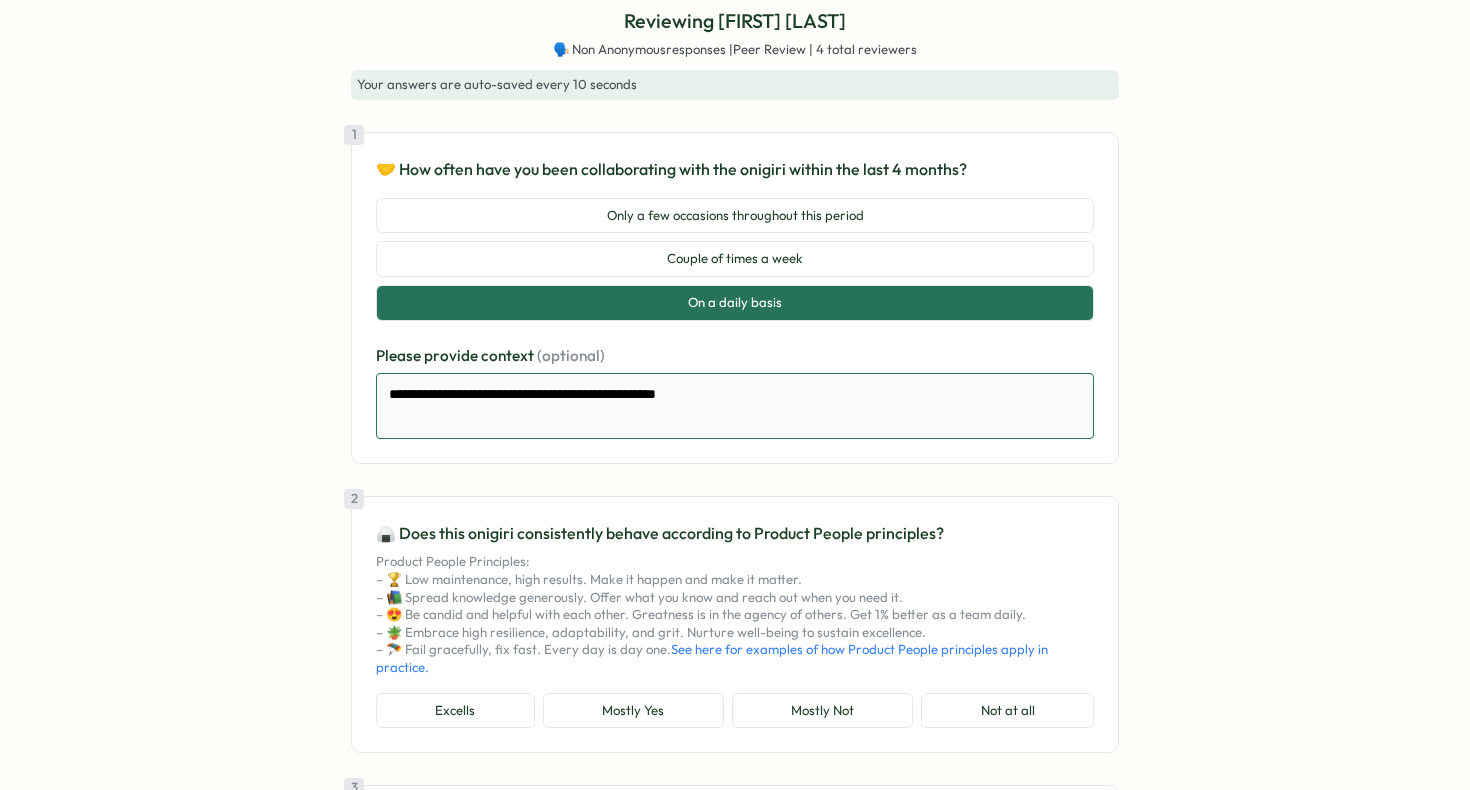 click on "**********" at bounding box center (735, 406) 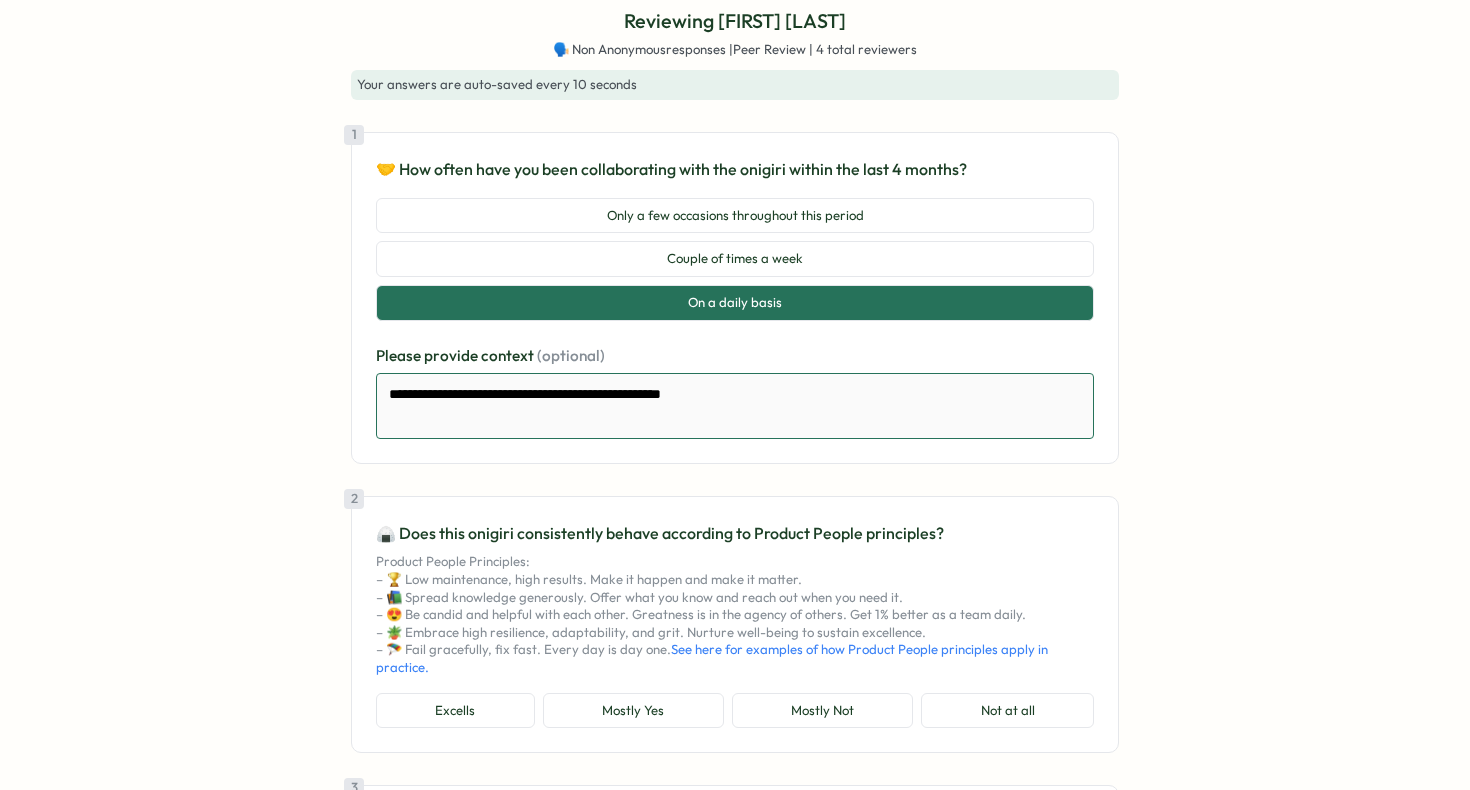 type on "*" 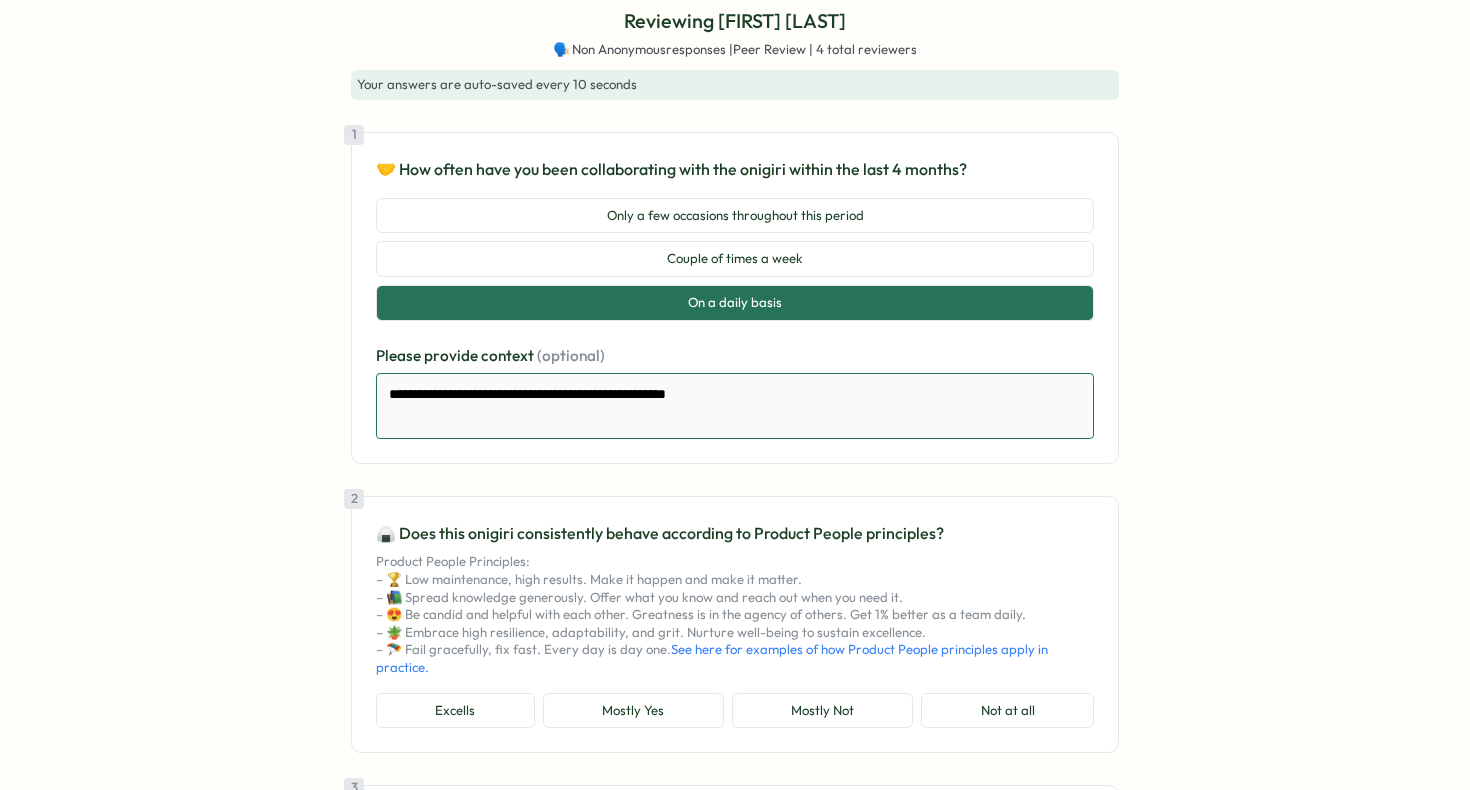 type on "*" 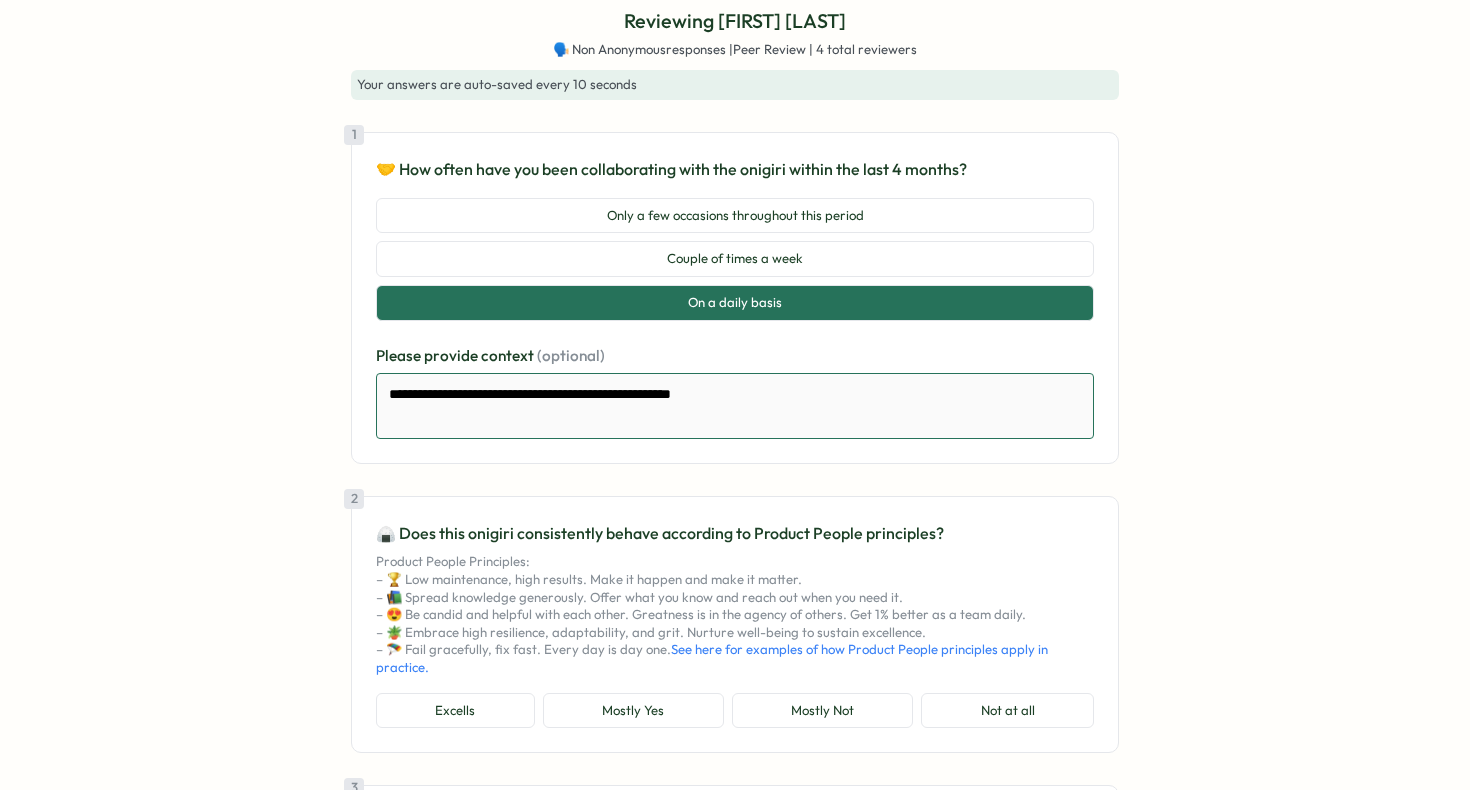 type on "*" 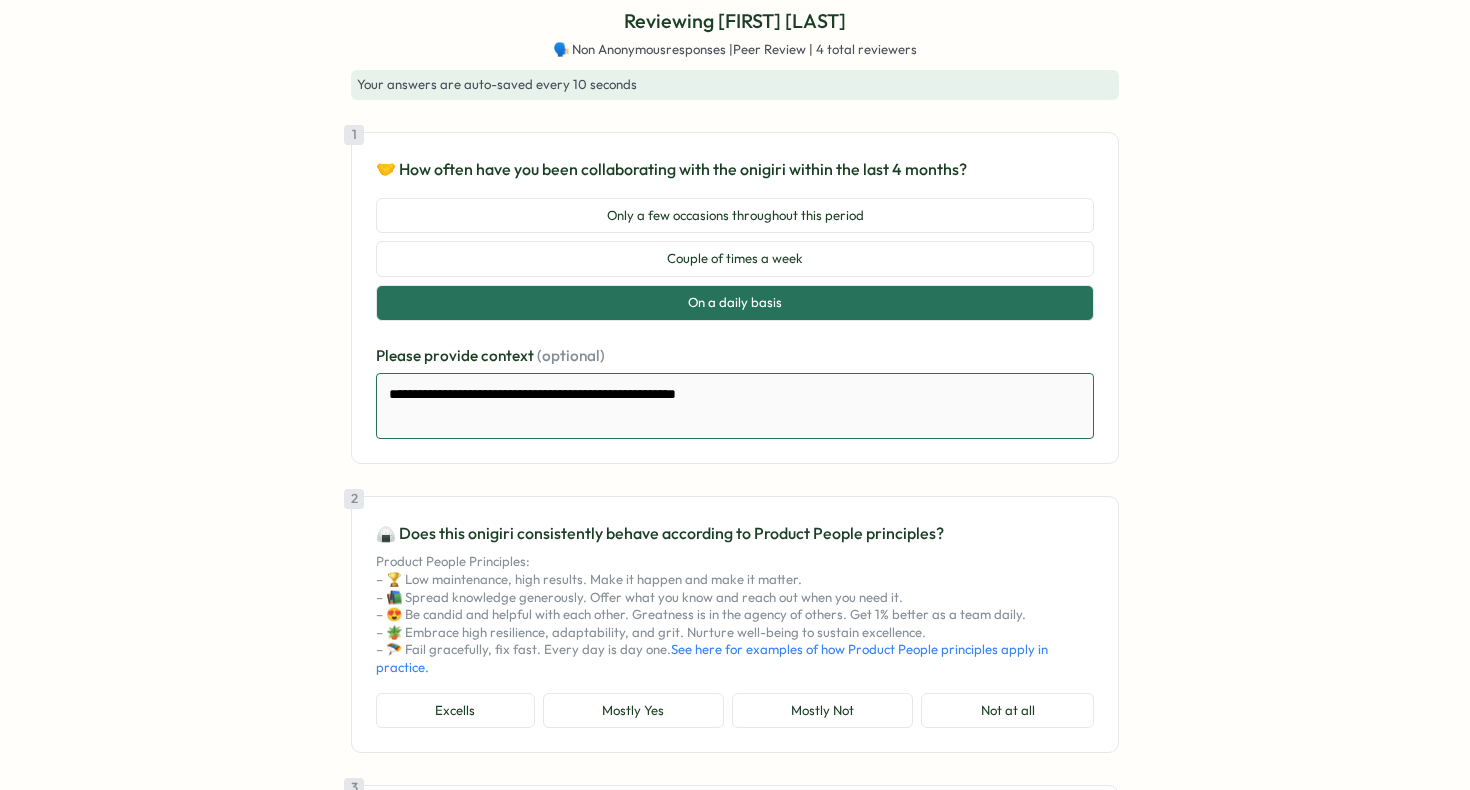 type on "*" 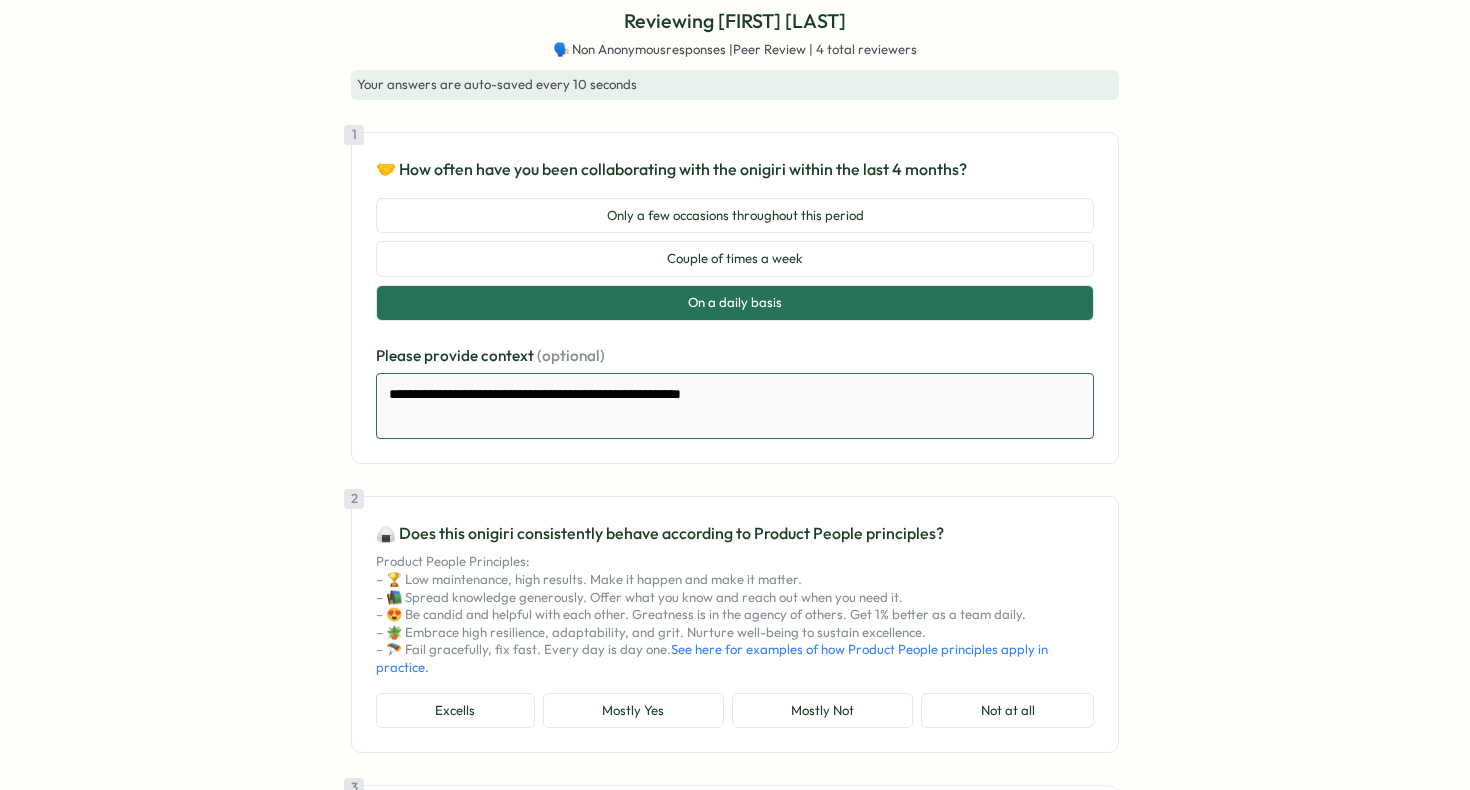 type on "*" 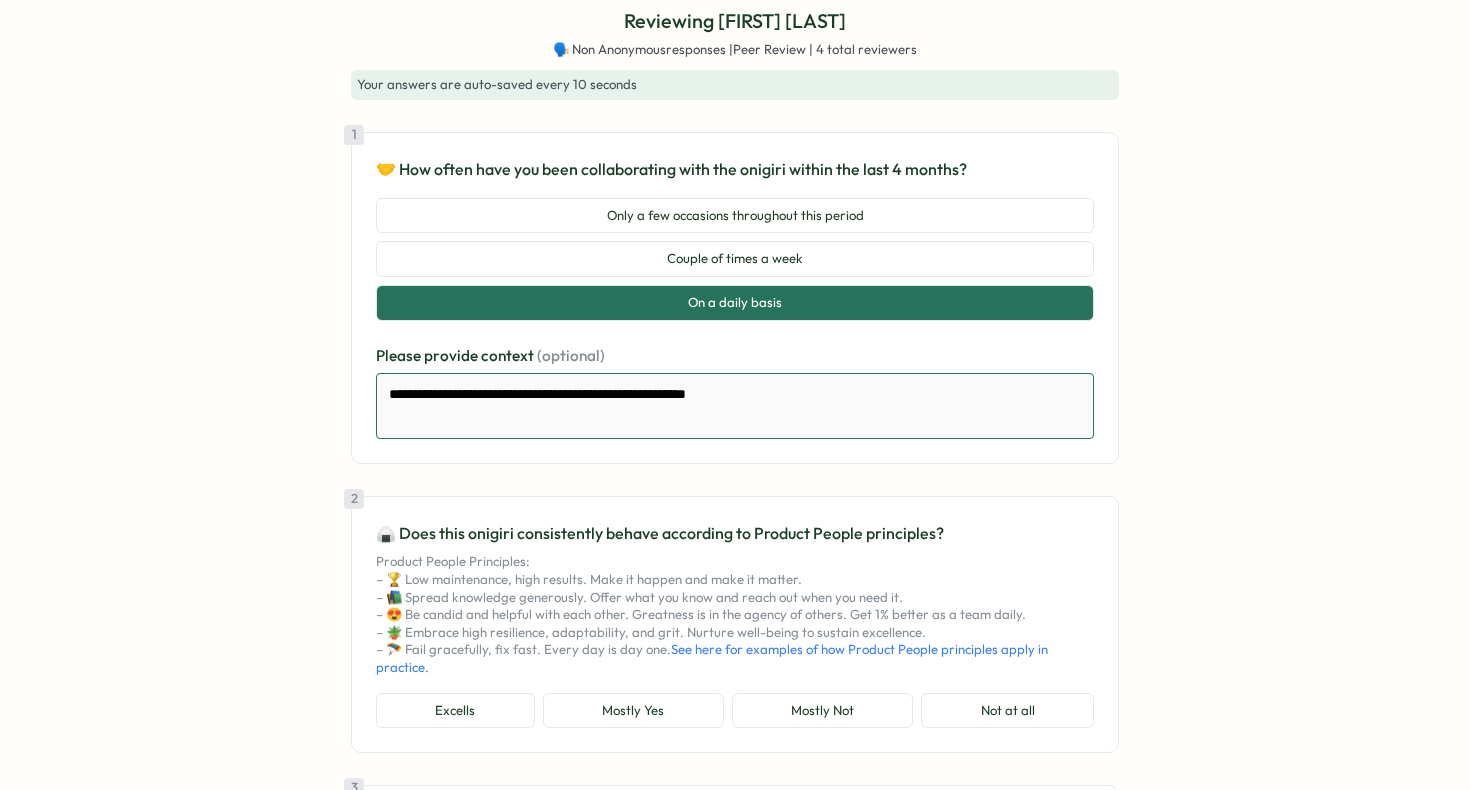 type on "*" 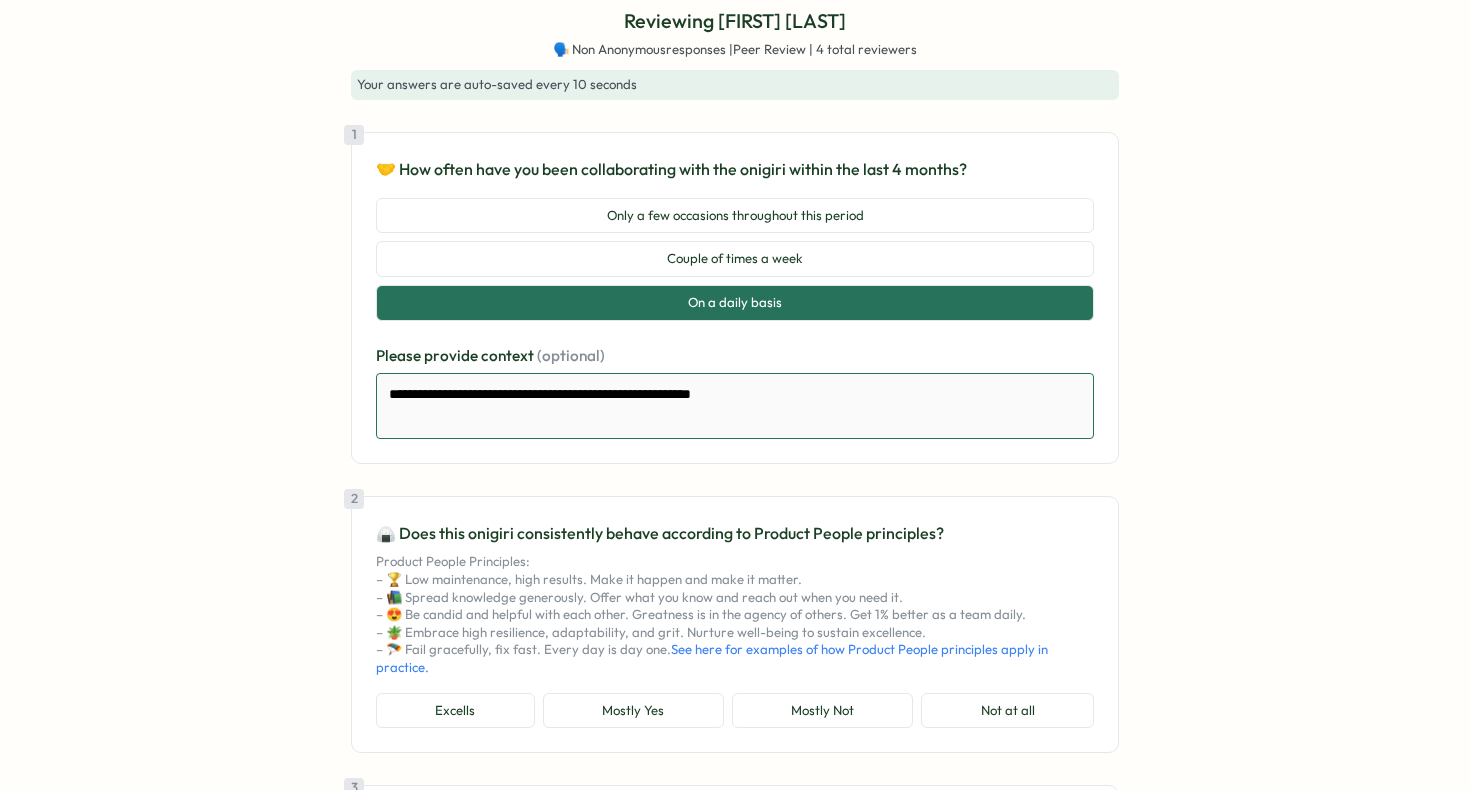 type on "*" 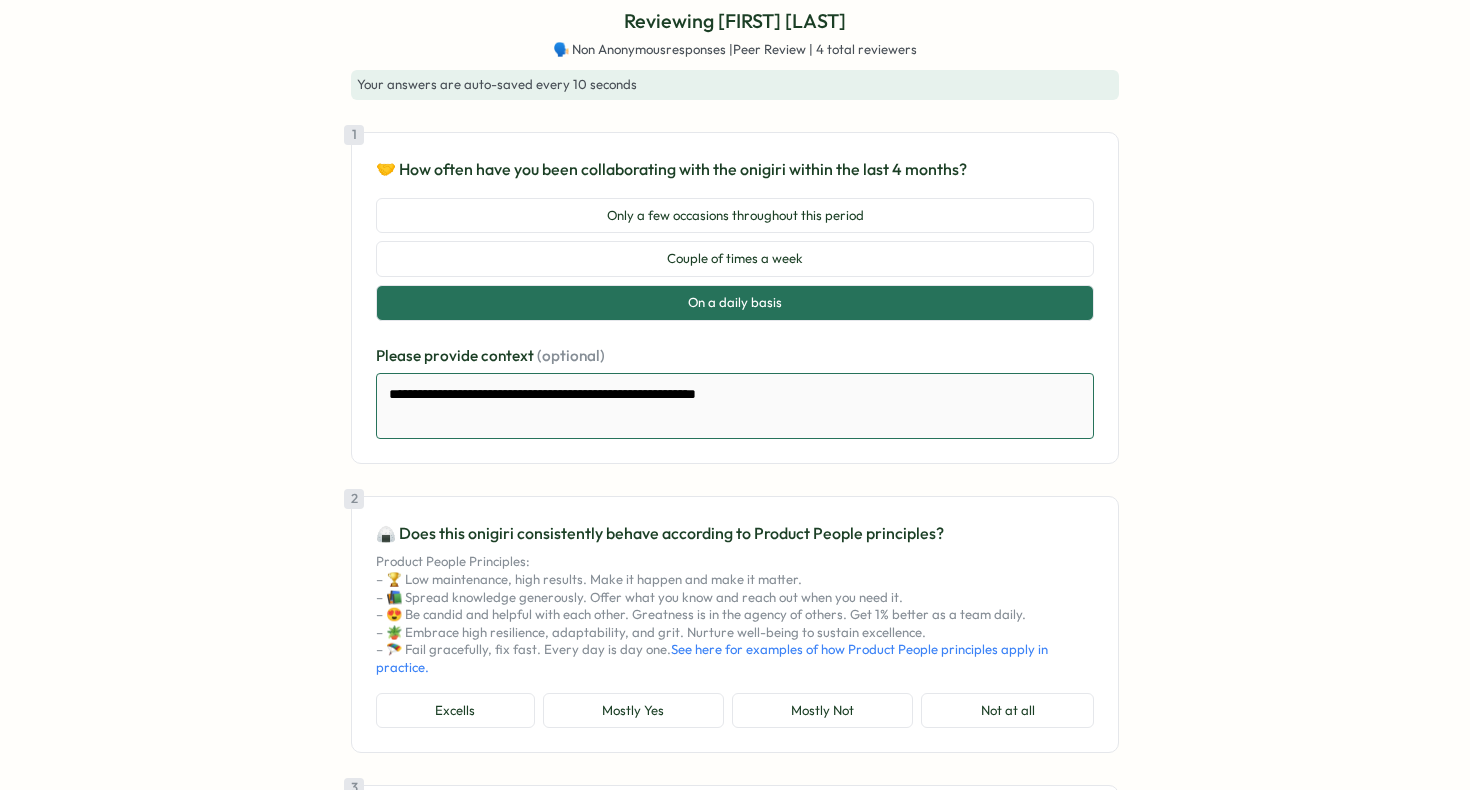 type on "*" 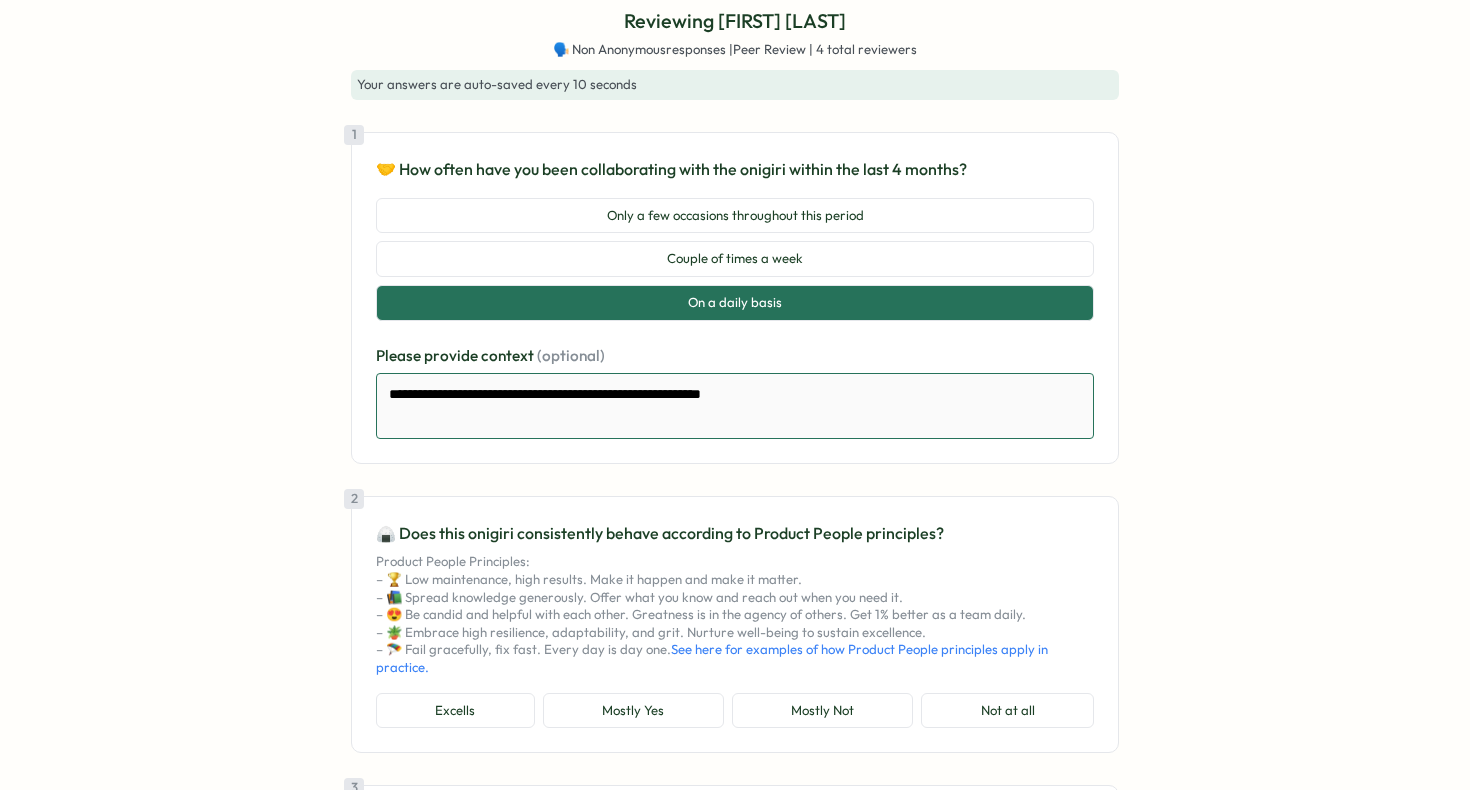 type on "*" 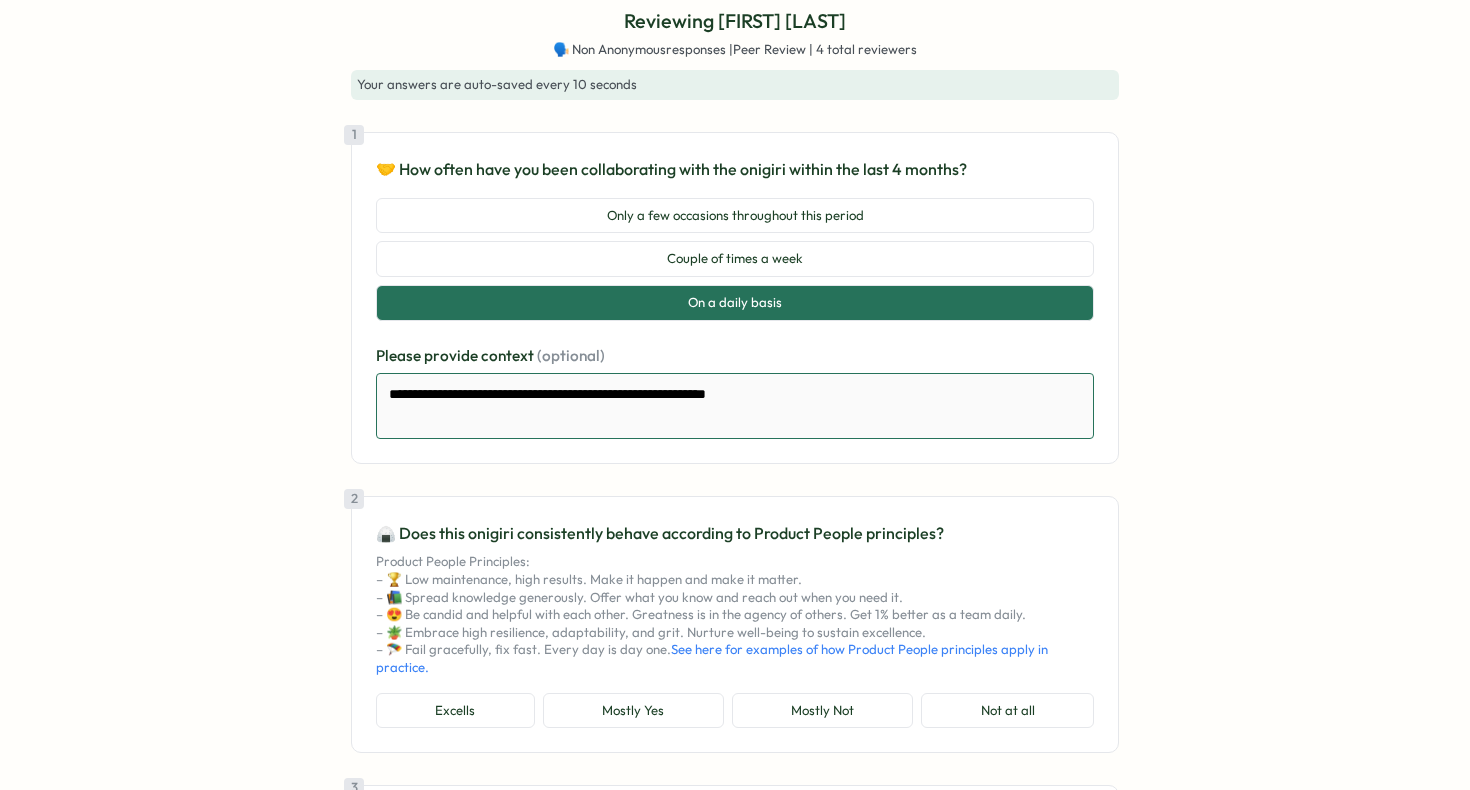 type on "*" 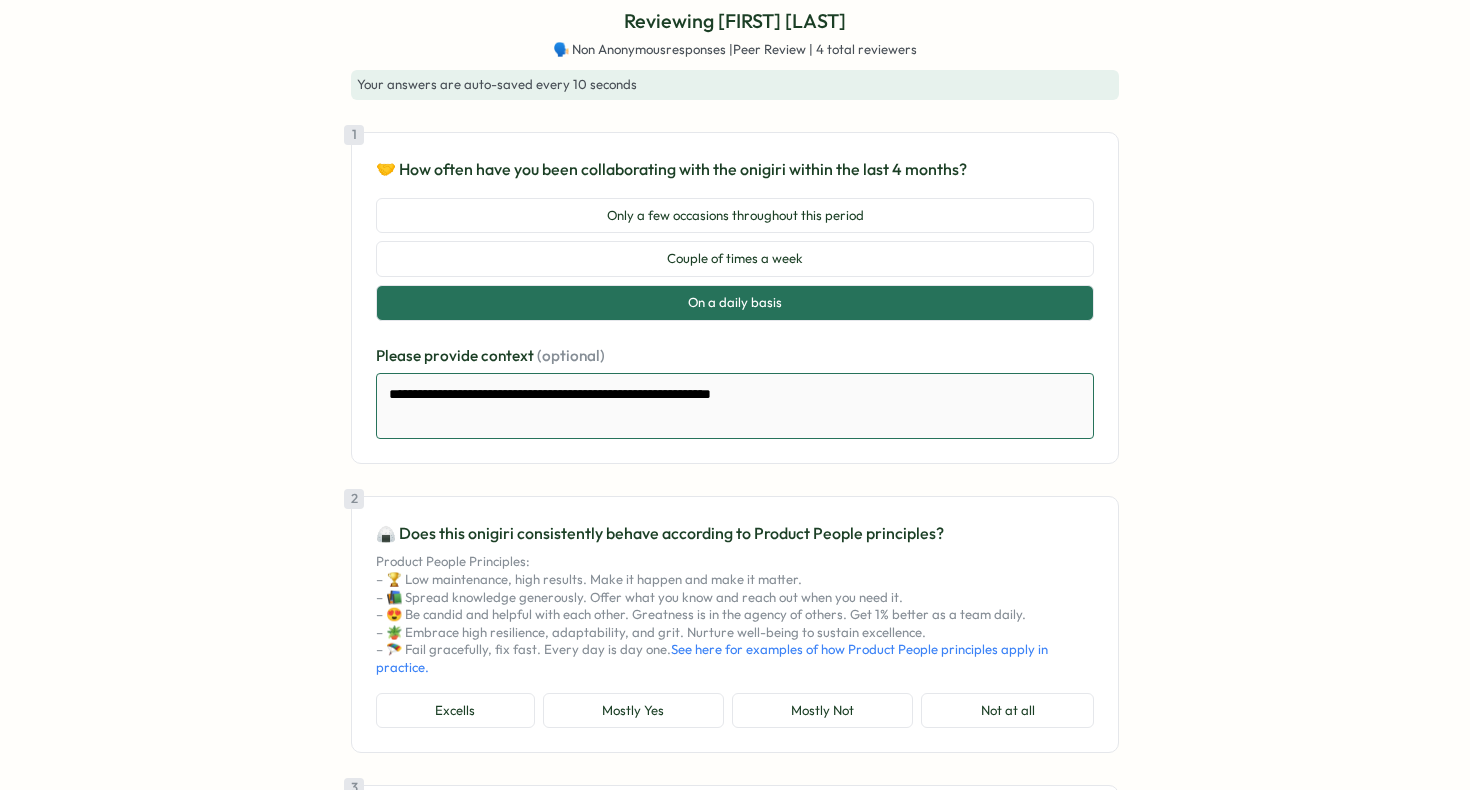 type on "*" 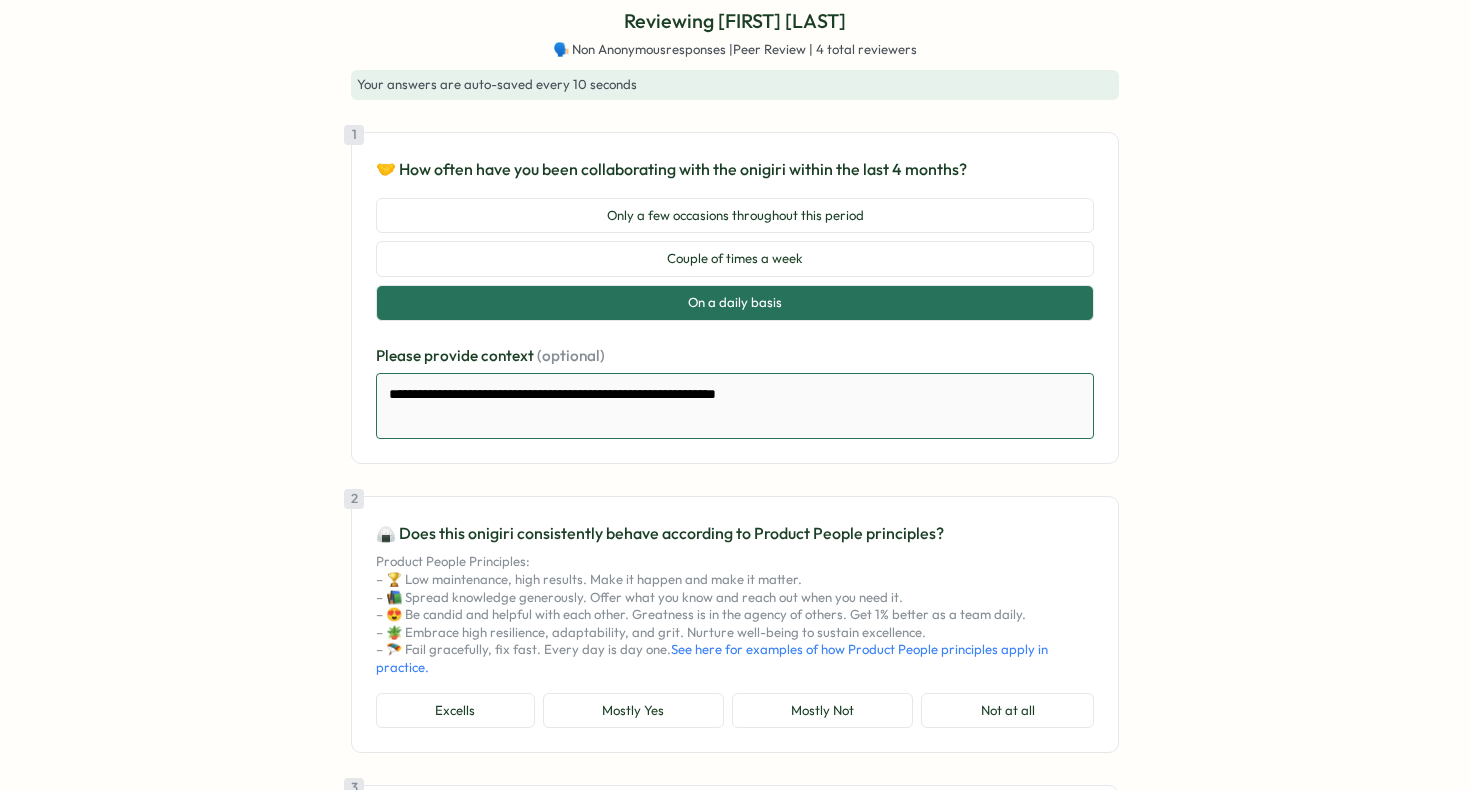 type on "*" 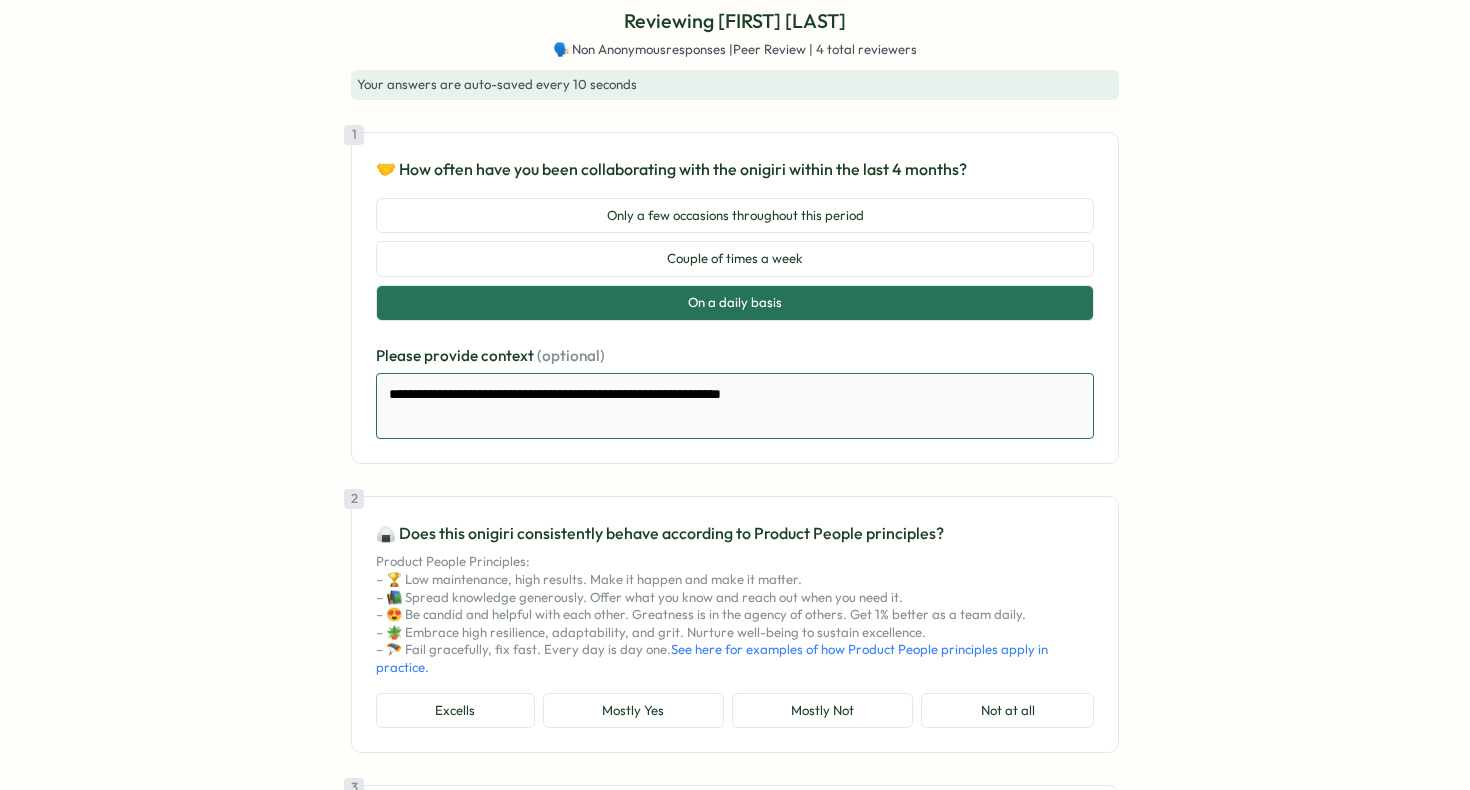 type 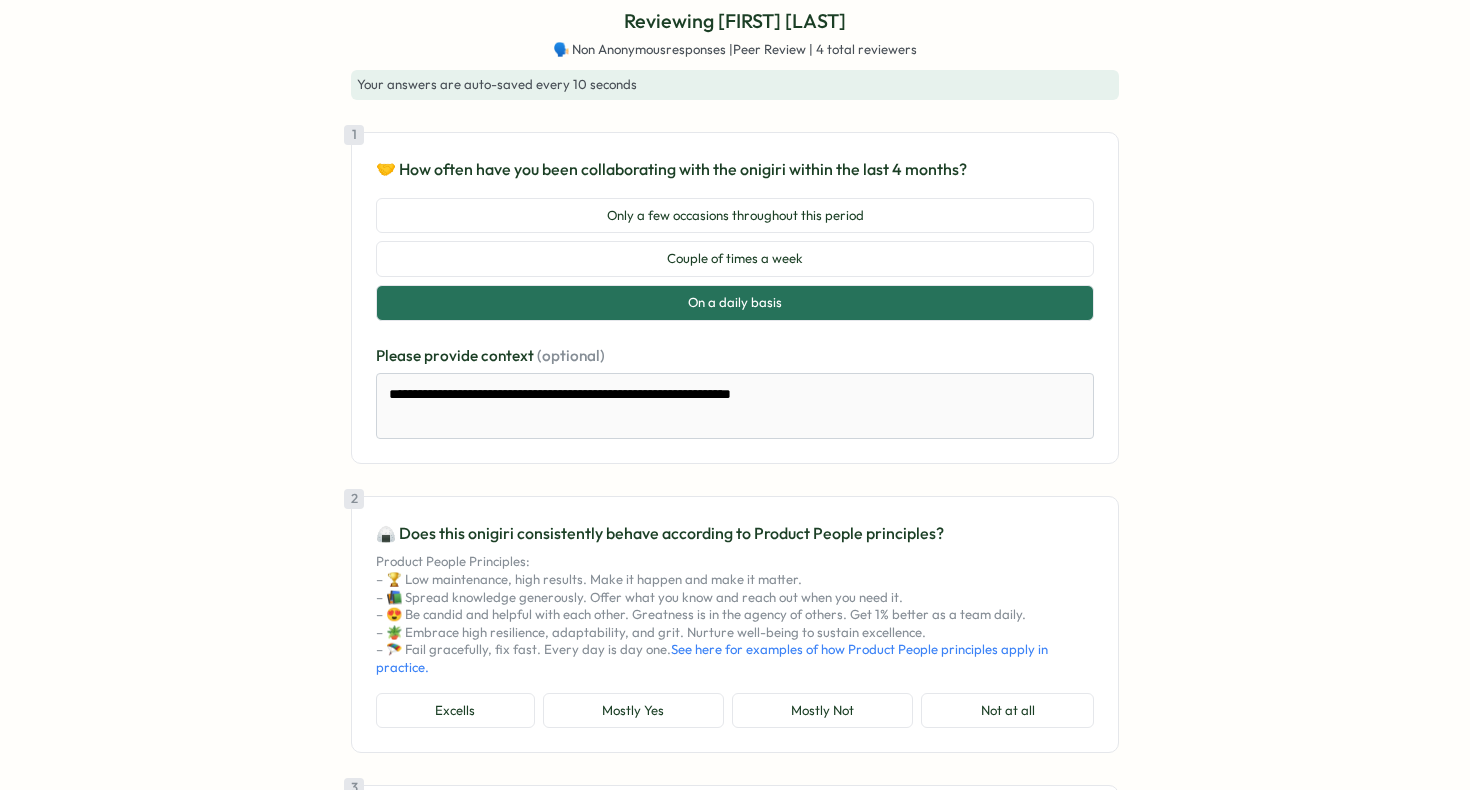 click on "**********" at bounding box center (735, 1286) 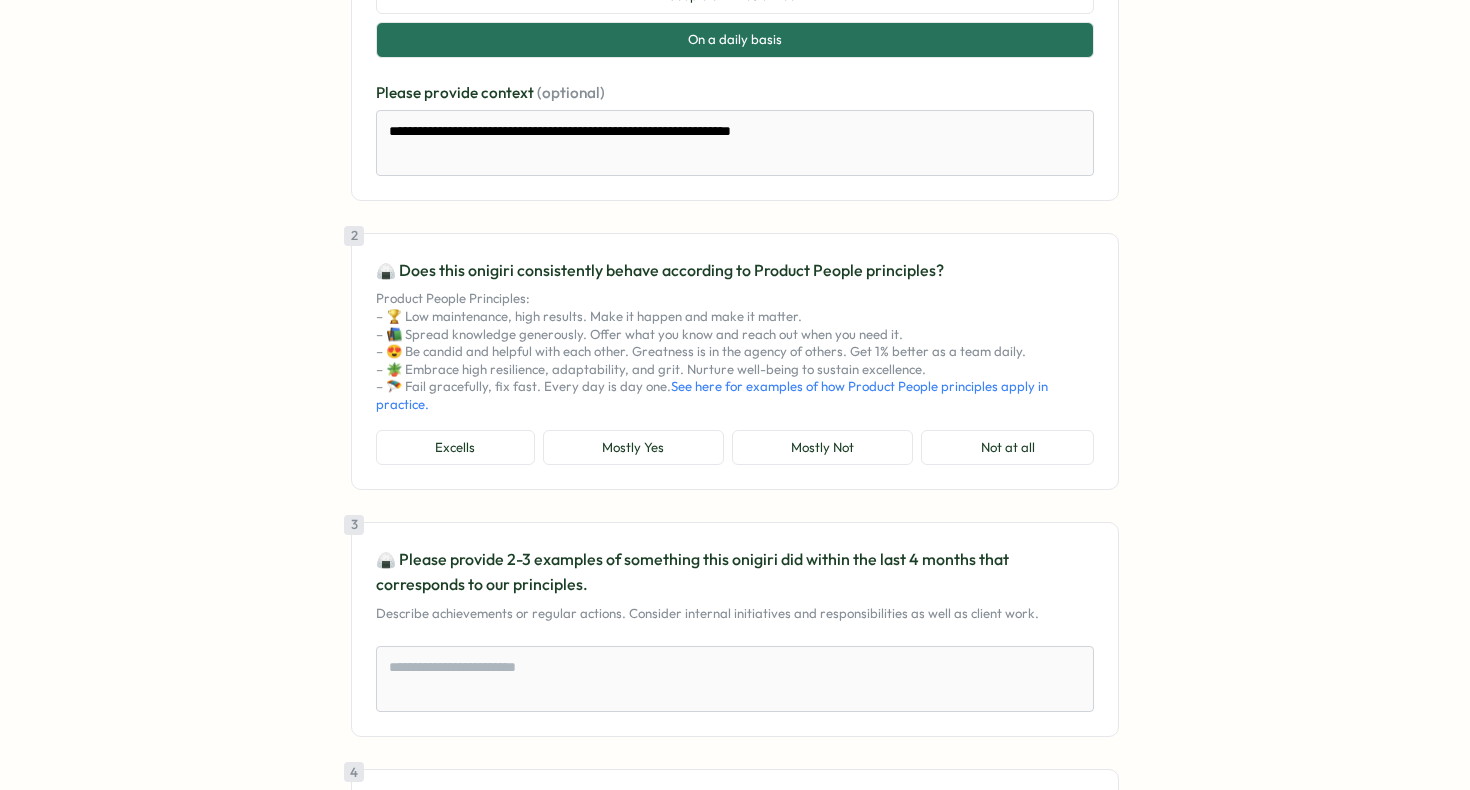 scroll, scrollTop: 344, scrollLeft: 0, axis: vertical 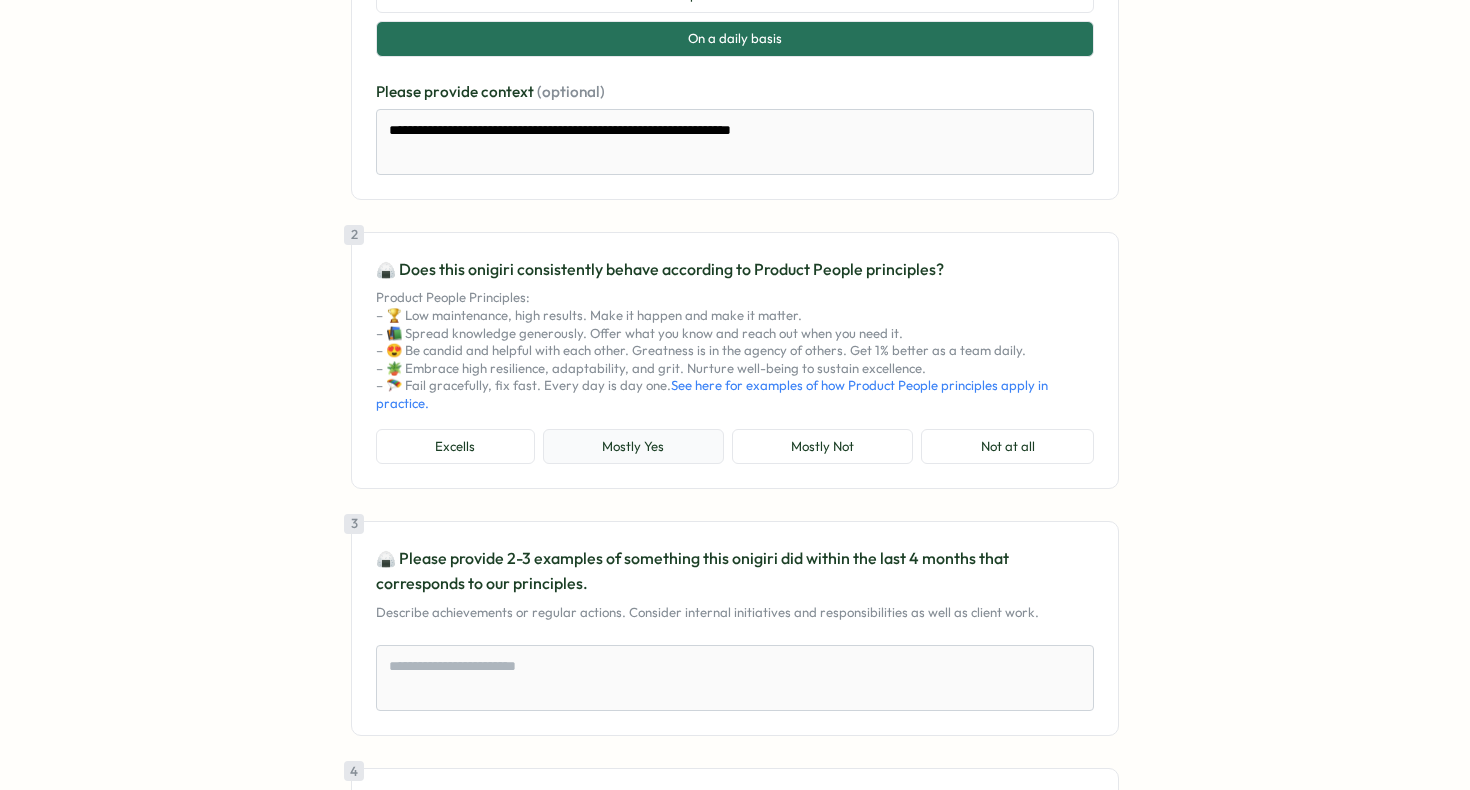 click on "Mostly Yes" at bounding box center [633, 447] 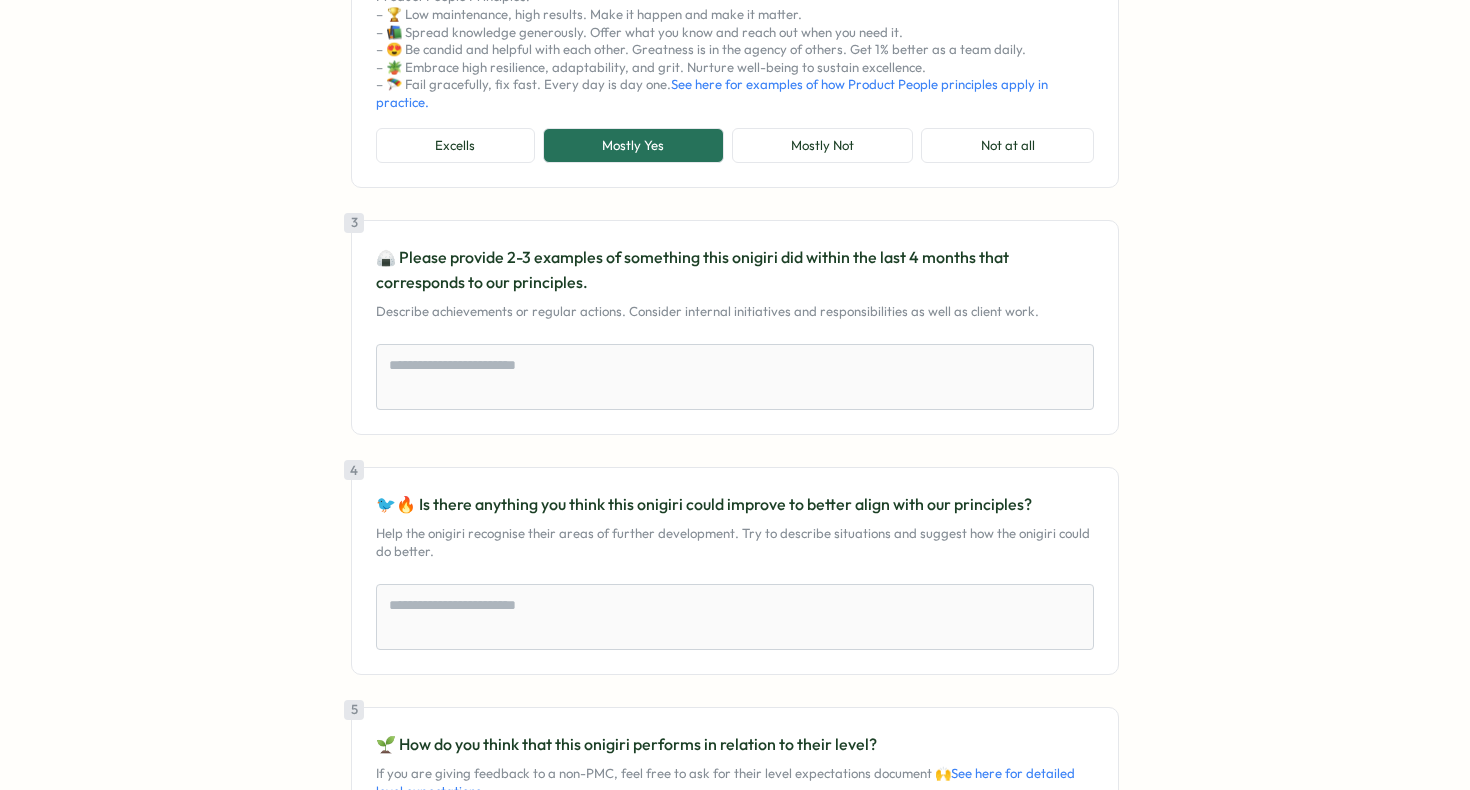 scroll, scrollTop: 646, scrollLeft: 0, axis: vertical 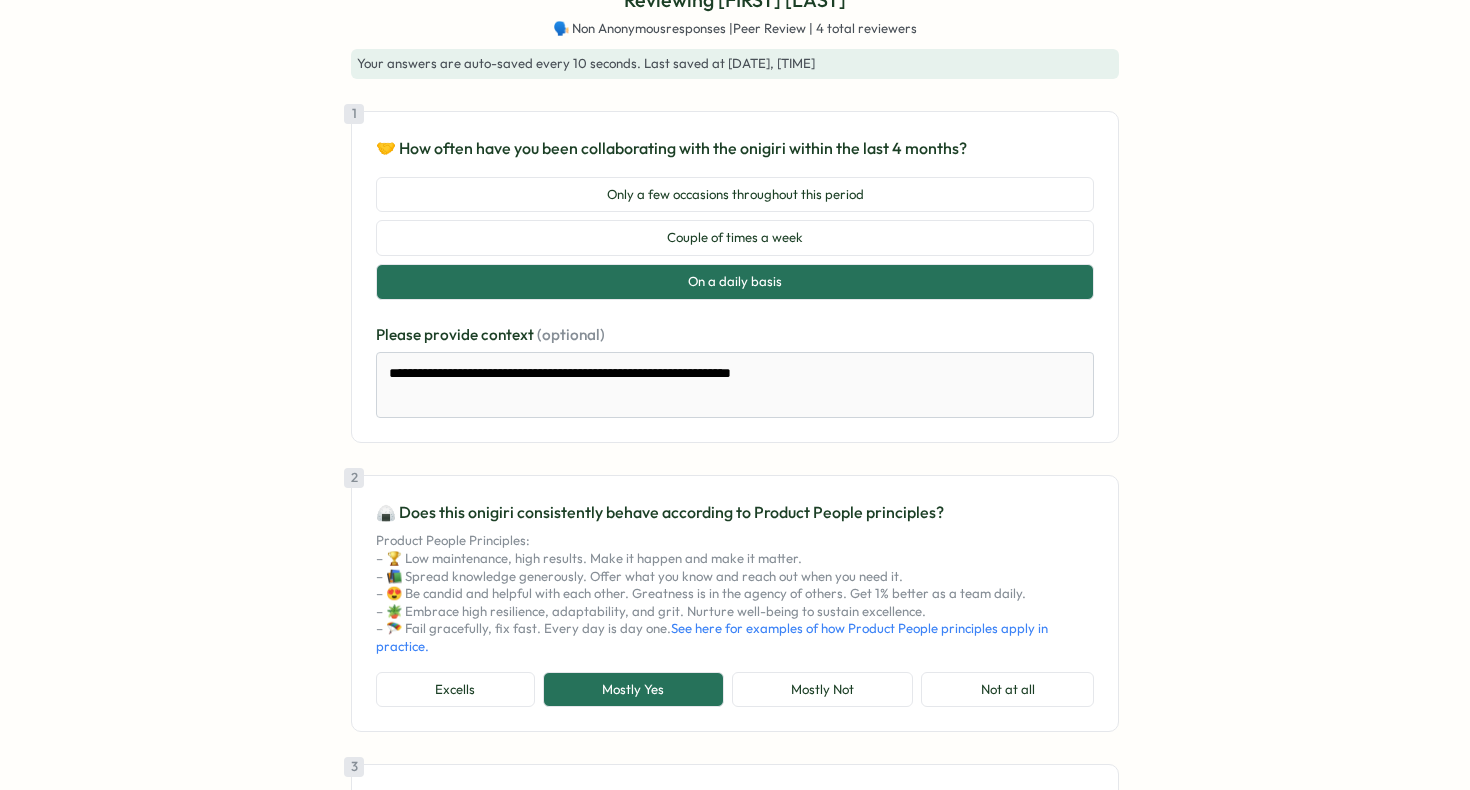 click on "**********" at bounding box center (735, 1265) 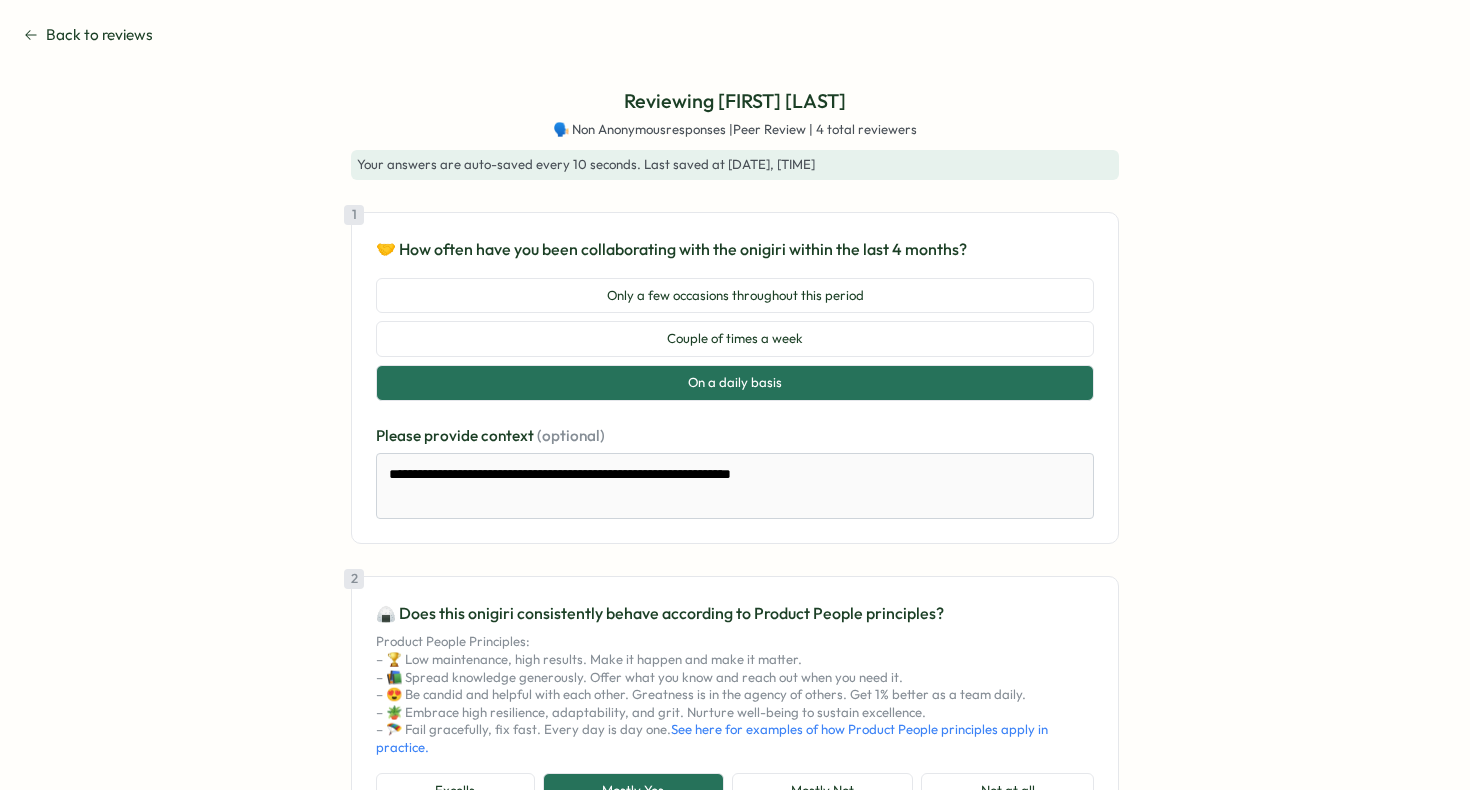 click on "**********" at bounding box center [735, 395] 